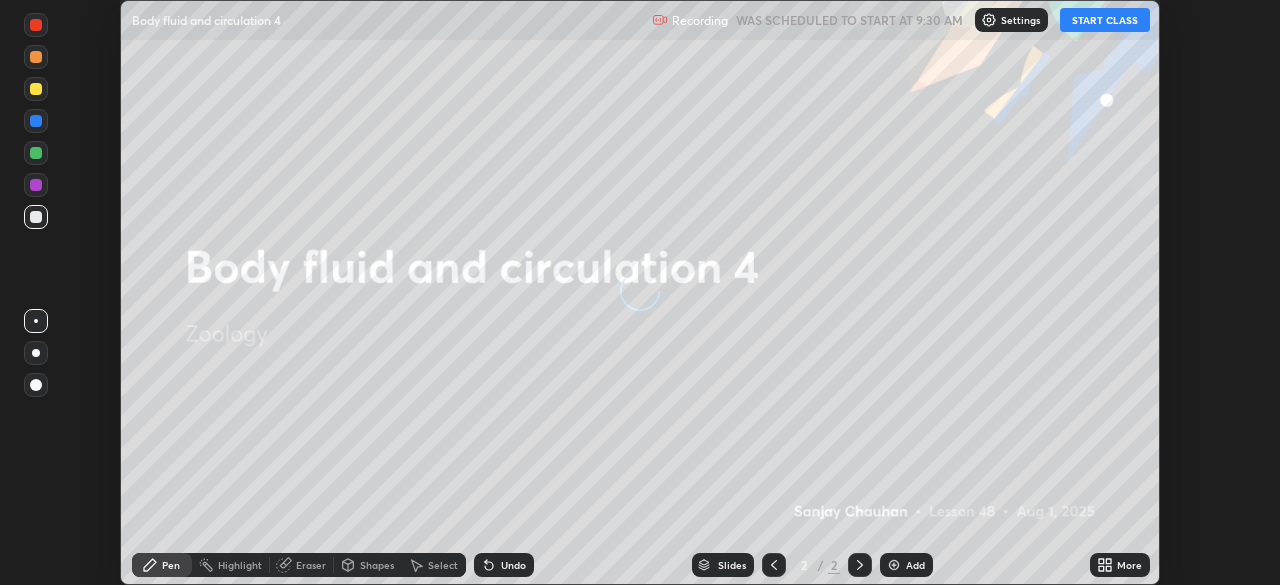 scroll, scrollTop: 0, scrollLeft: 0, axis: both 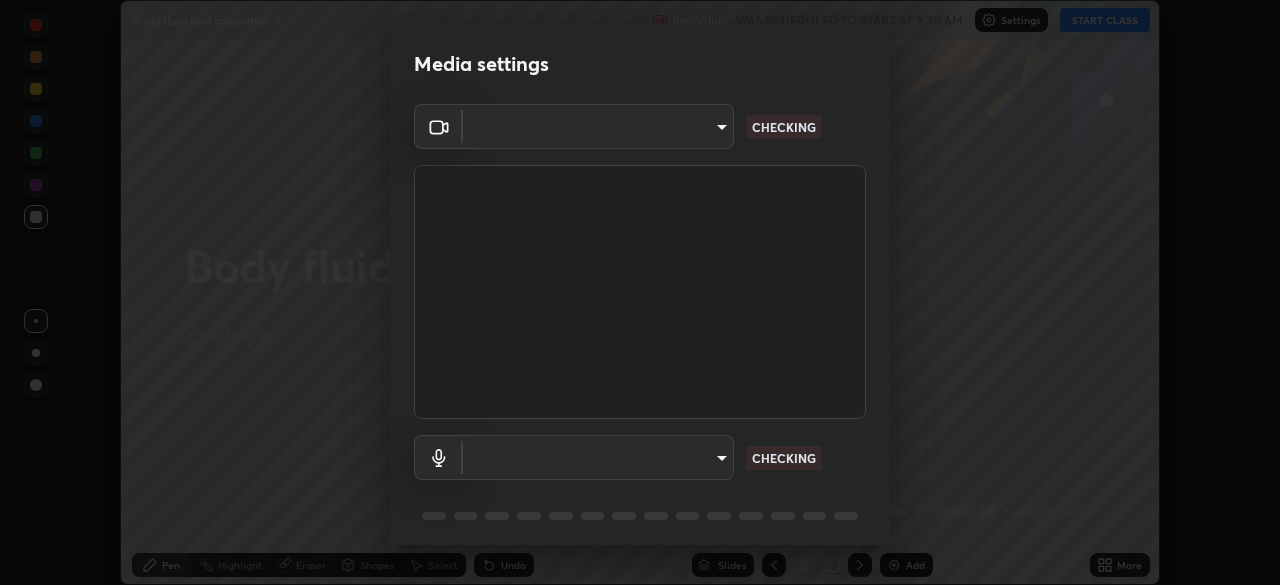 click on "Erase all Body fluid and circulation 4 Recording WAS SCHEDULED TO START AT  9:30 AM Settings START CLASS Setting up your live class Body fluid and circulation 4 • L48 of Zoology [FIRST] [LAST] Pen Highlight Eraser Shapes Select Undo Slides 2 / 2 Add More No doubts shared Encourage your learners to ask a doubt for better clarity Report an issue Reason for reporting Buffering Chat not working Audio - Video sync issue Educator video quality low ​ Attach an image Report Media settings ​ CHECKING ​ CHECKING 1 / 5 Next" at bounding box center (640, 292) 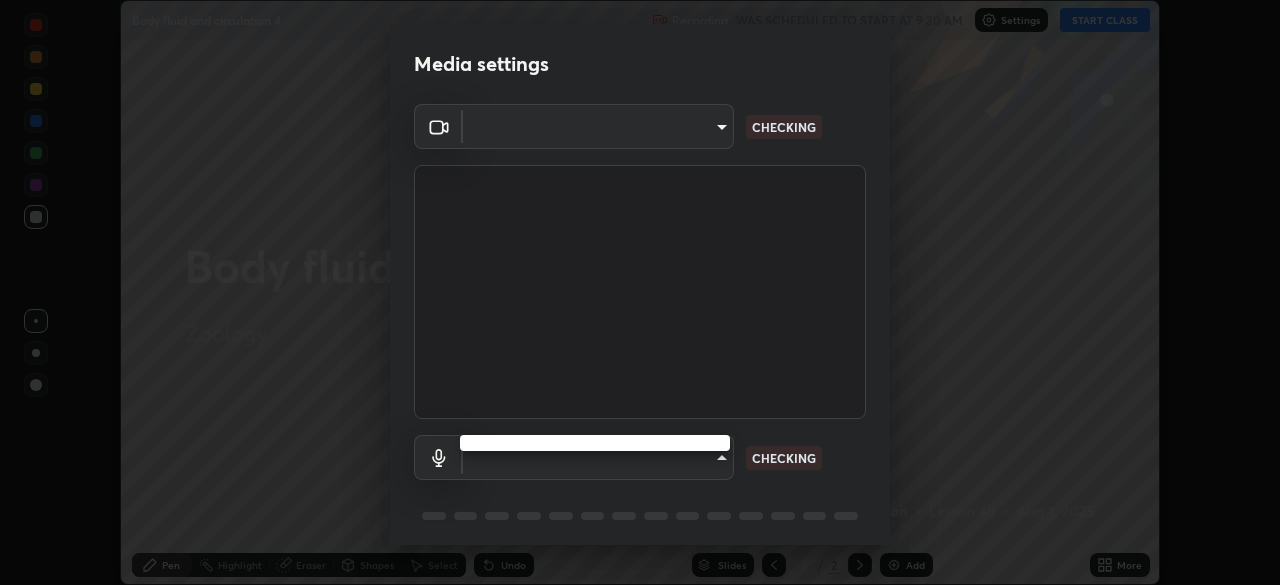 type on "0027d880a7963b517085937af56b29aa5f40e4e38db0b01c1037129a09c40036" 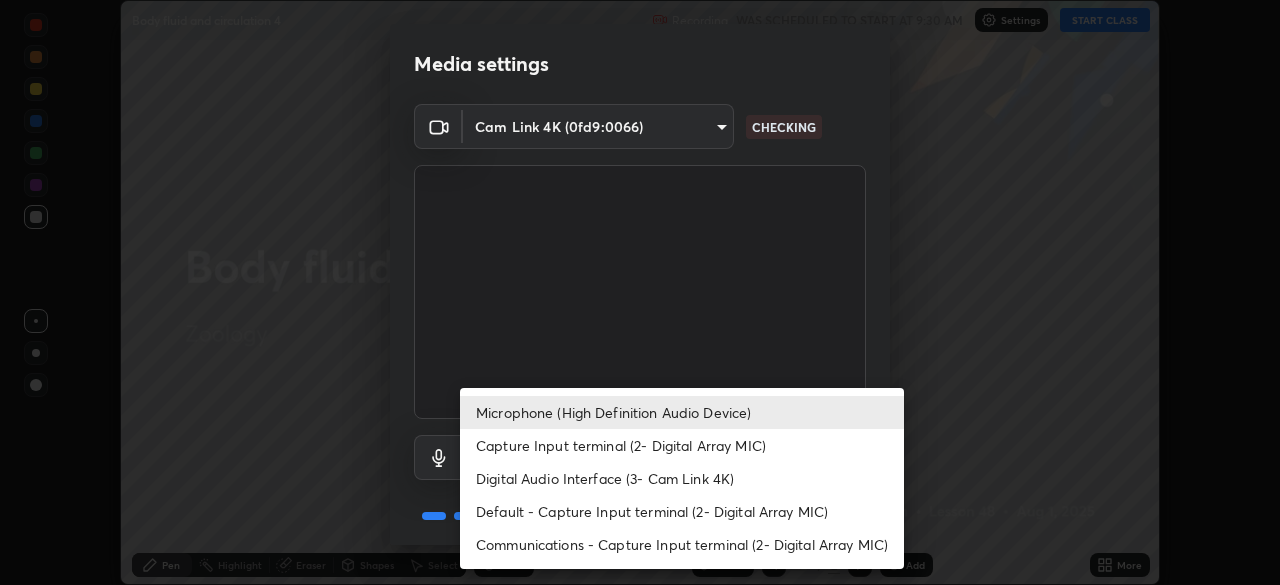 click on "Capture Input terminal (2- Digital Array MIC)" at bounding box center (682, 445) 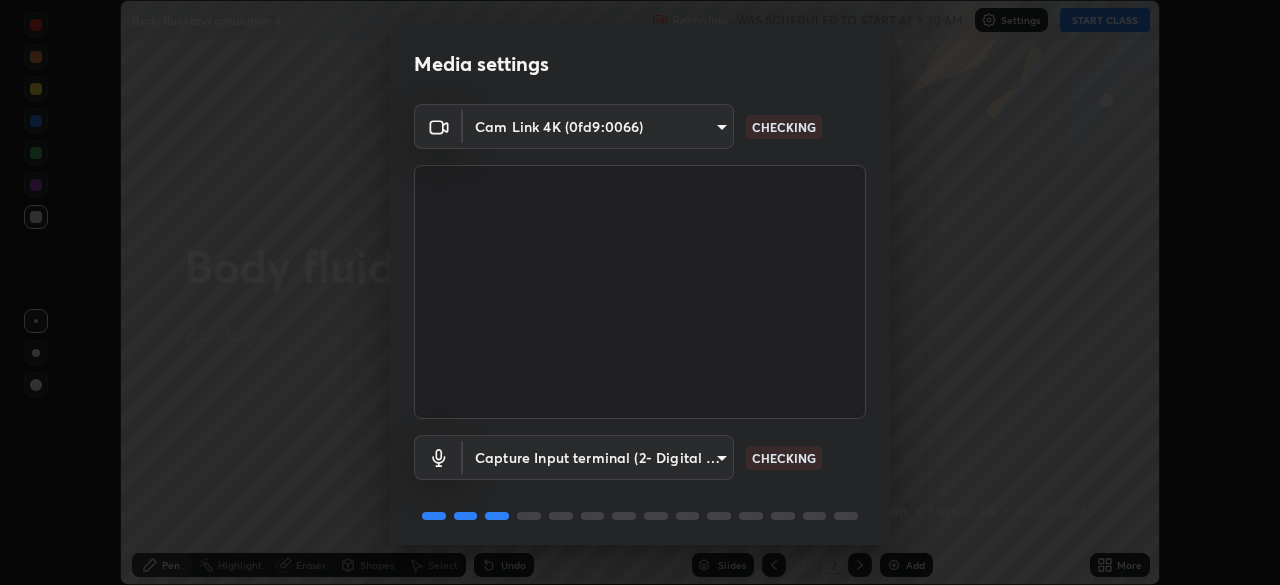 scroll, scrollTop: 71, scrollLeft: 0, axis: vertical 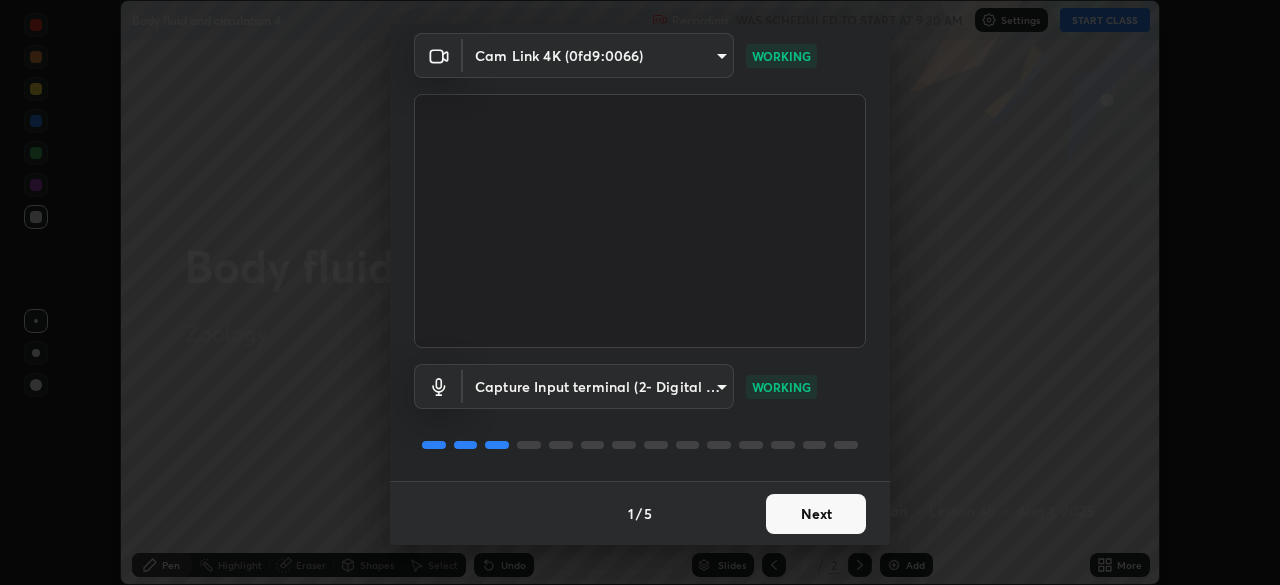 click on "Next" at bounding box center (816, 514) 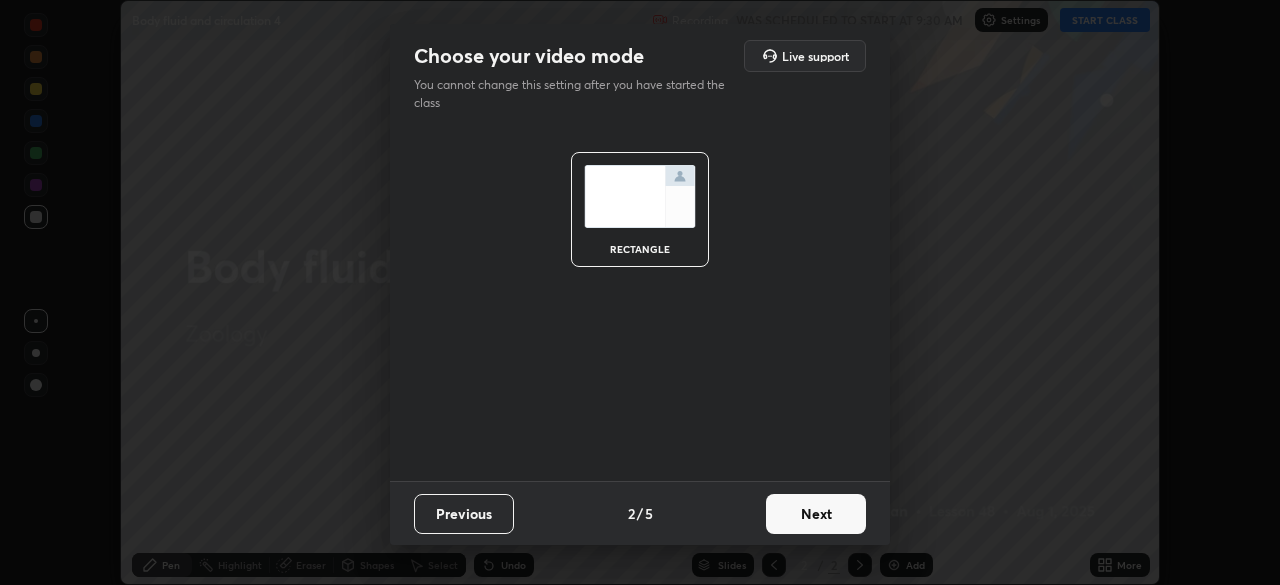 click on "Next" at bounding box center [816, 514] 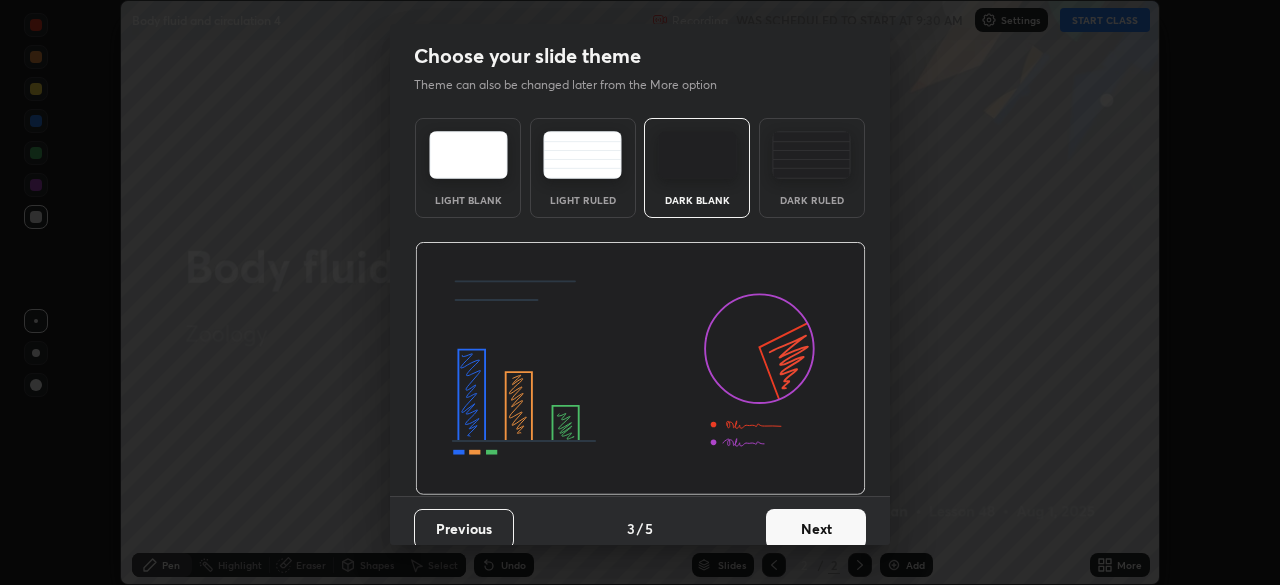 click on "Next" at bounding box center (816, 529) 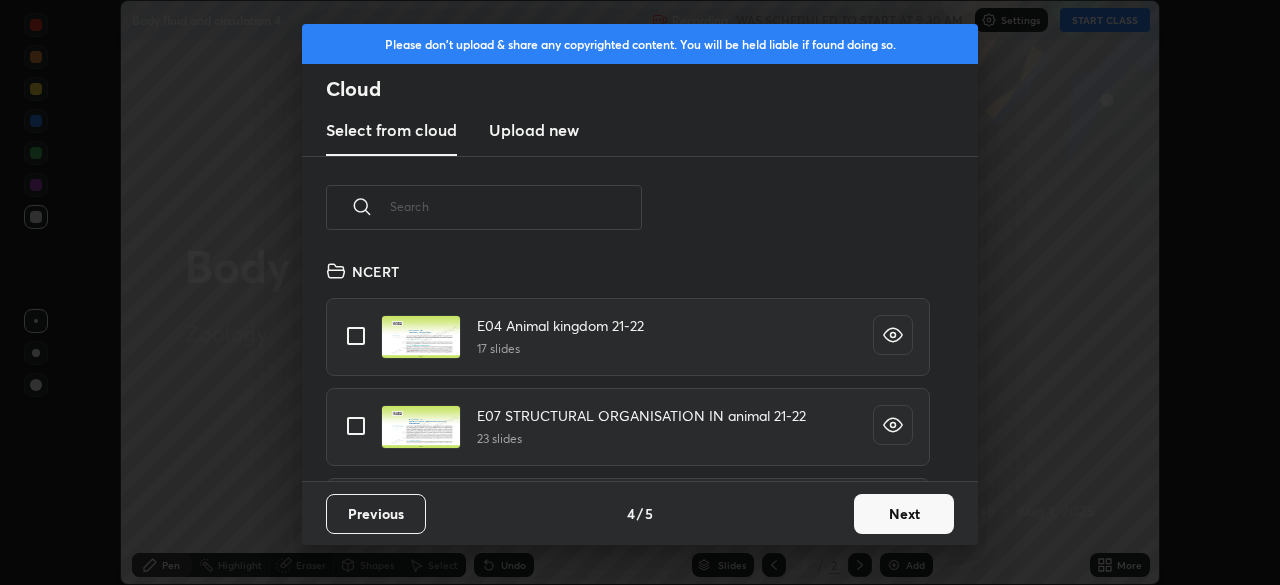 scroll, scrollTop: 7, scrollLeft: 11, axis: both 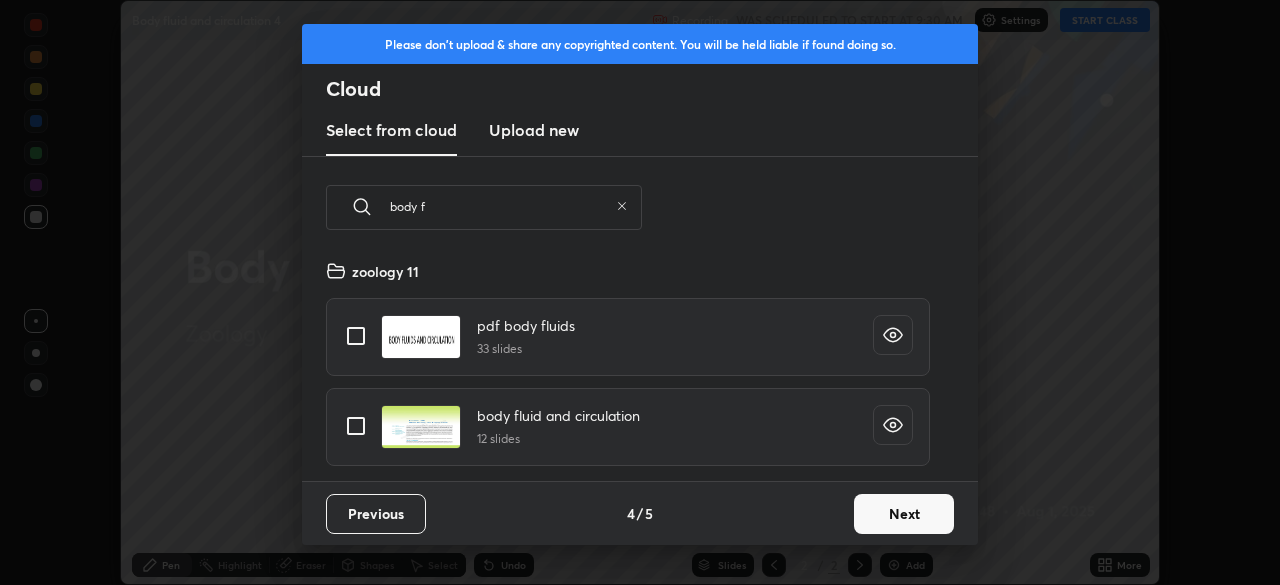 type on "body f" 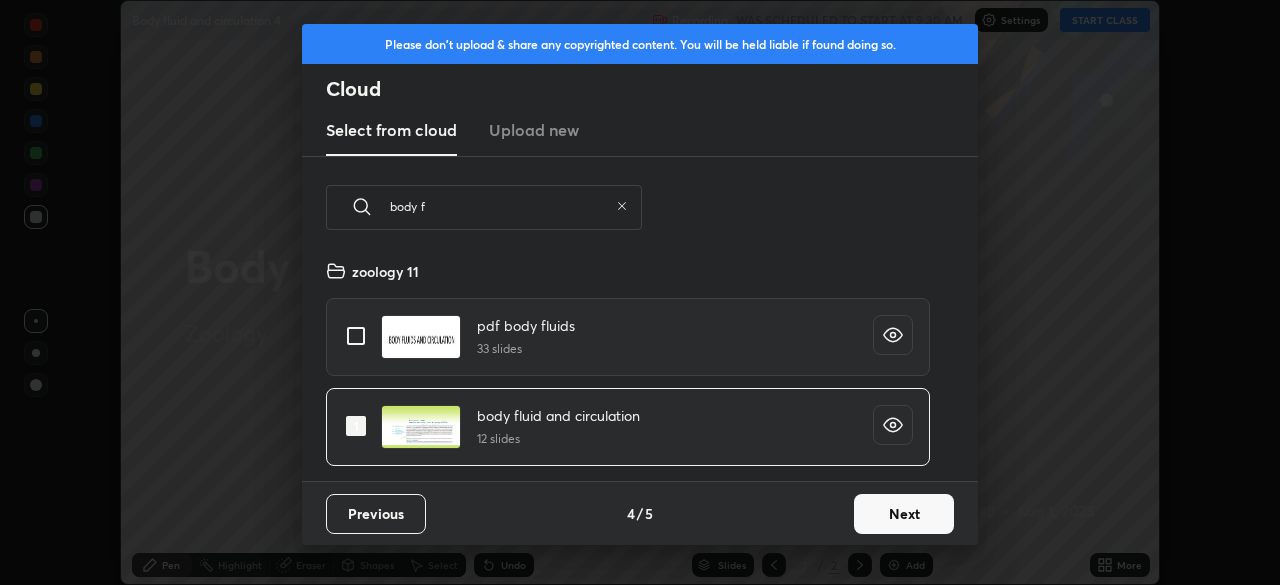 click on "Next" at bounding box center [904, 514] 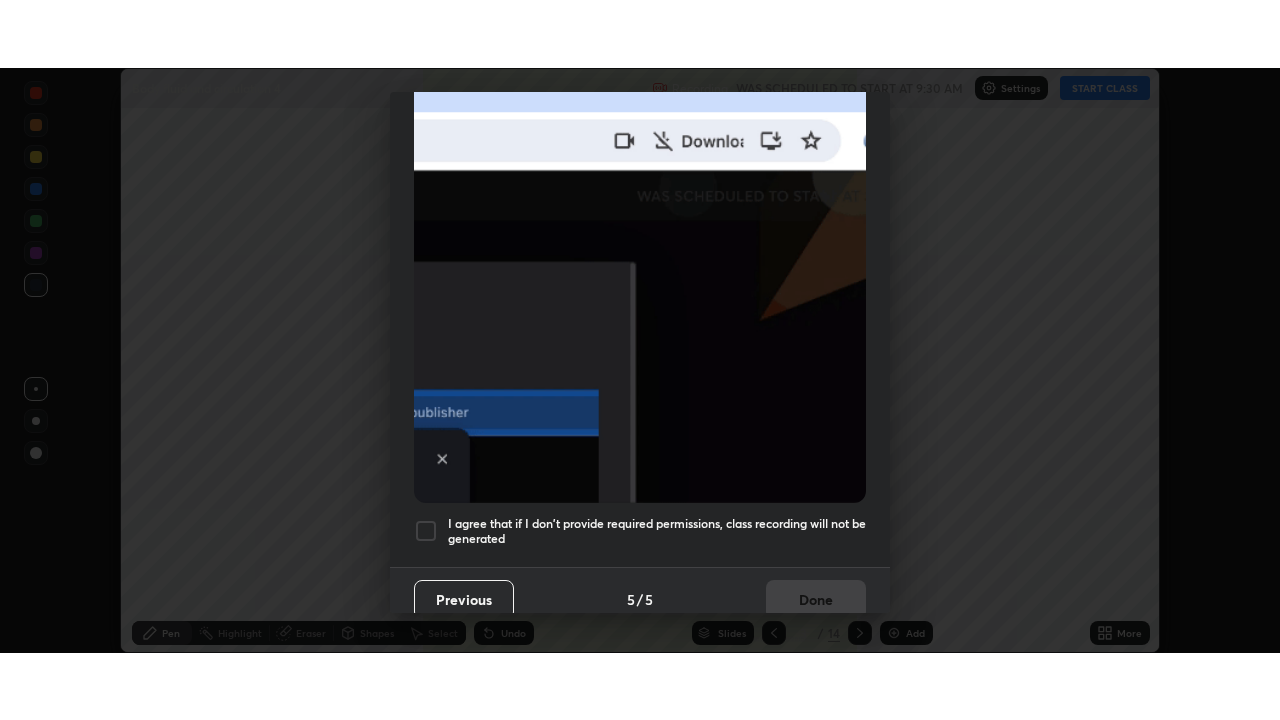 scroll, scrollTop: 479, scrollLeft: 0, axis: vertical 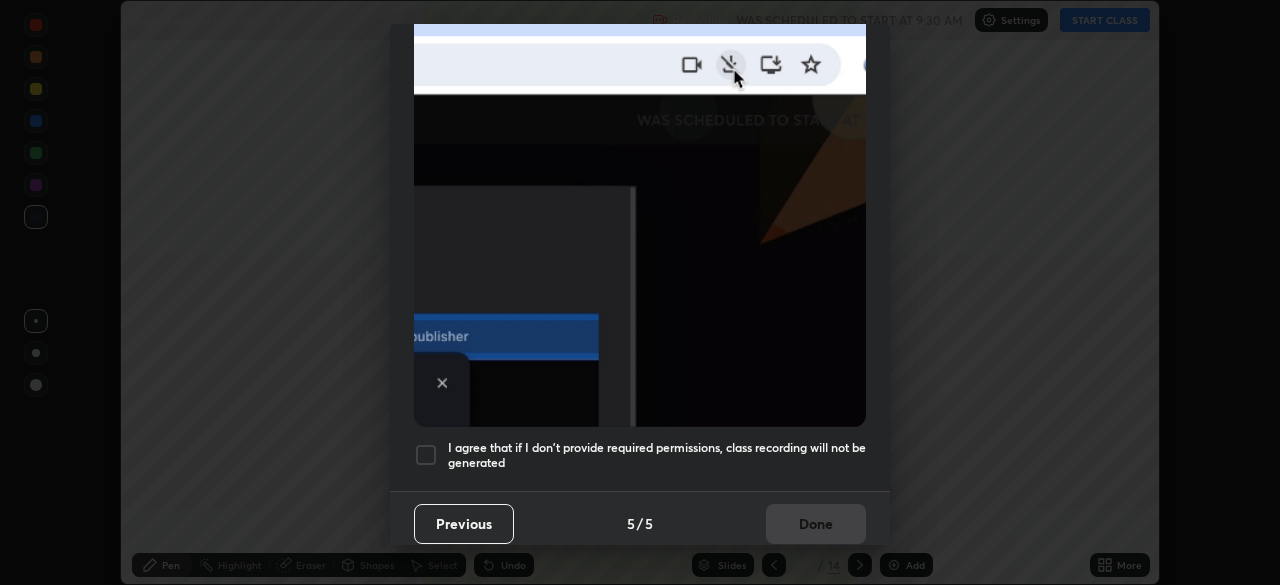 click on "I agree that if I don't provide required permissions, class recording will not be generated" at bounding box center (640, 455) 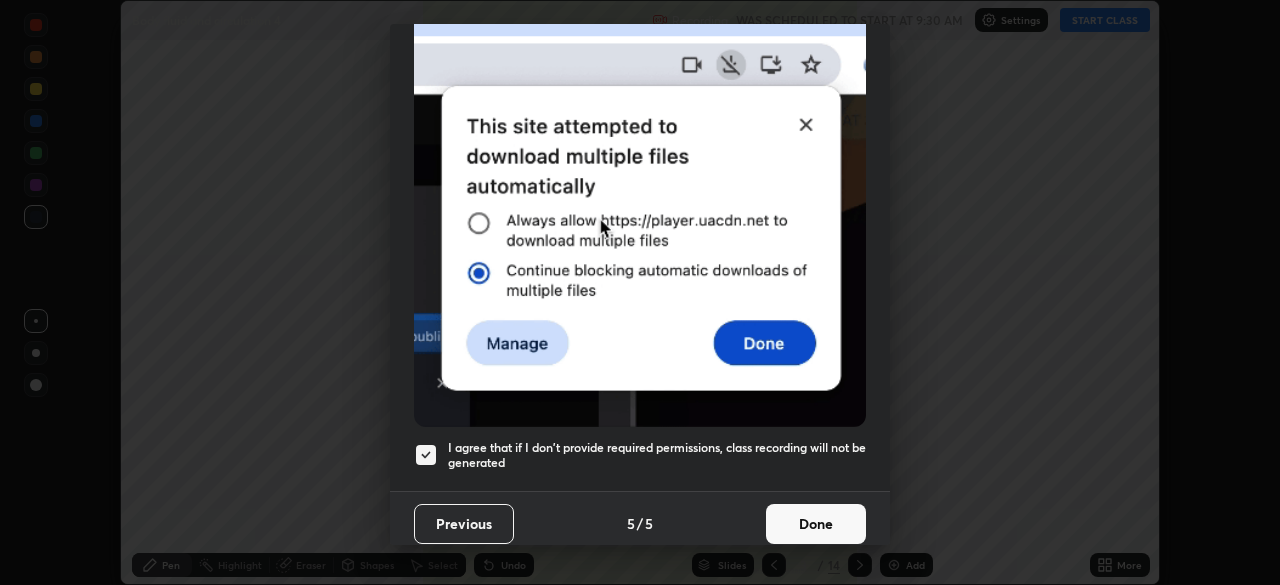 click on "Done" at bounding box center (816, 524) 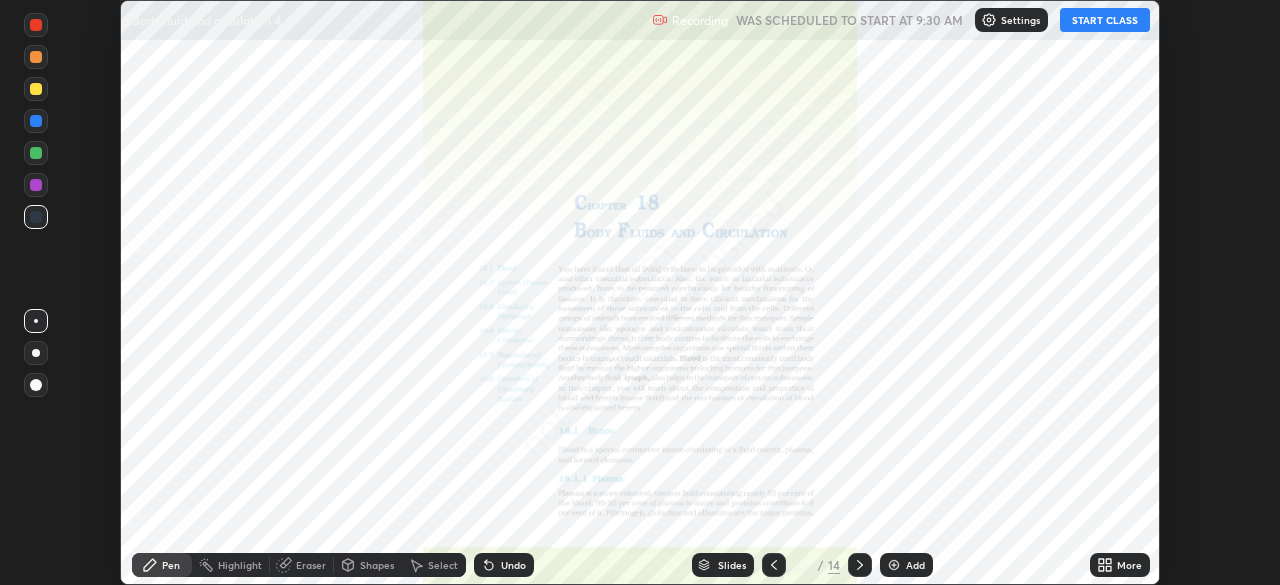 click on "START CLASS" at bounding box center (1105, 20) 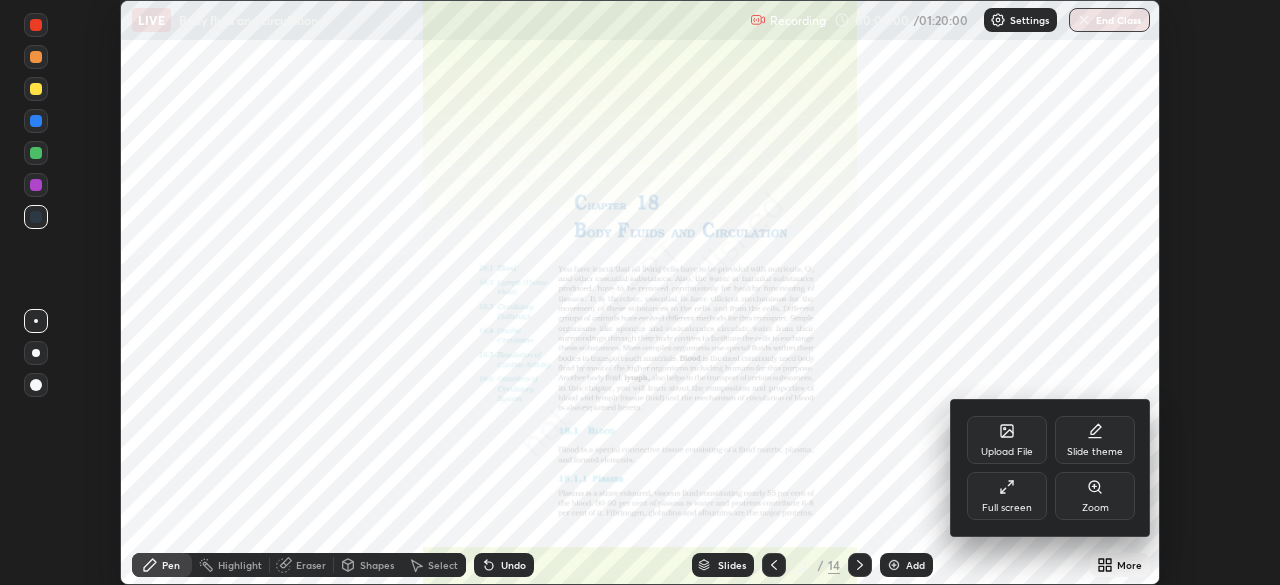 click on "Full screen" at bounding box center [1007, 508] 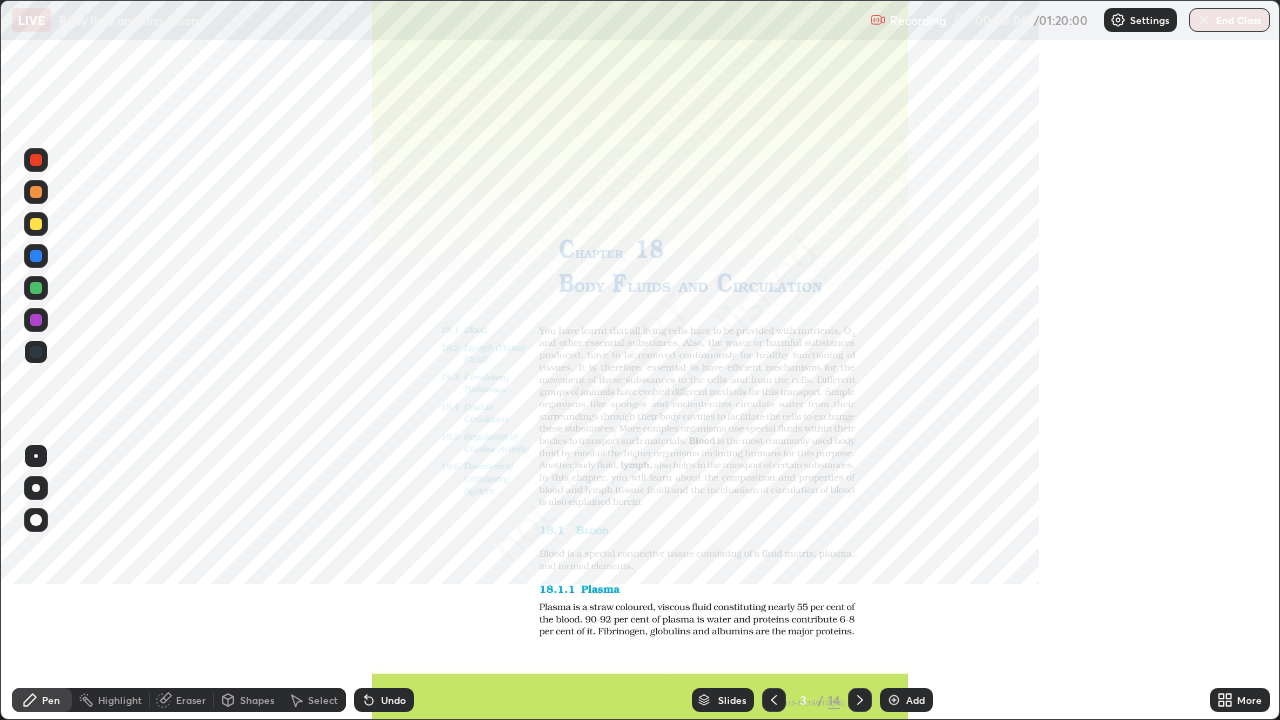 scroll, scrollTop: 99280, scrollLeft: 98720, axis: both 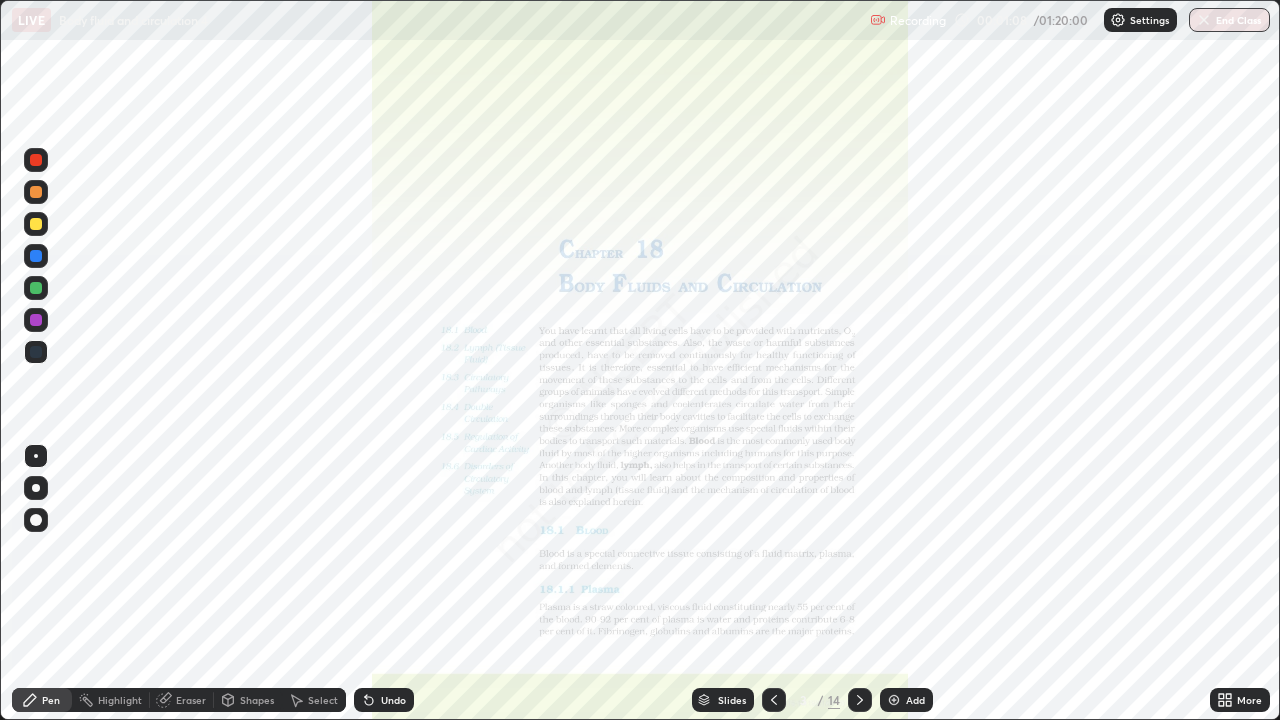 click 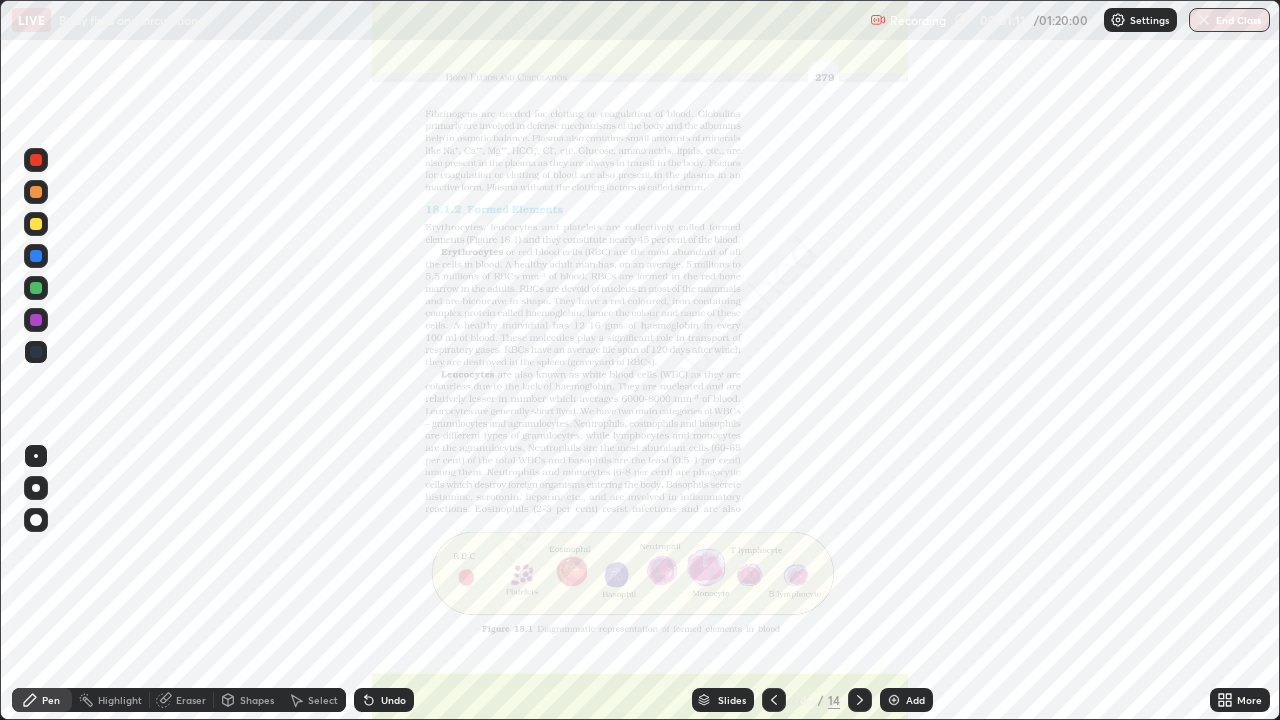 click 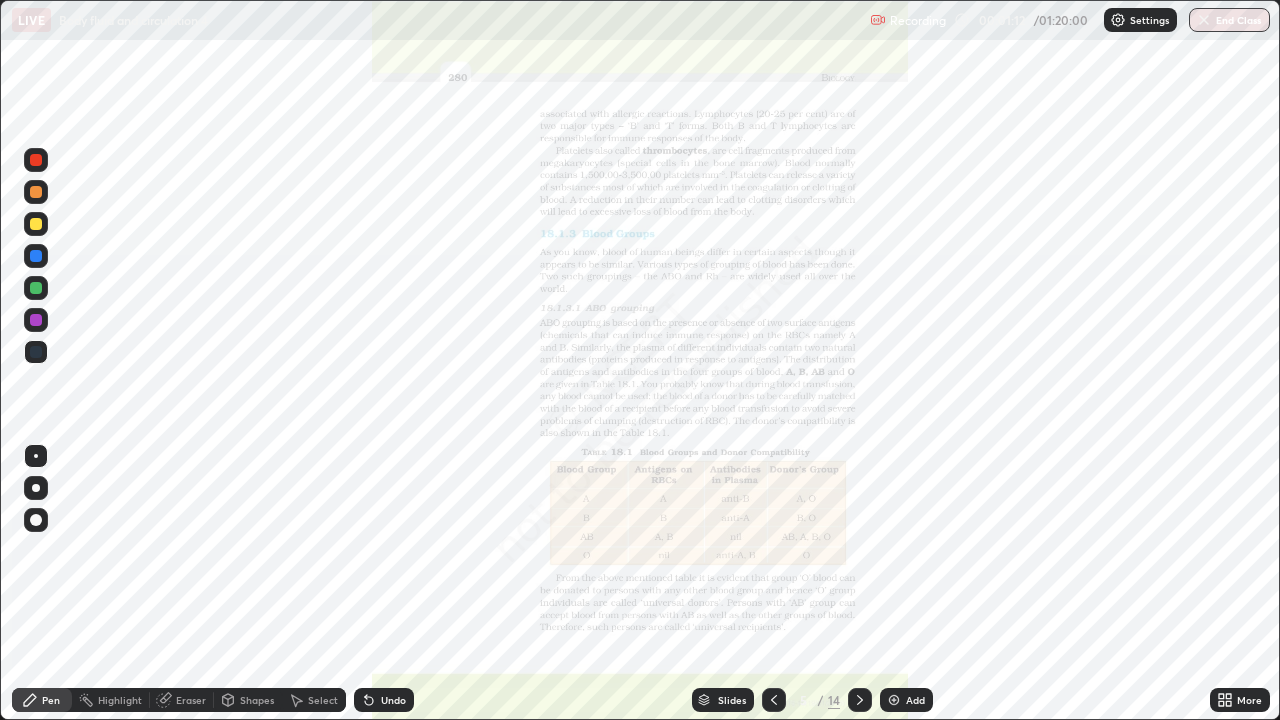 click 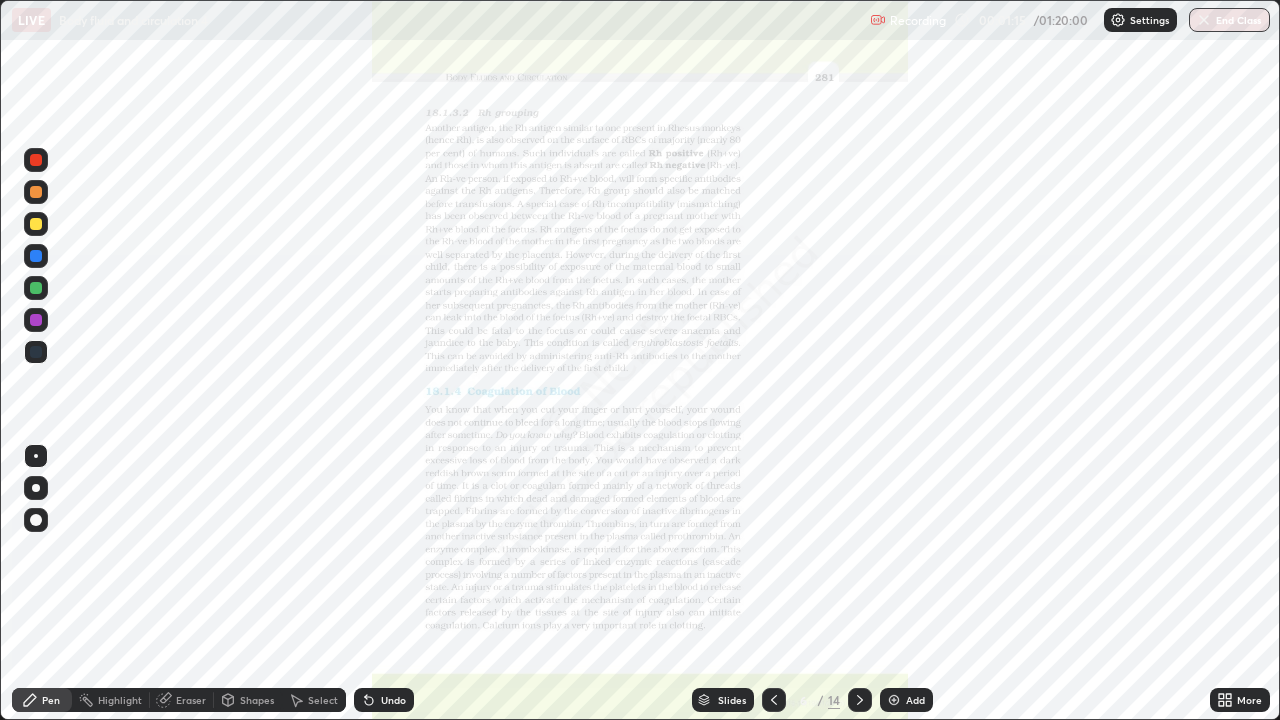 click 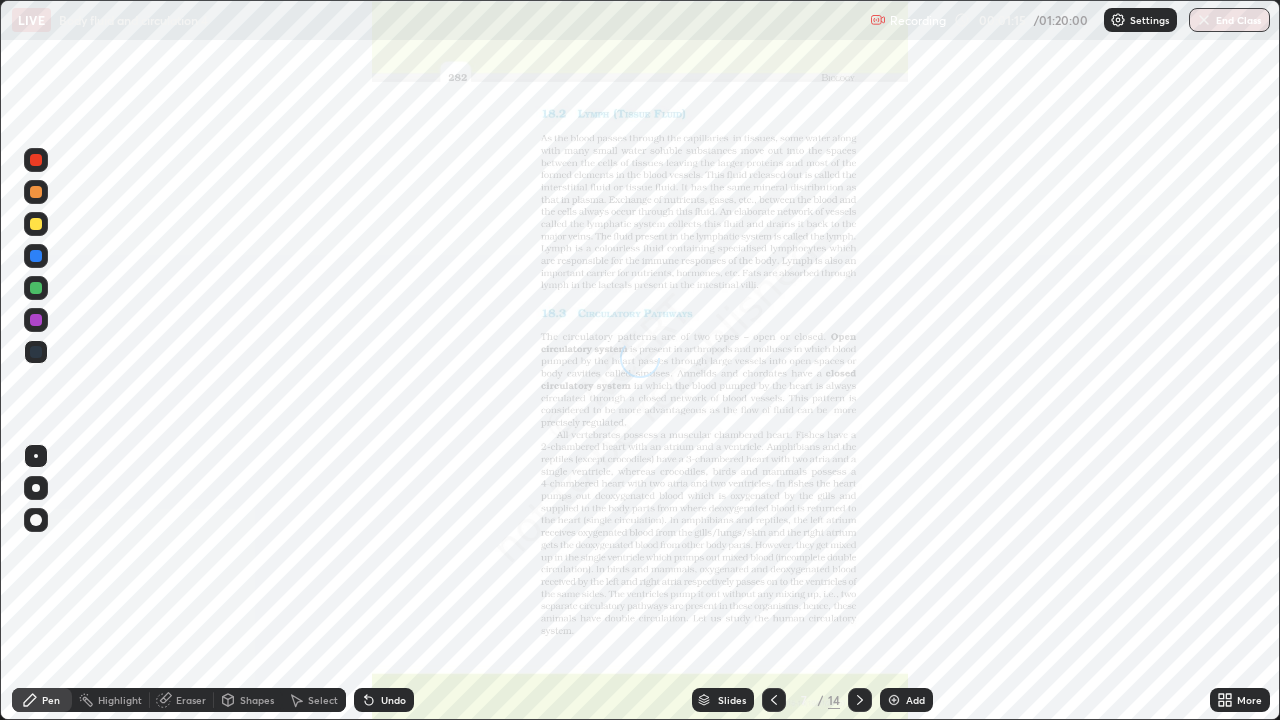 click 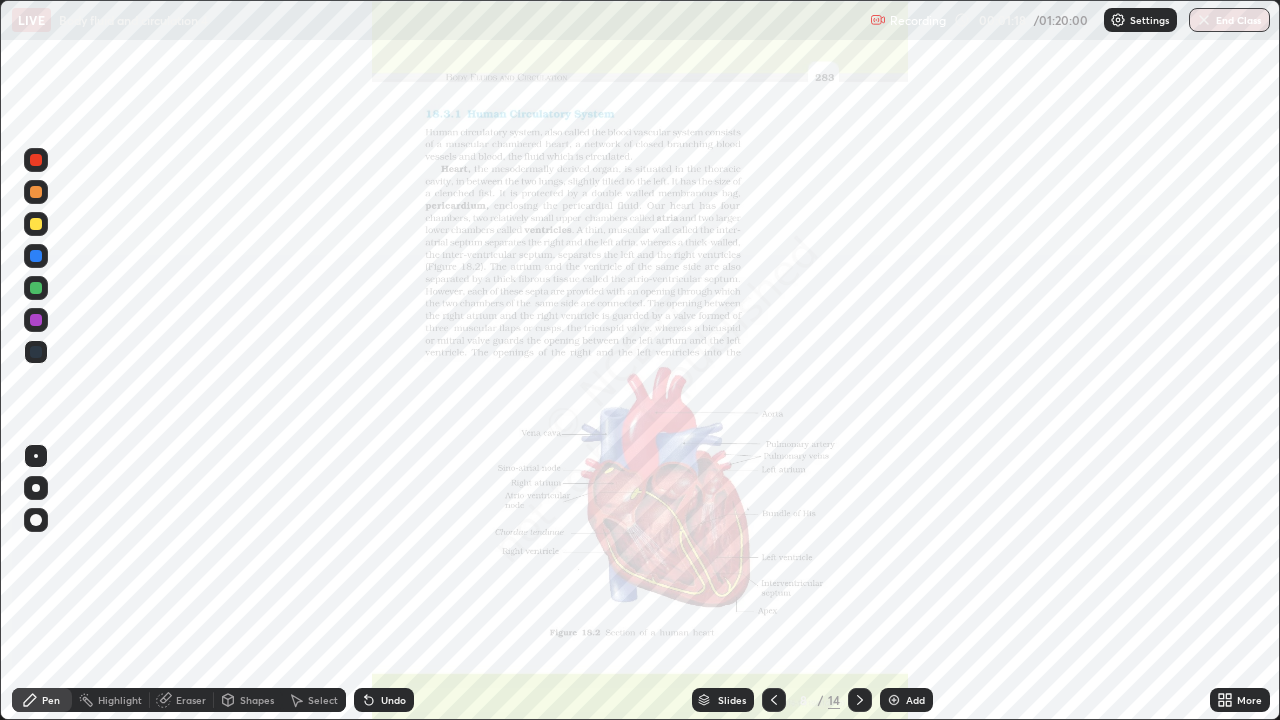 click 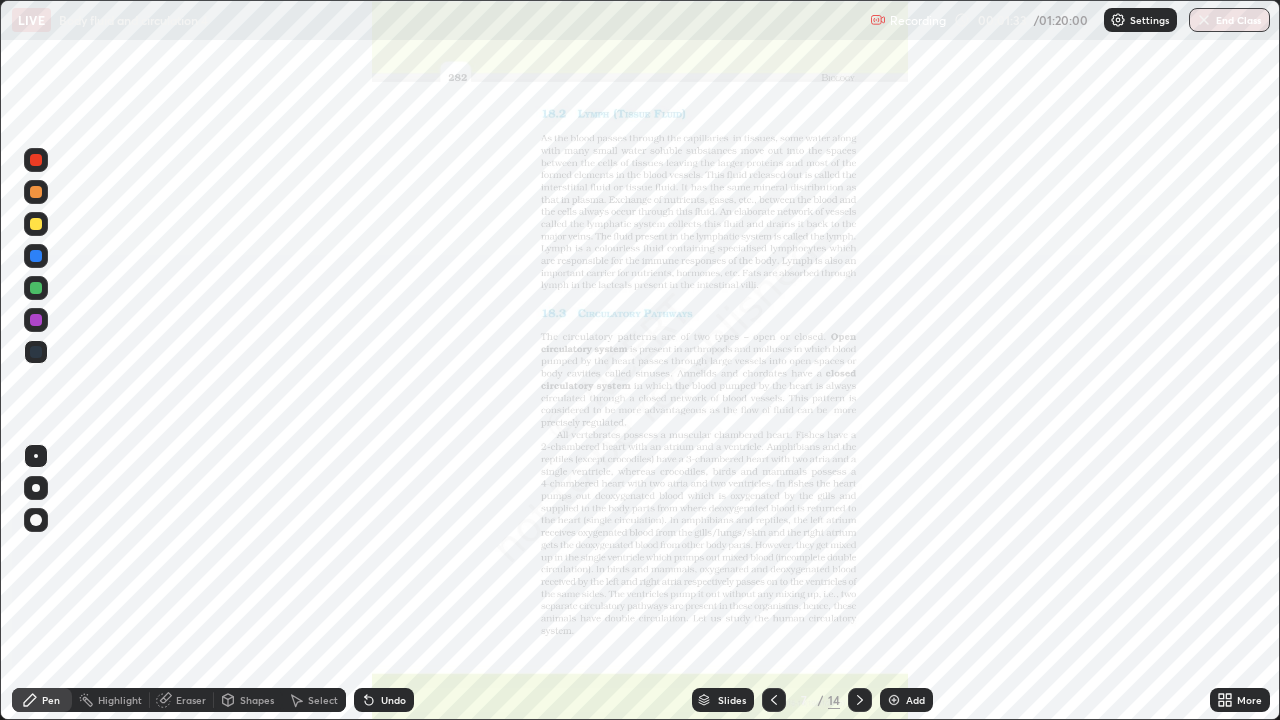 click on "Eraser" at bounding box center (182, 700) 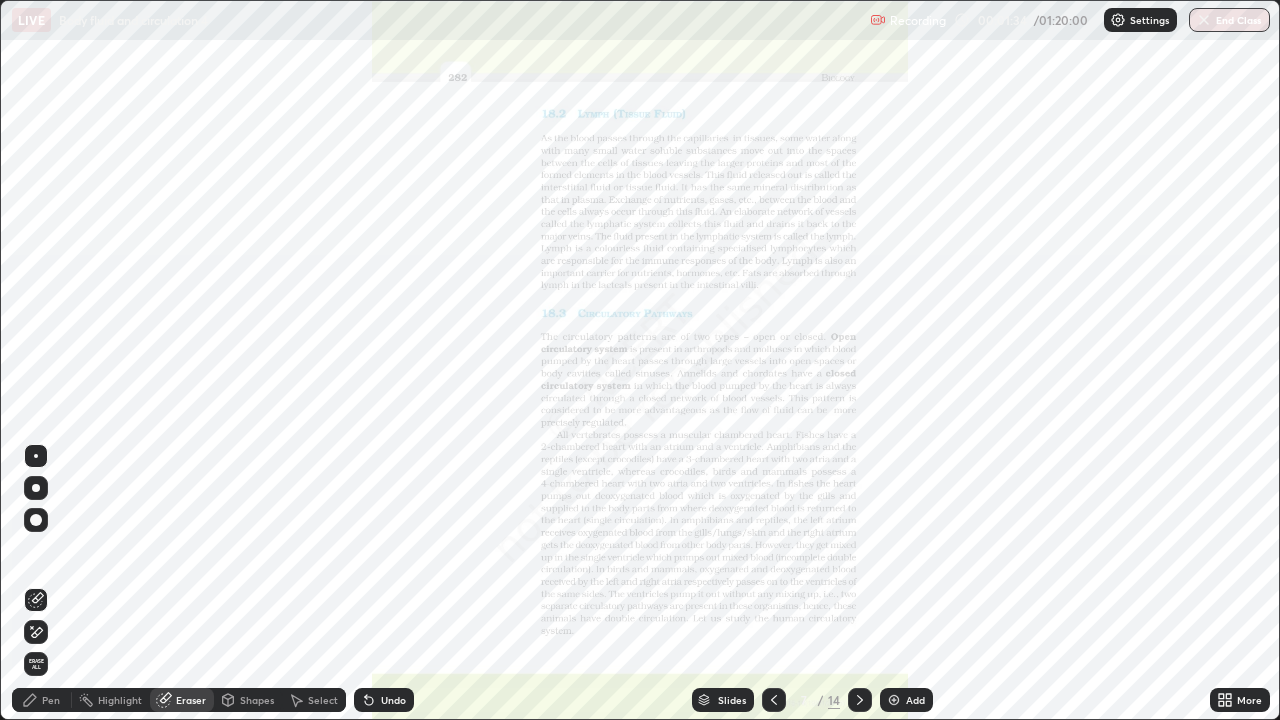 click on "Erase all" at bounding box center (36, 664) 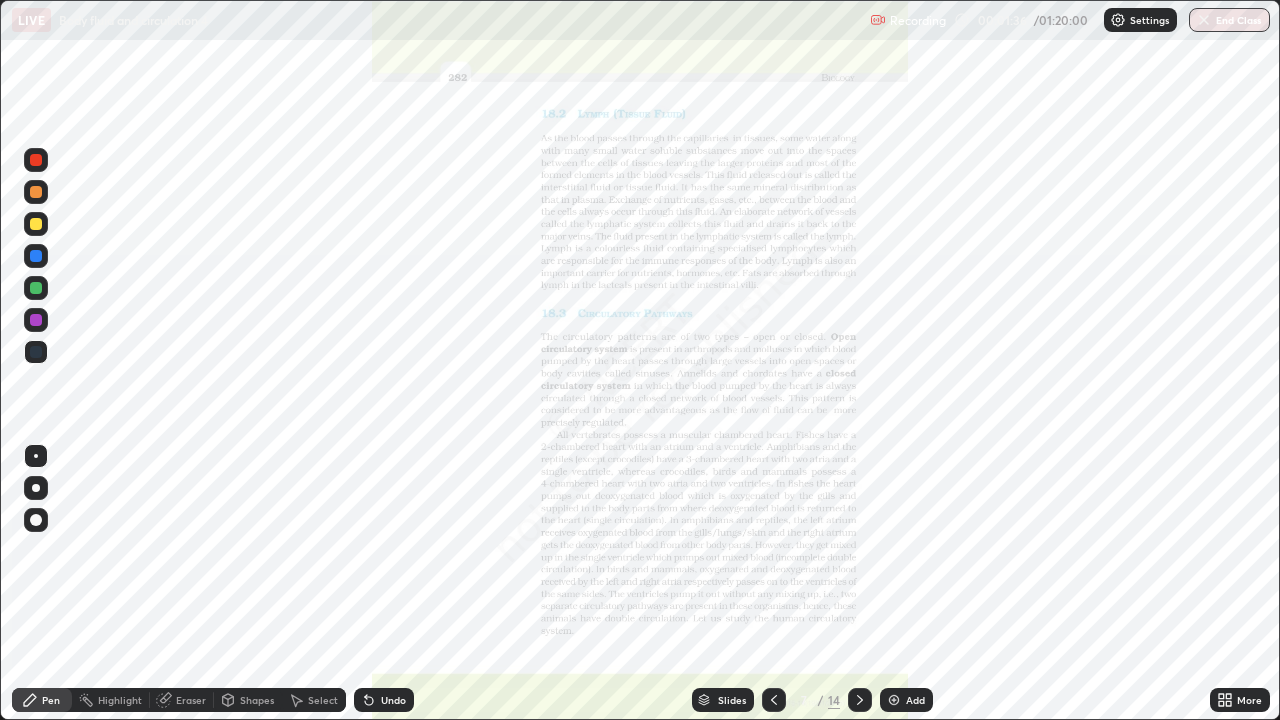 click 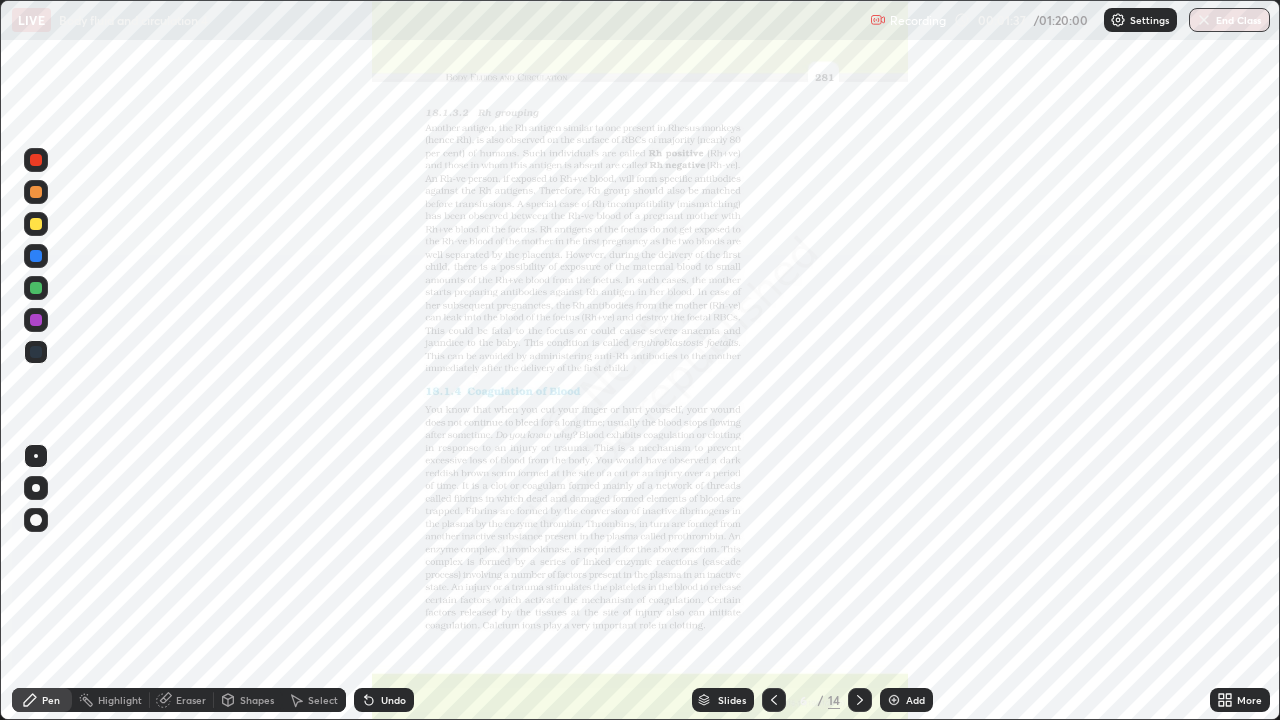 click on "Add" at bounding box center [915, 700] 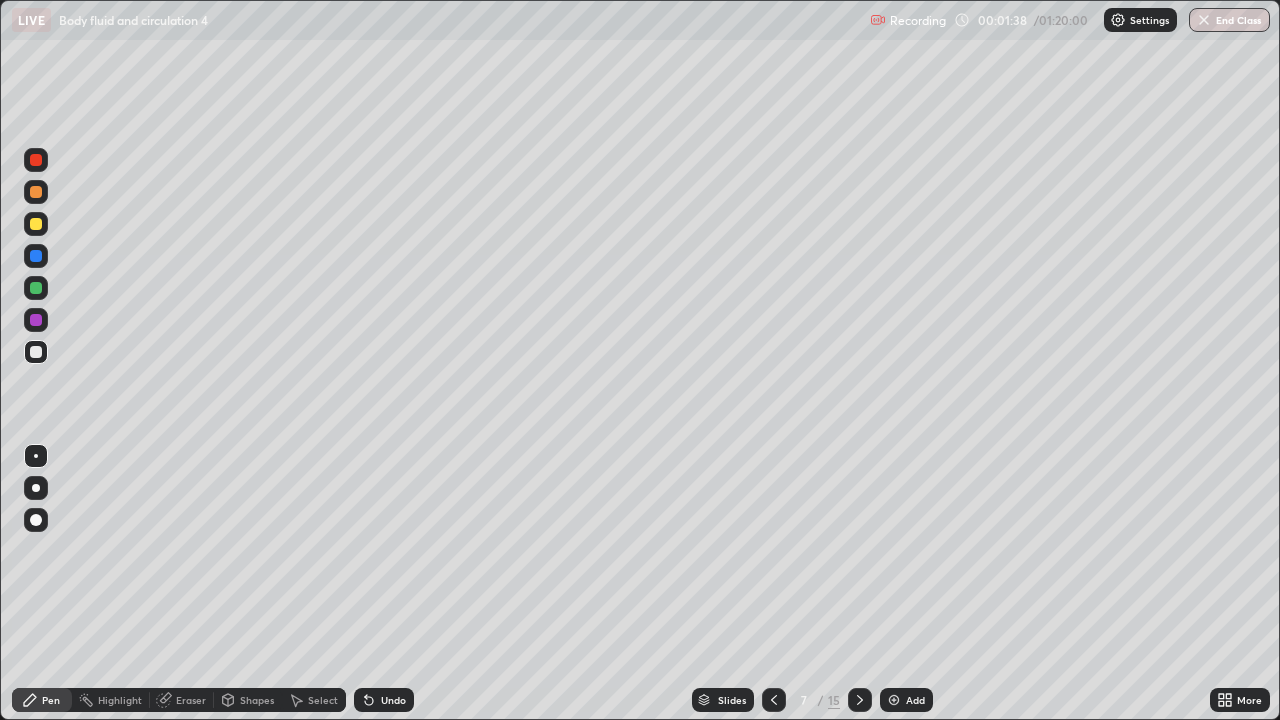 click at bounding box center (36, 224) 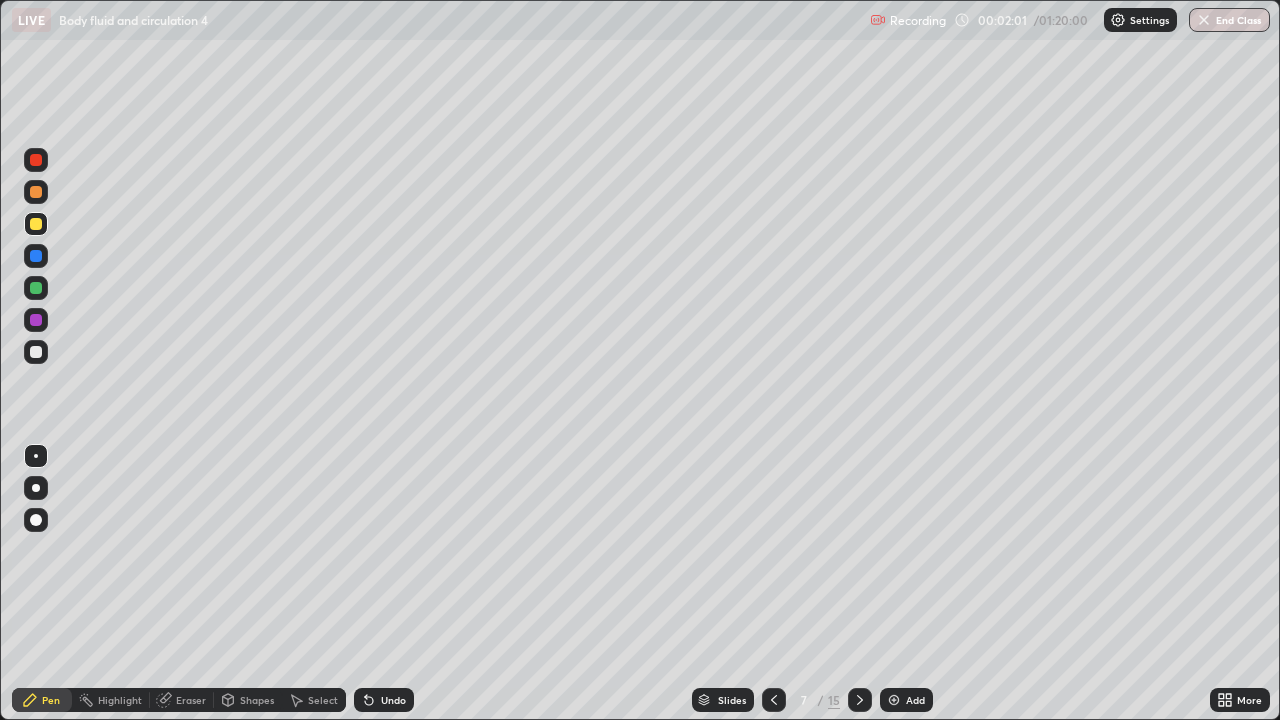 click at bounding box center (36, 352) 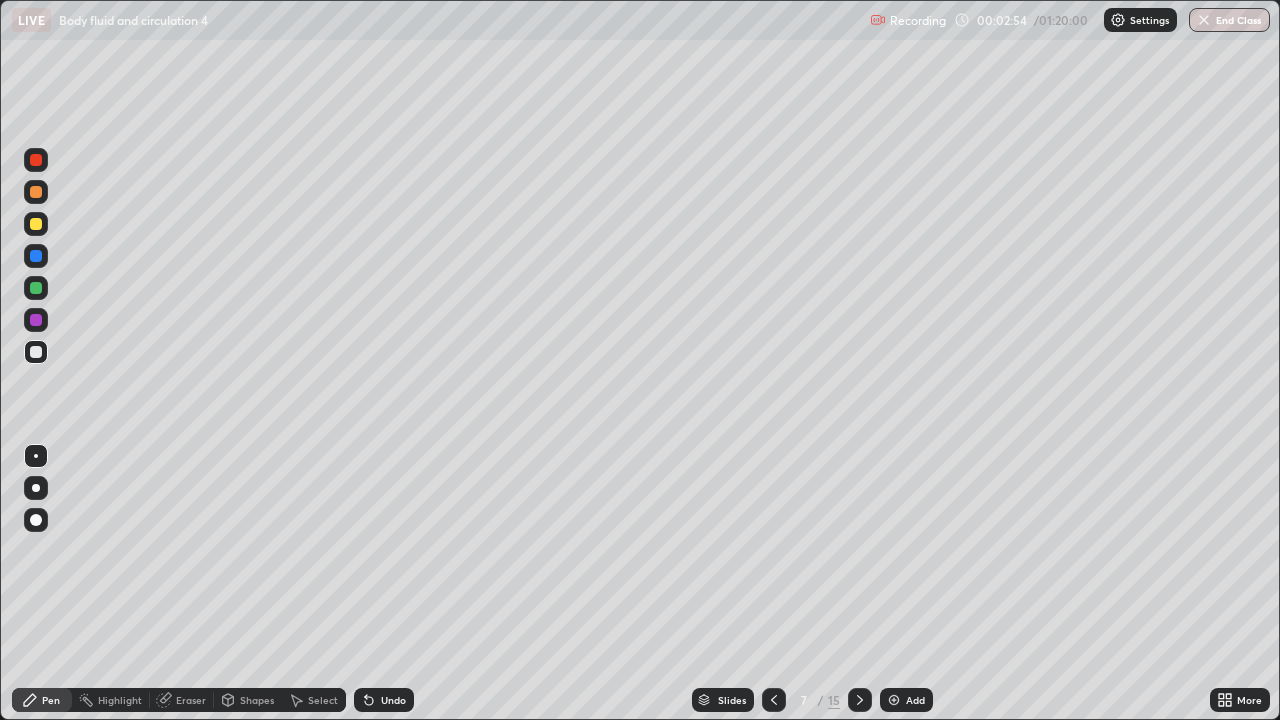 click on "Eraser" at bounding box center (182, 700) 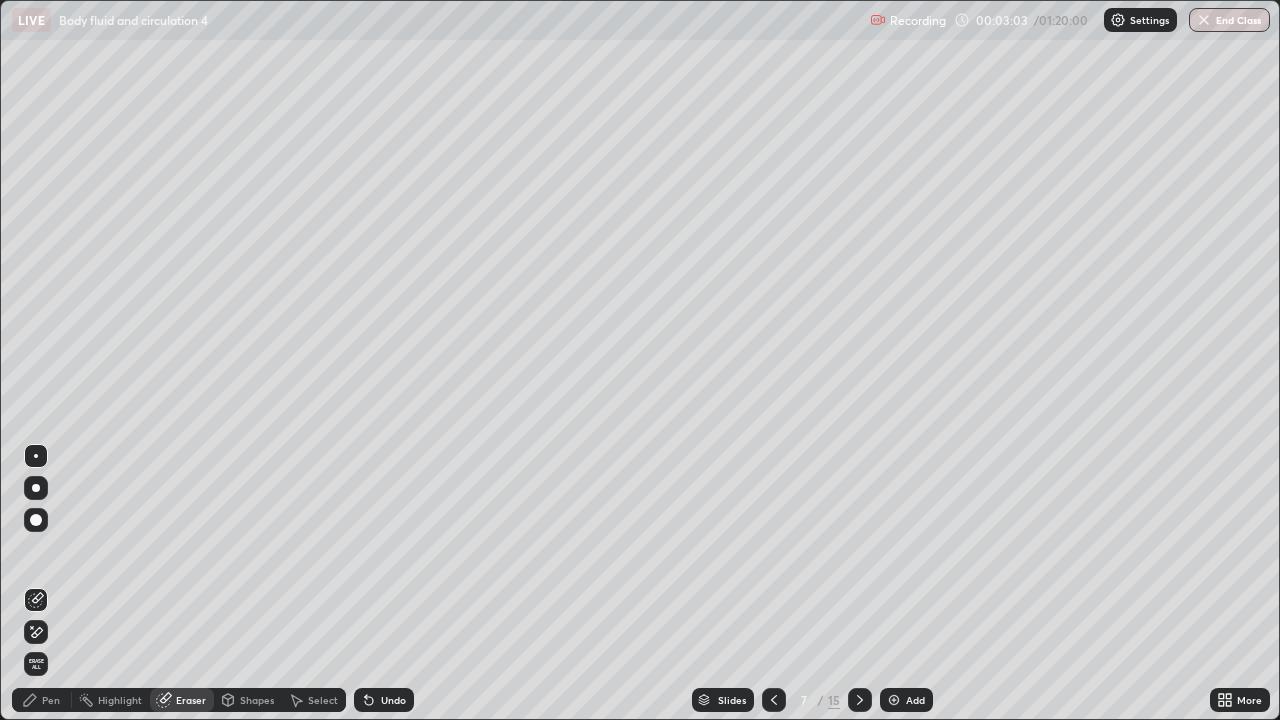 click on "Pen" at bounding box center (42, 700) 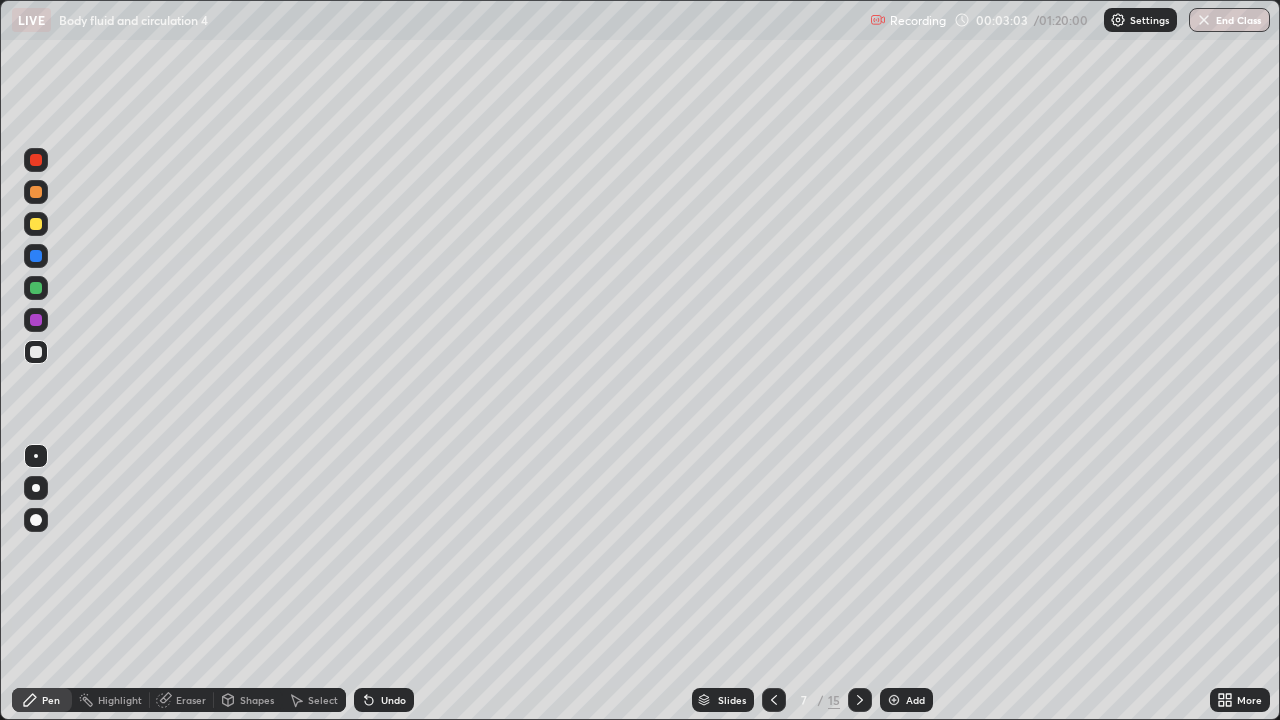 click on "Pen" at bounding box center [51, 700] 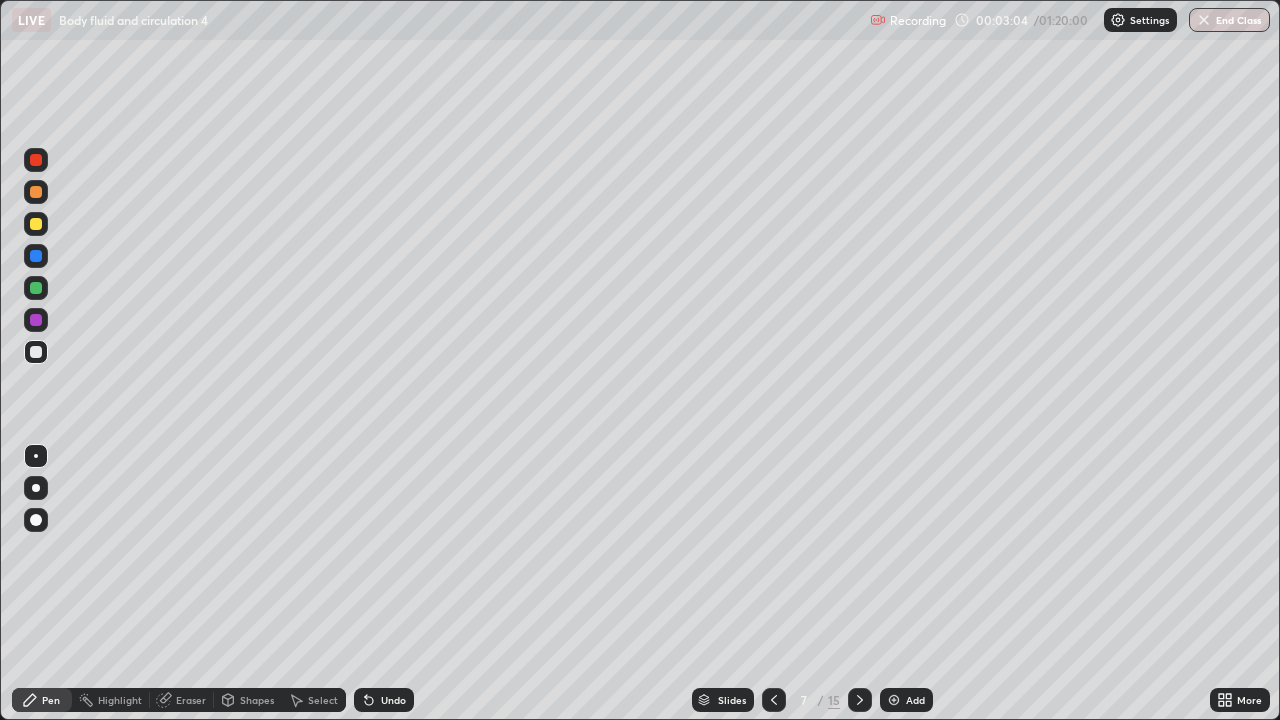click at bounding box center [36, 224] 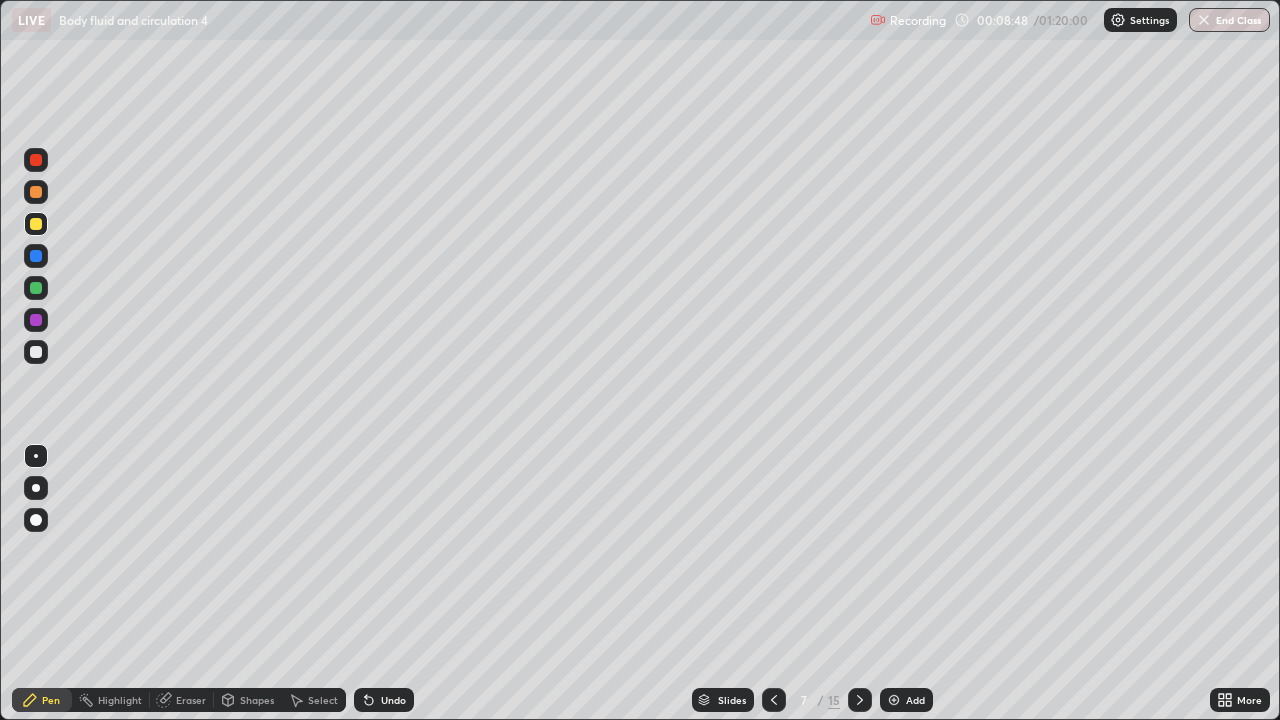 click 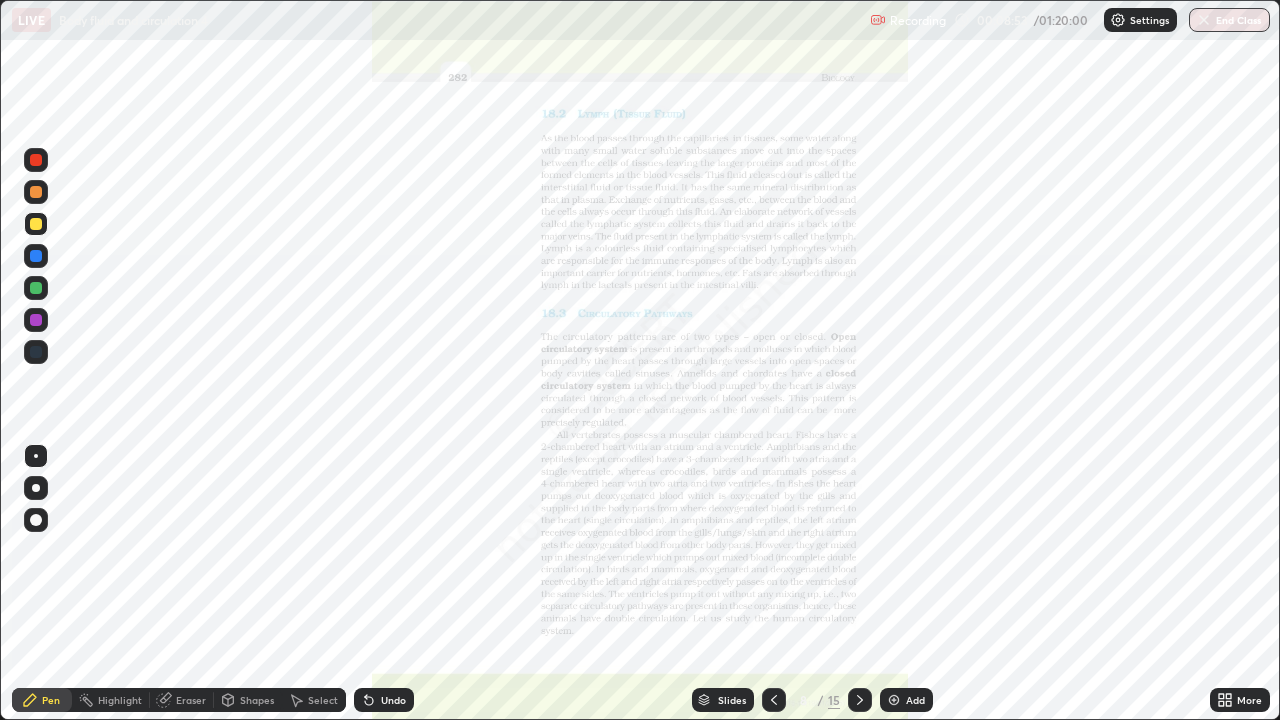 click 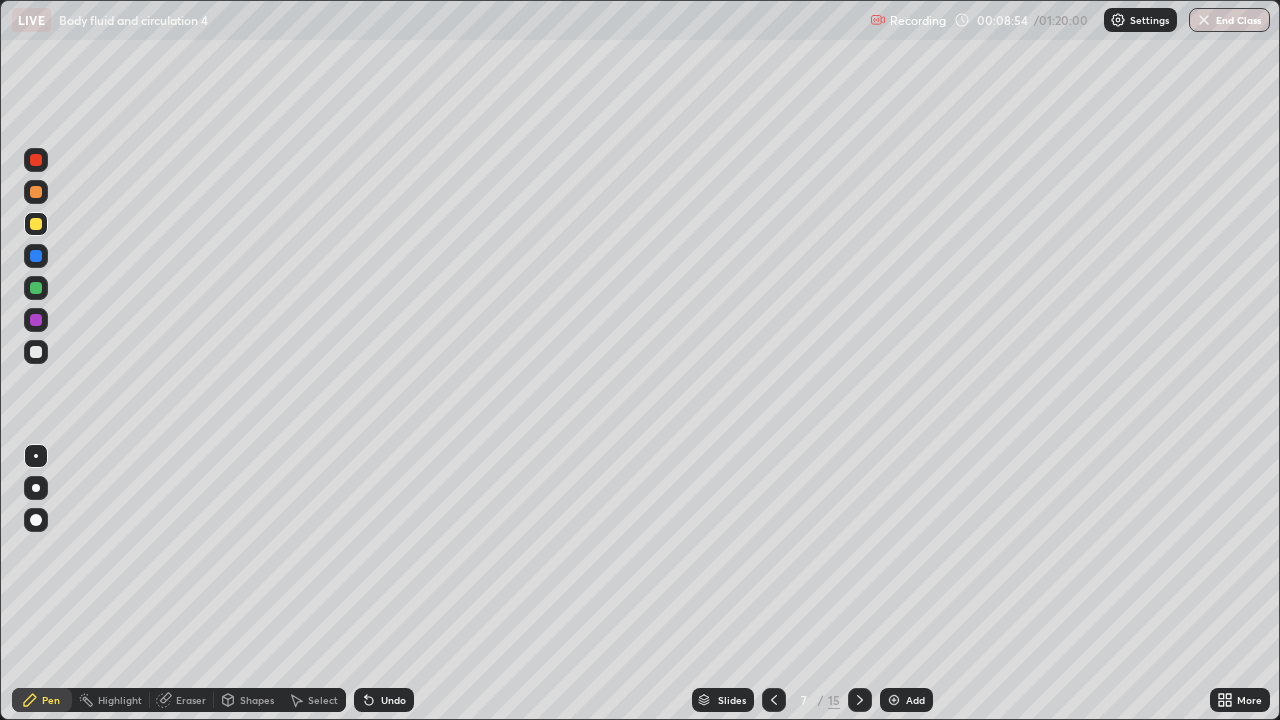 click on "Add" at bounding box center [915, 700] 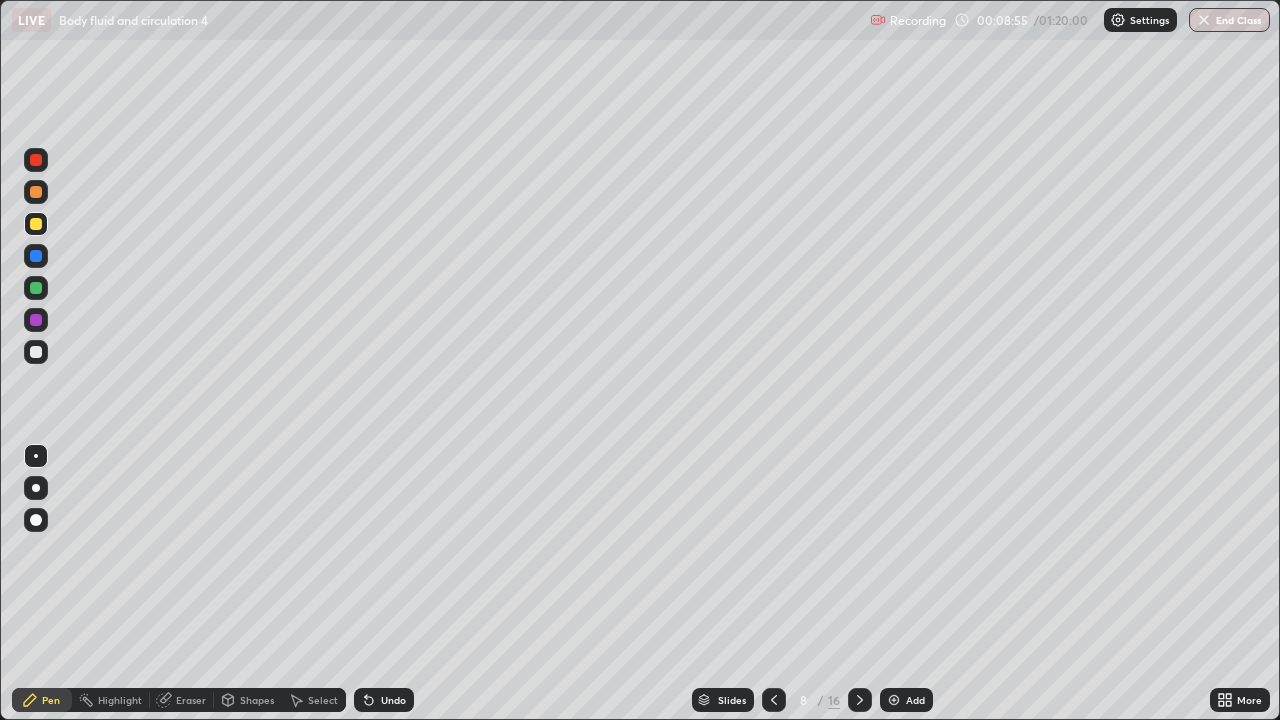 click at bounding box center (36, 192) 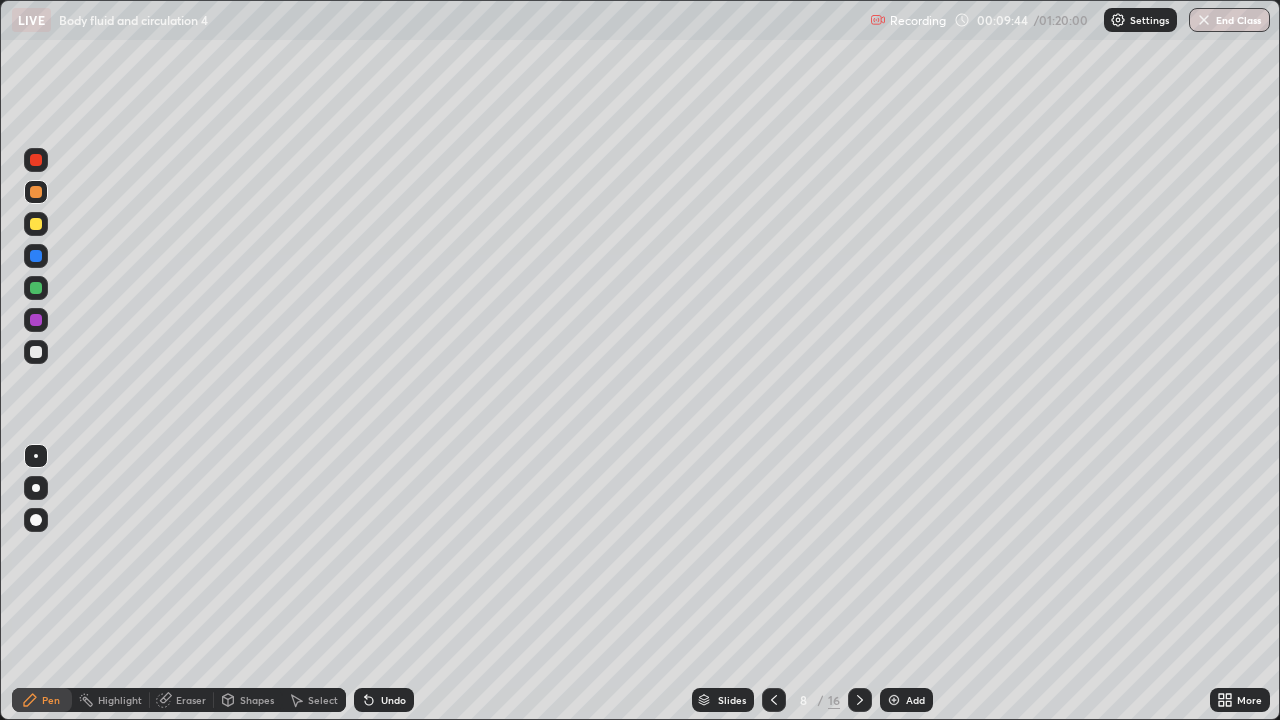 click at bounding box center [36, 224] 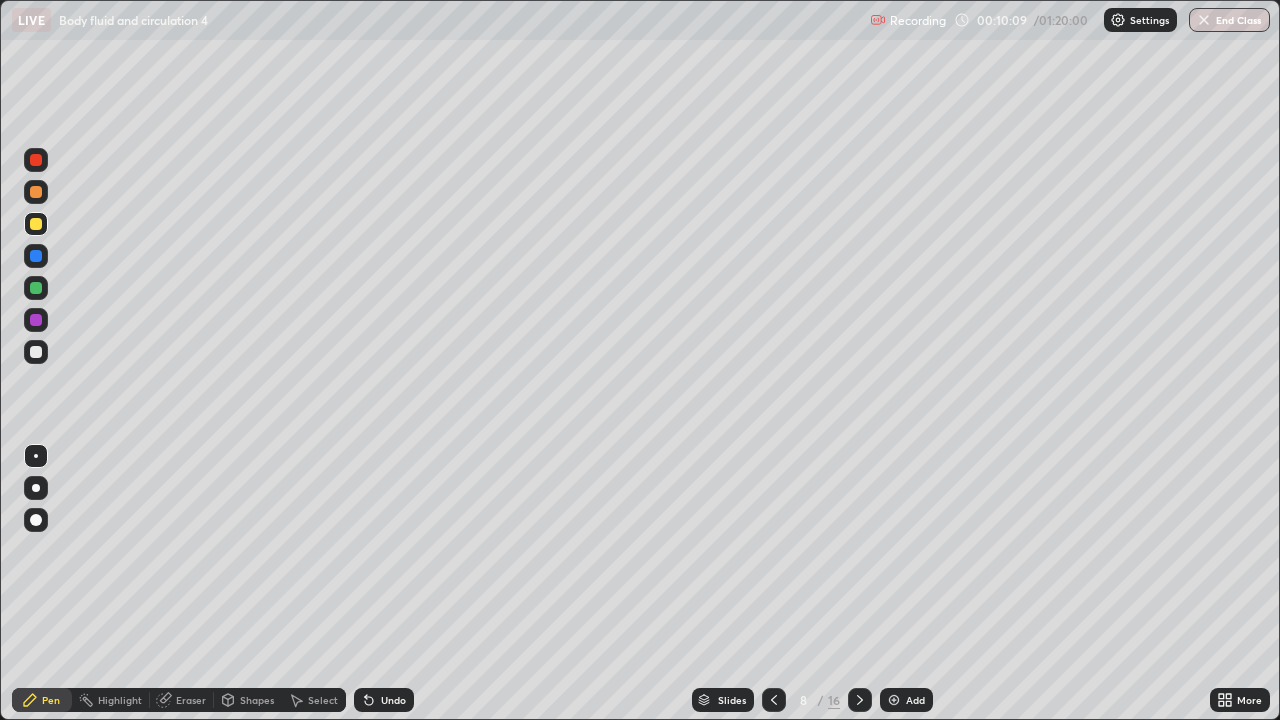 click at bounding box center [36, 288] 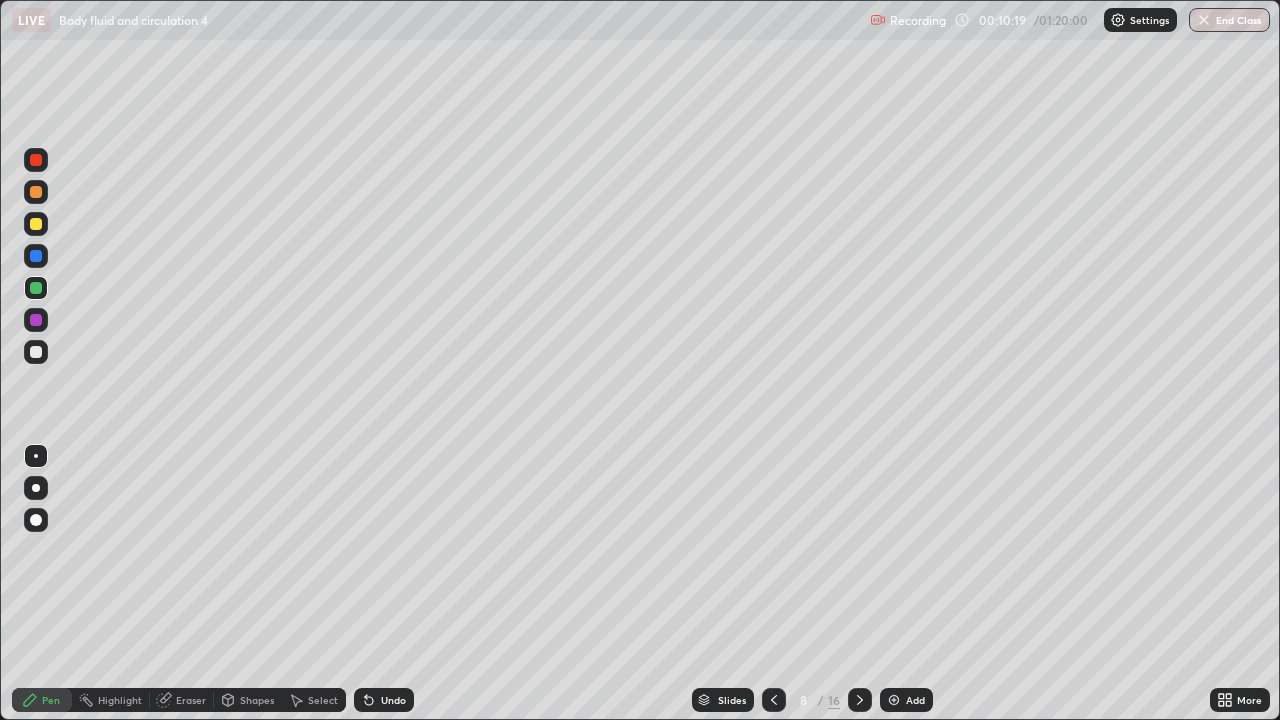 click at bounding box center [36, 224] 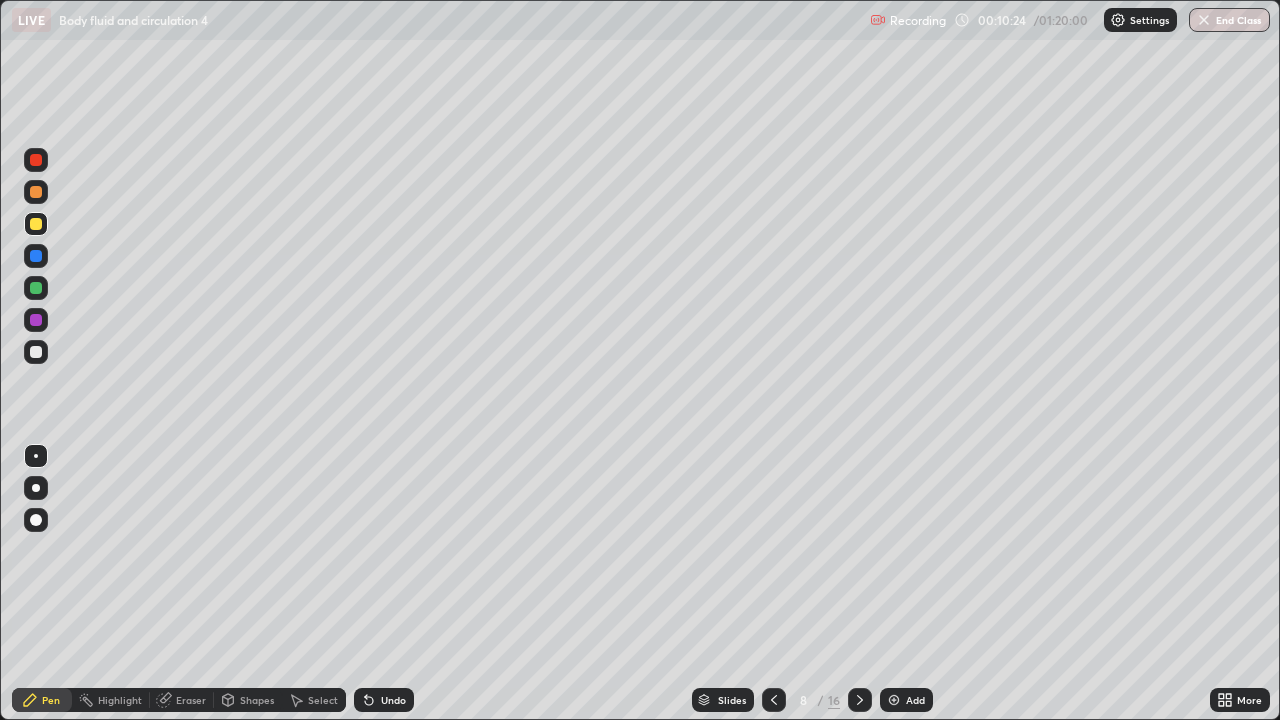 click on "Shapes" at bounding box center (248, 700) 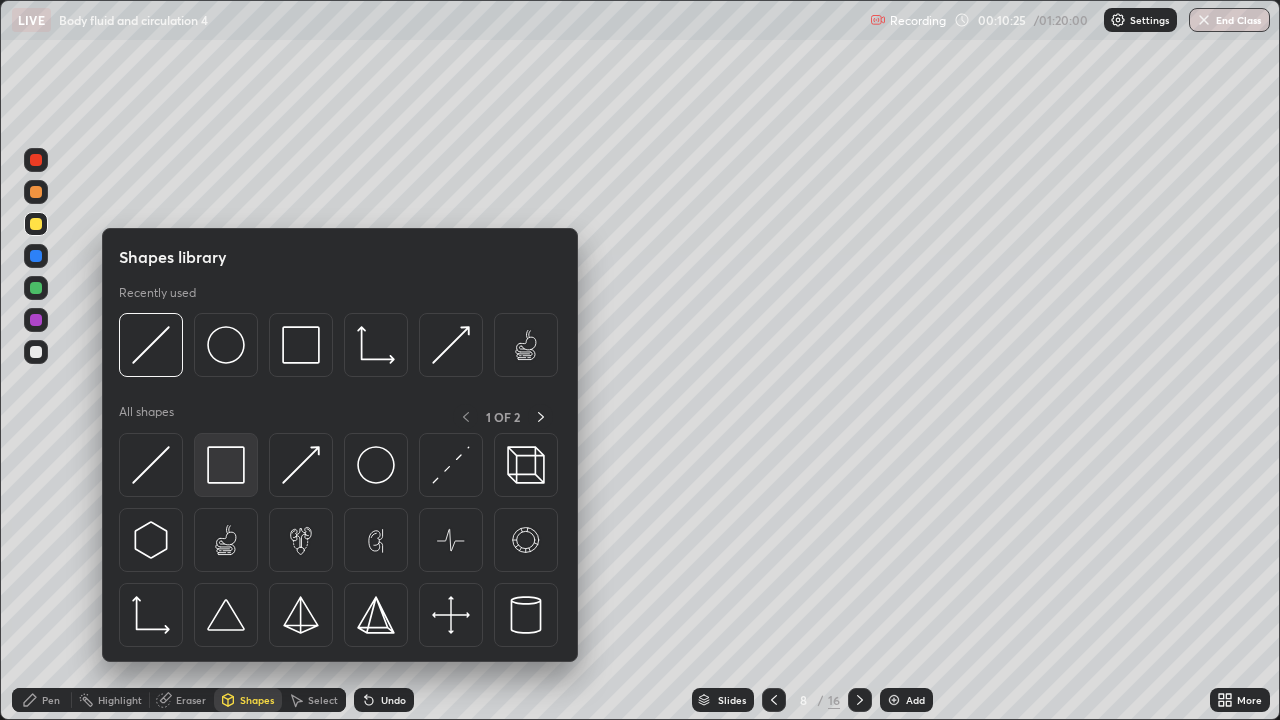click at bounding box center [226, 465] 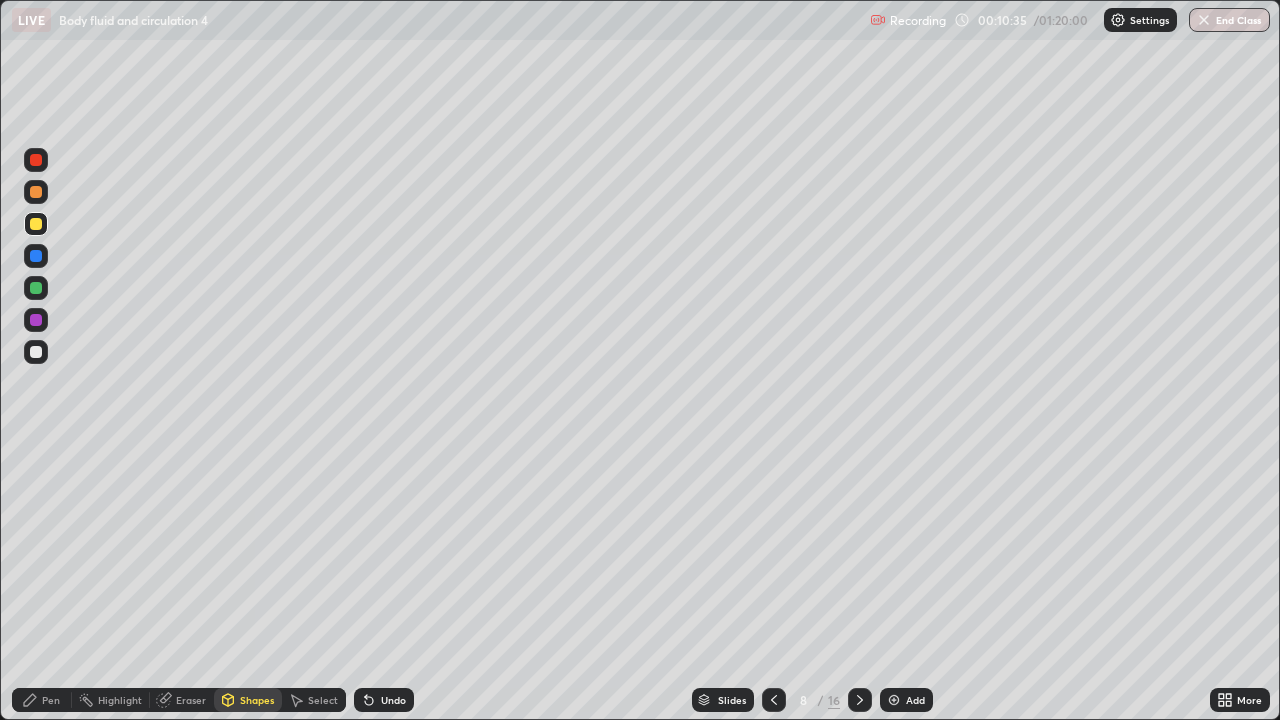 click on "Pen" at bounding box center [51, 700] 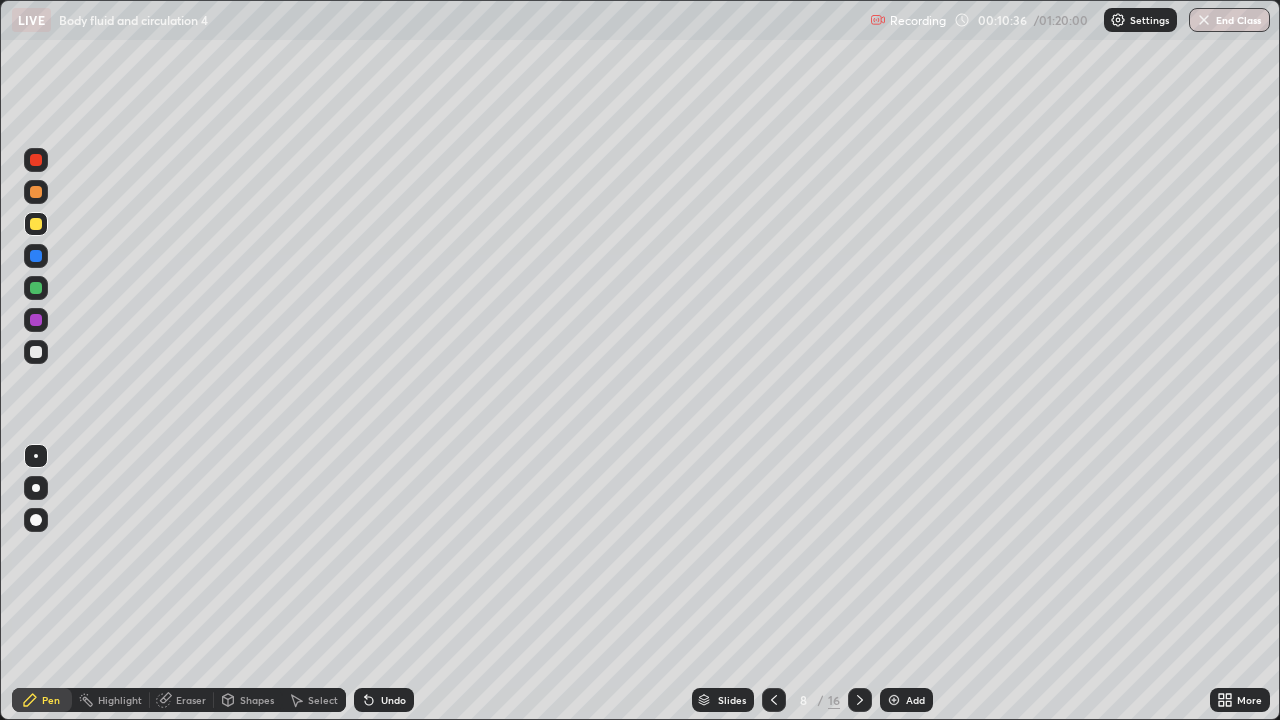 click at bounding box center [36, 352] 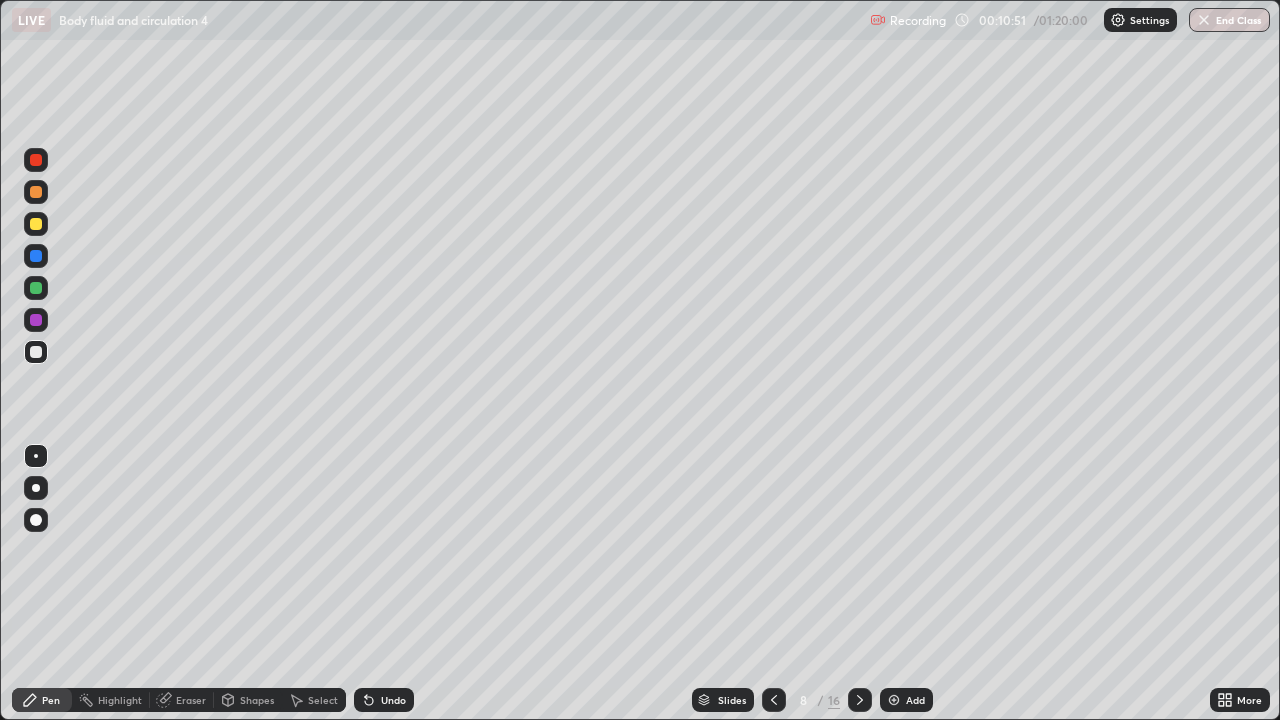 click on "Shapes" at bounding box center (257, 700) 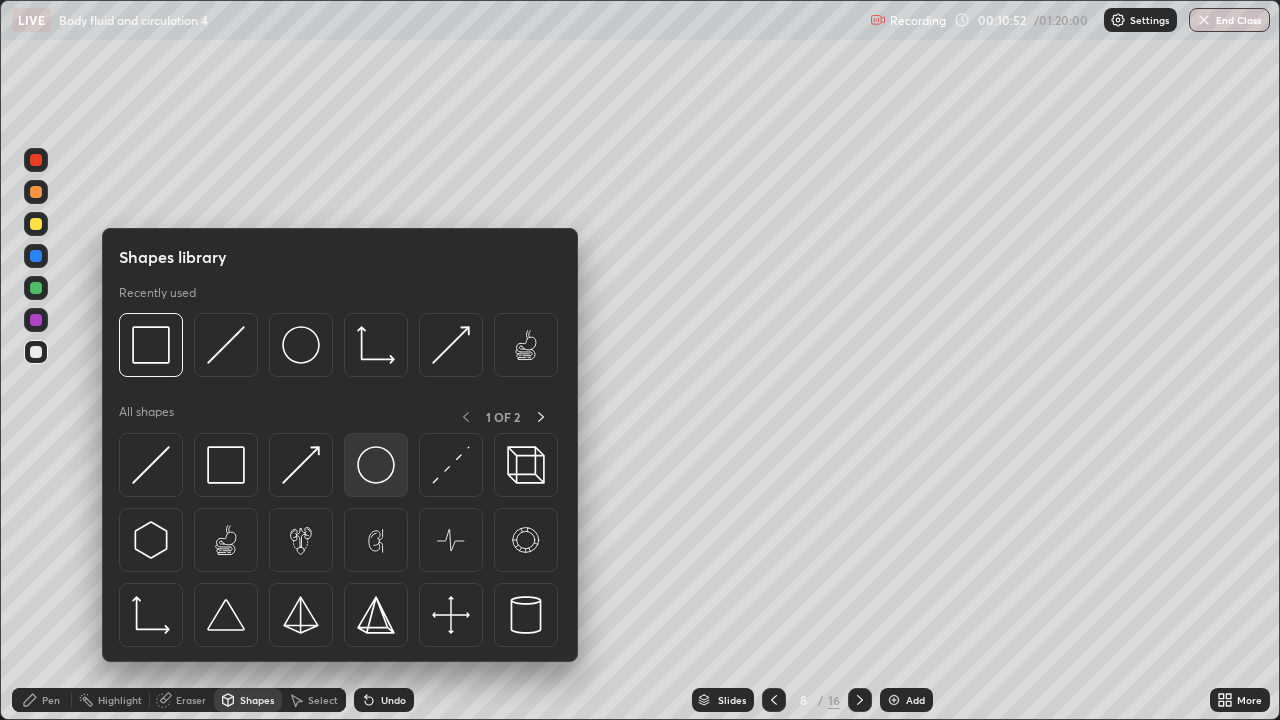 click at bounding box center [376, 465] 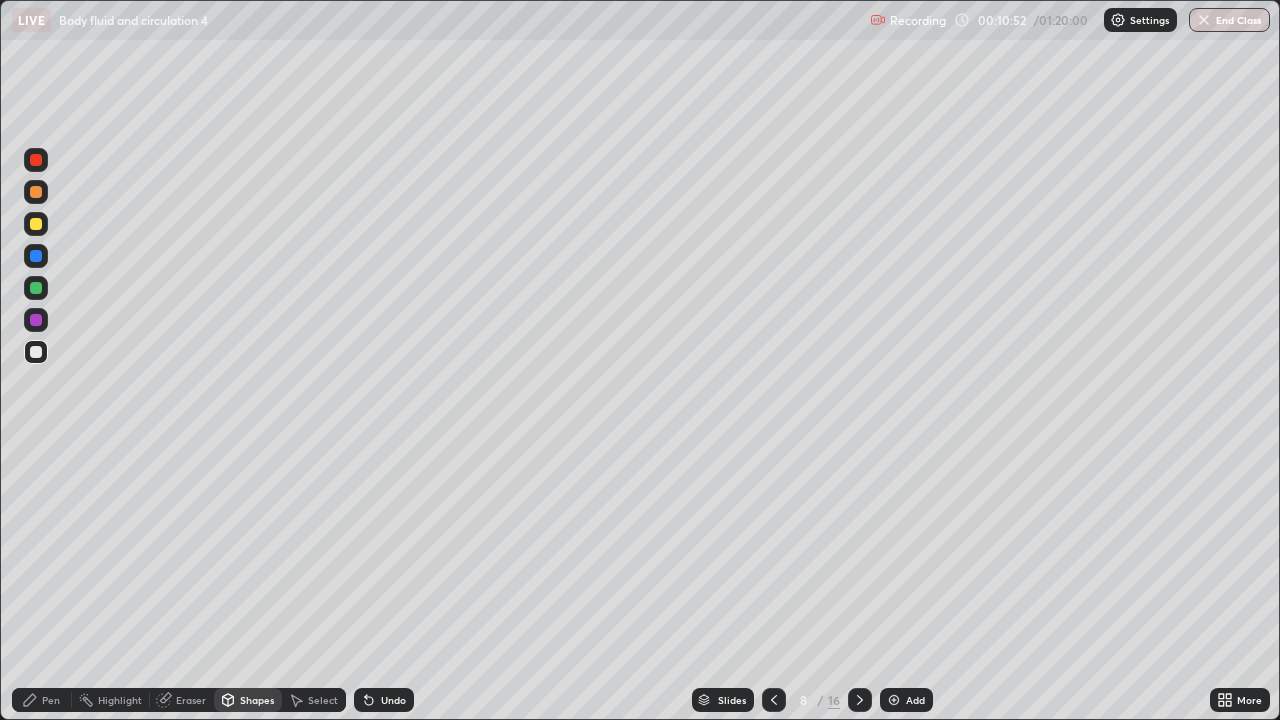 click at bounding box center [36, 288] 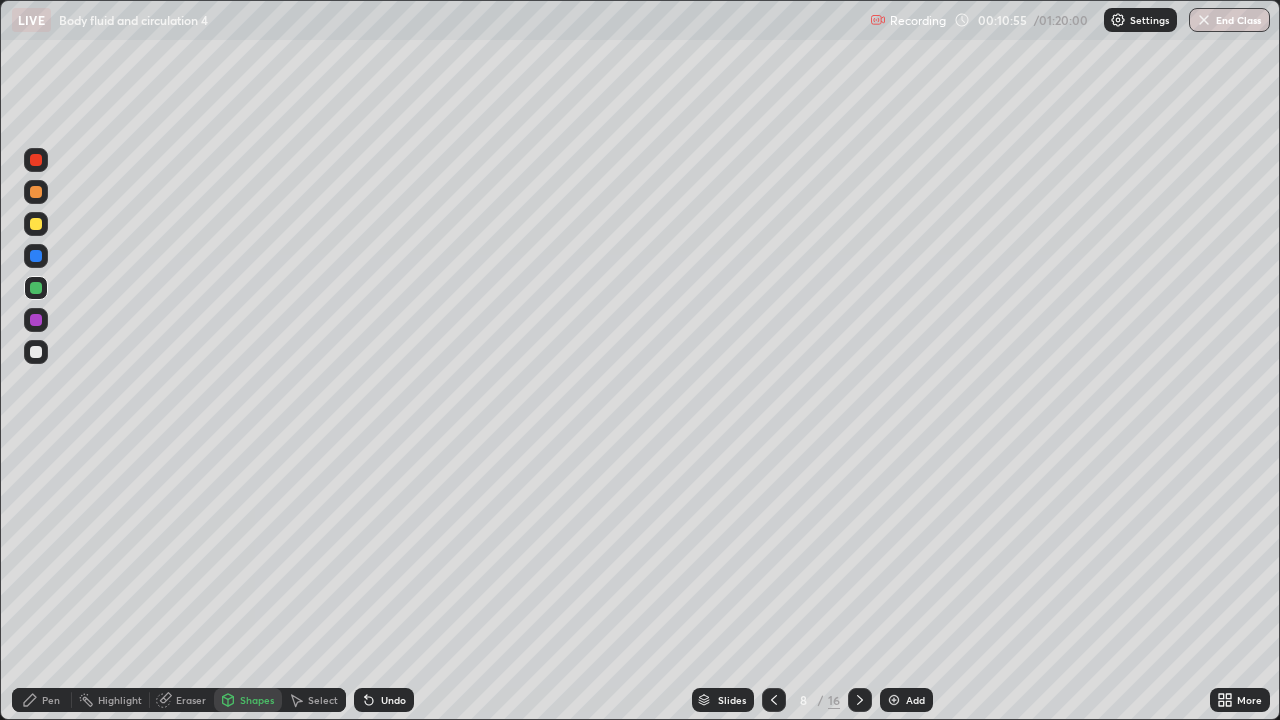 click on "Pen" at bounding box center [42, 700] 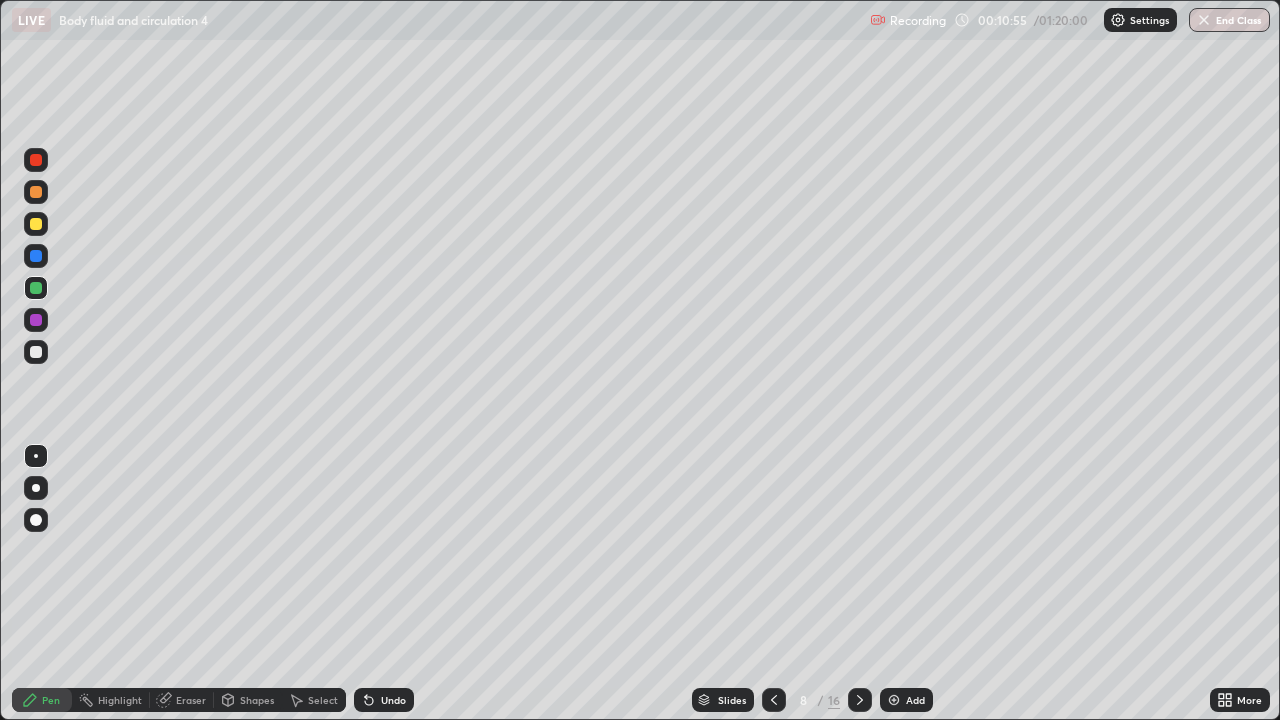 click at bounding box center [36, 352] 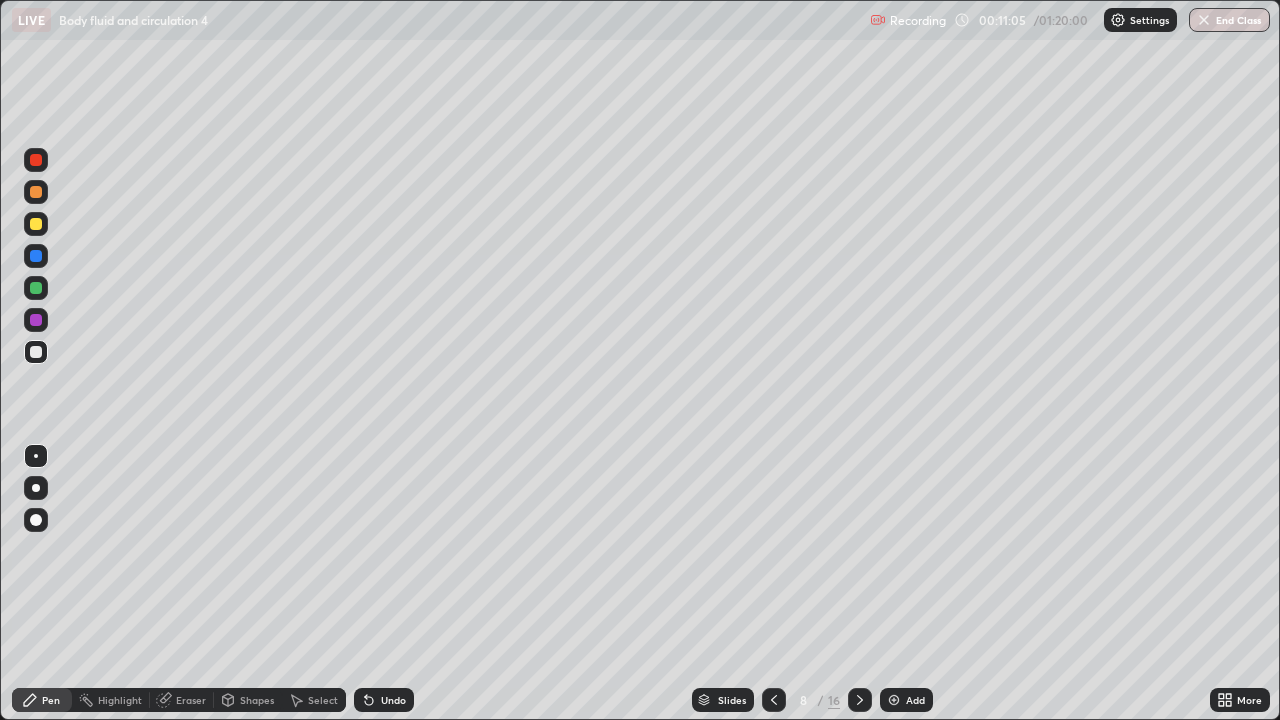 click on "Shapes" at bounding box center (257, 700) 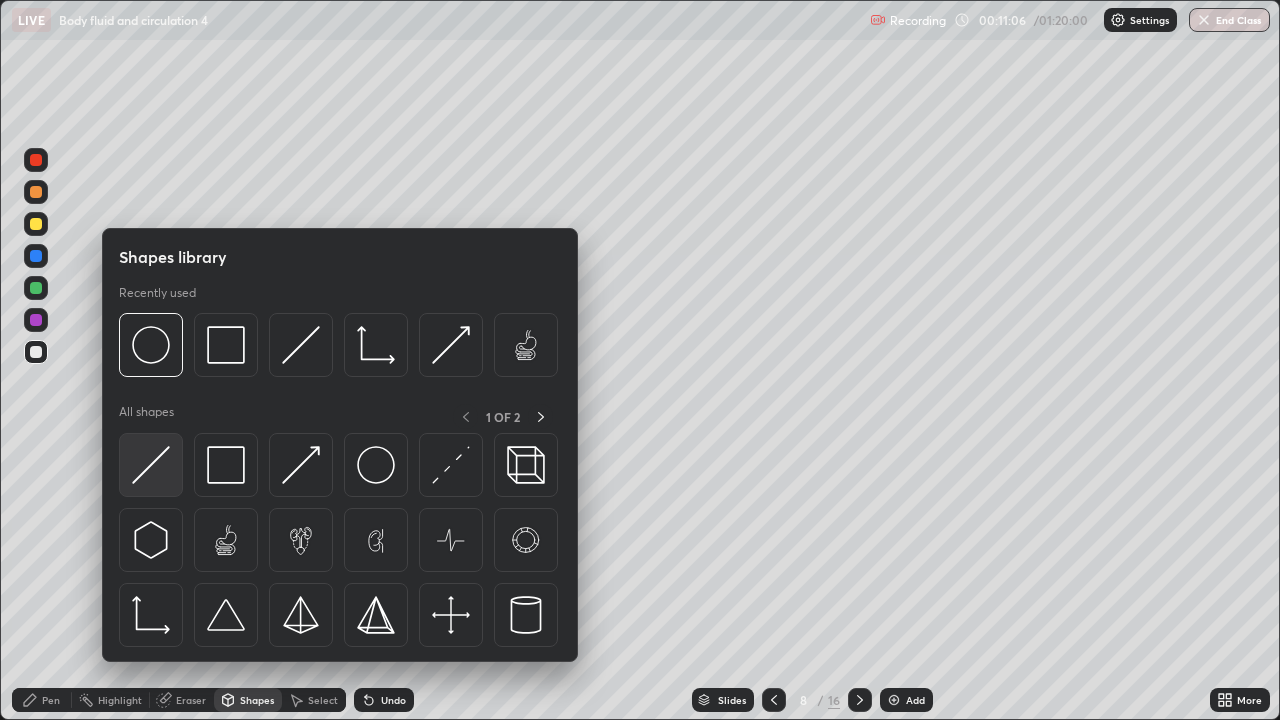 click at bounding box center [151, 465] 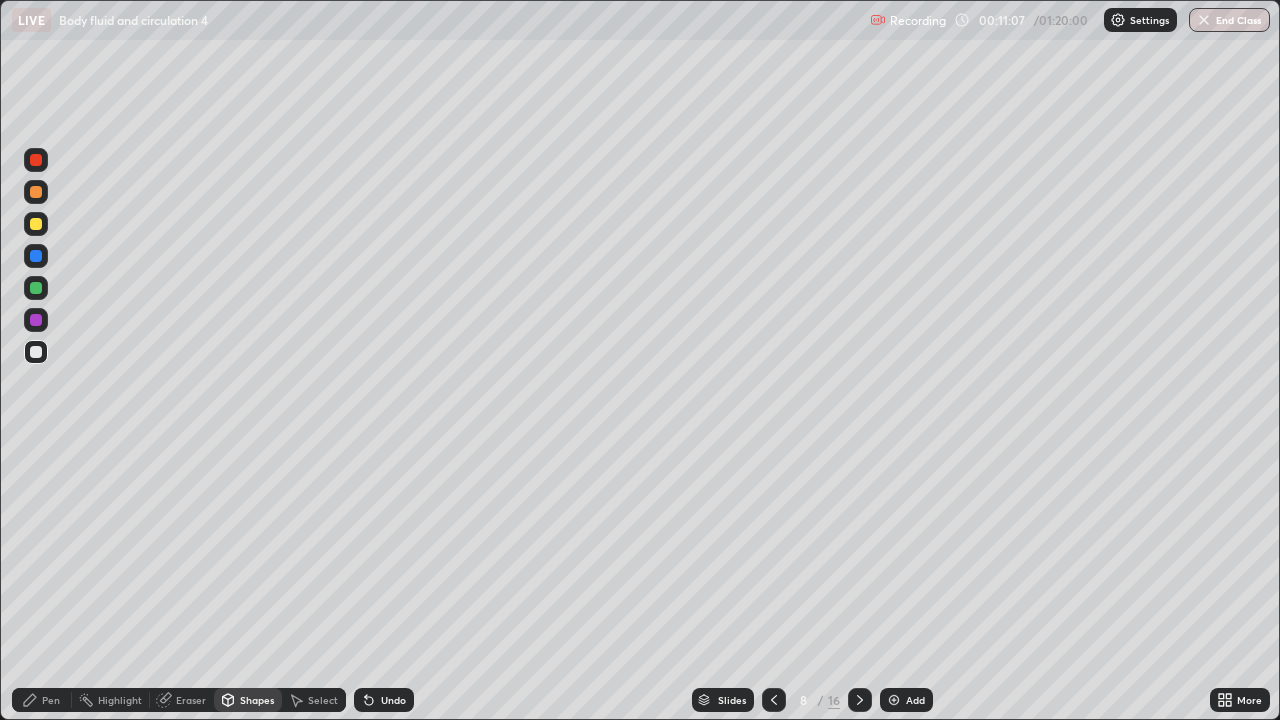 click at bounding box center [36, 288] 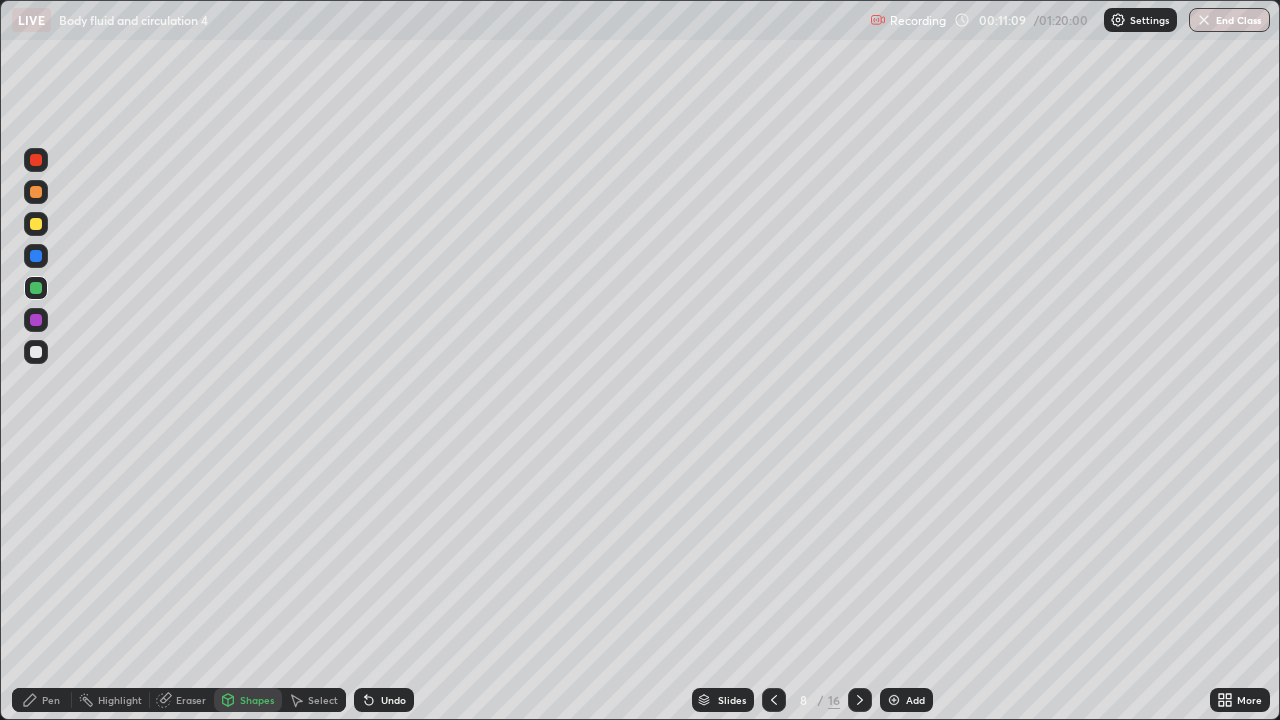 click at bounding box center [36, 192] 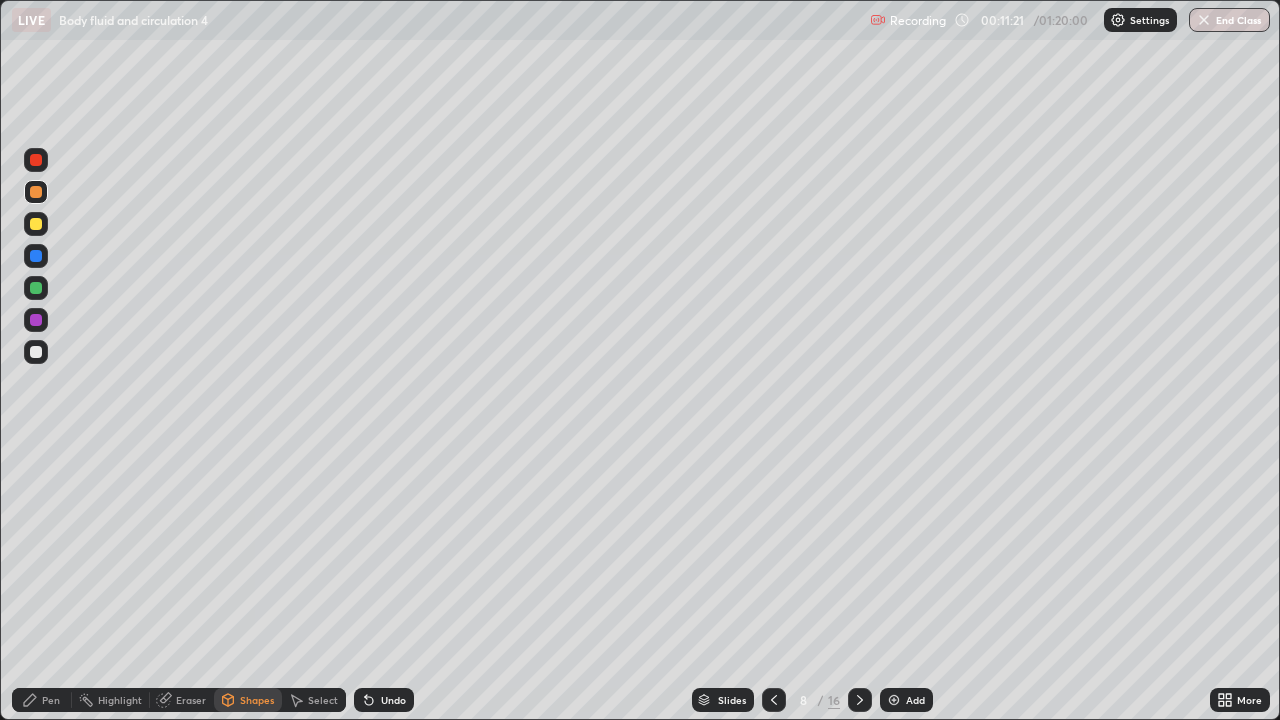 click at bounding box center [36, 352] 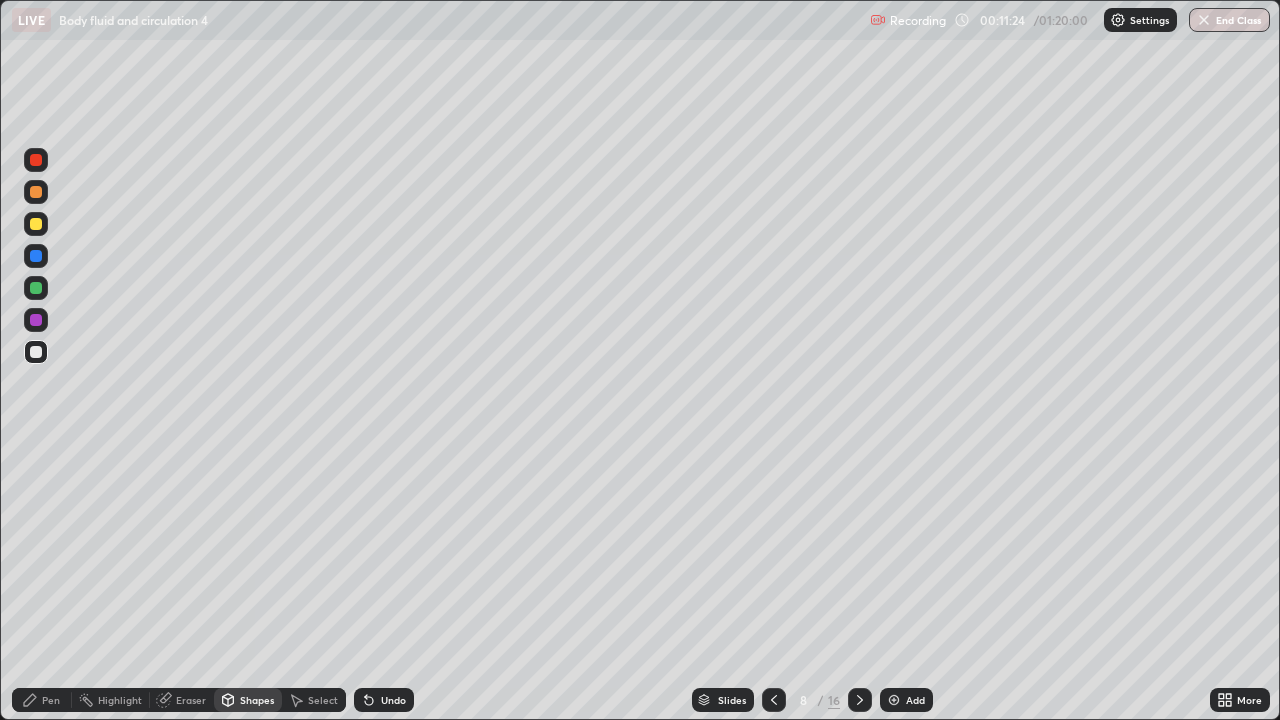 click at bounding box center [36, 192] 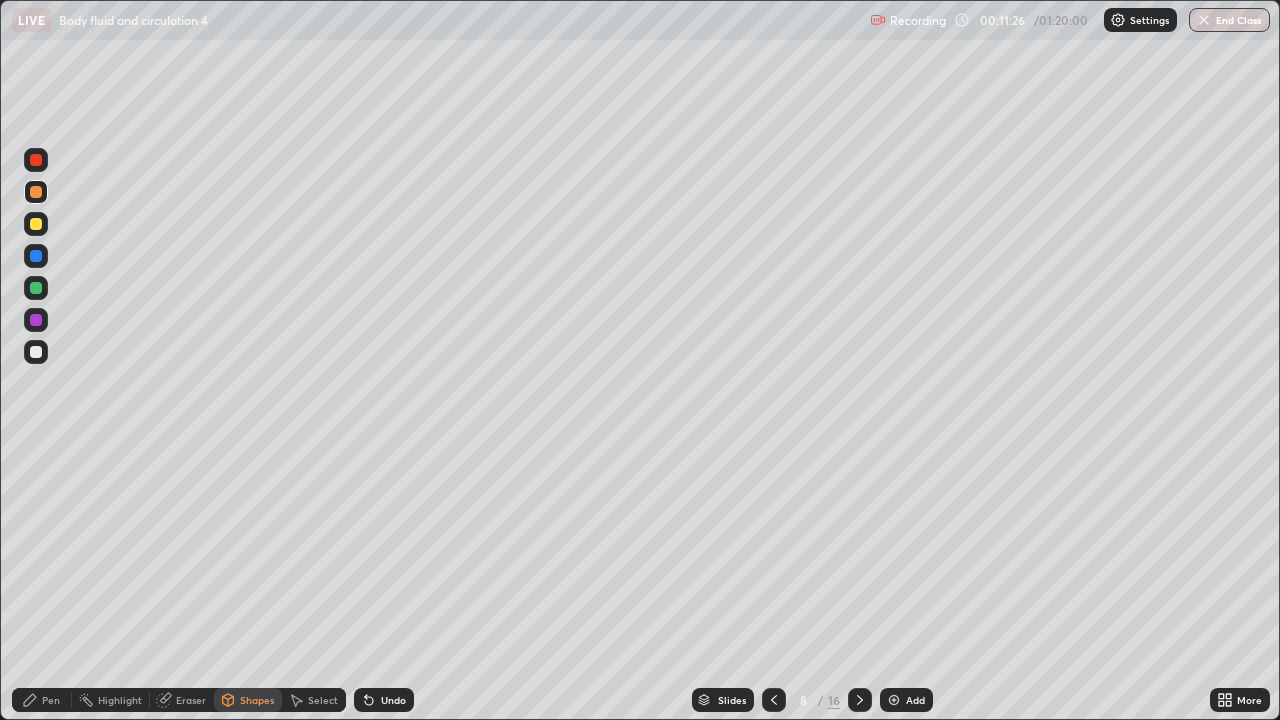 click on "Shapes" at bounding box center [257, 700] 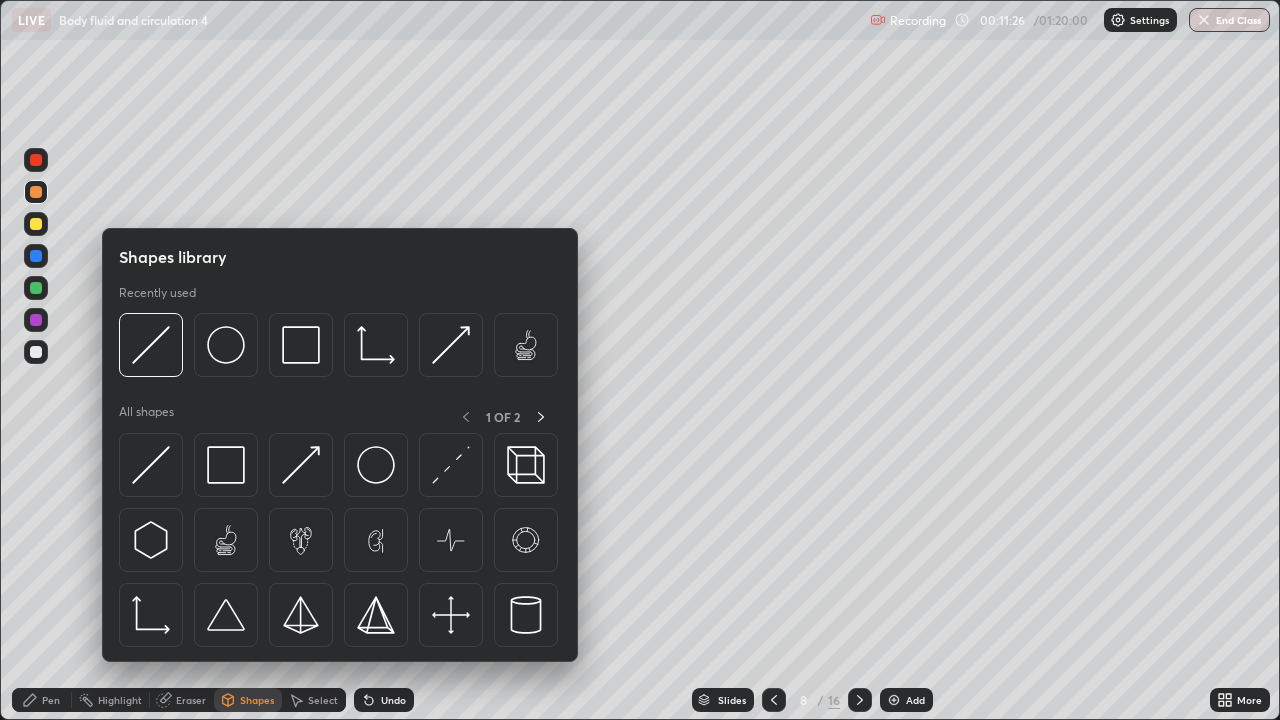 click on "Pen" at bounding box center [51, 700] 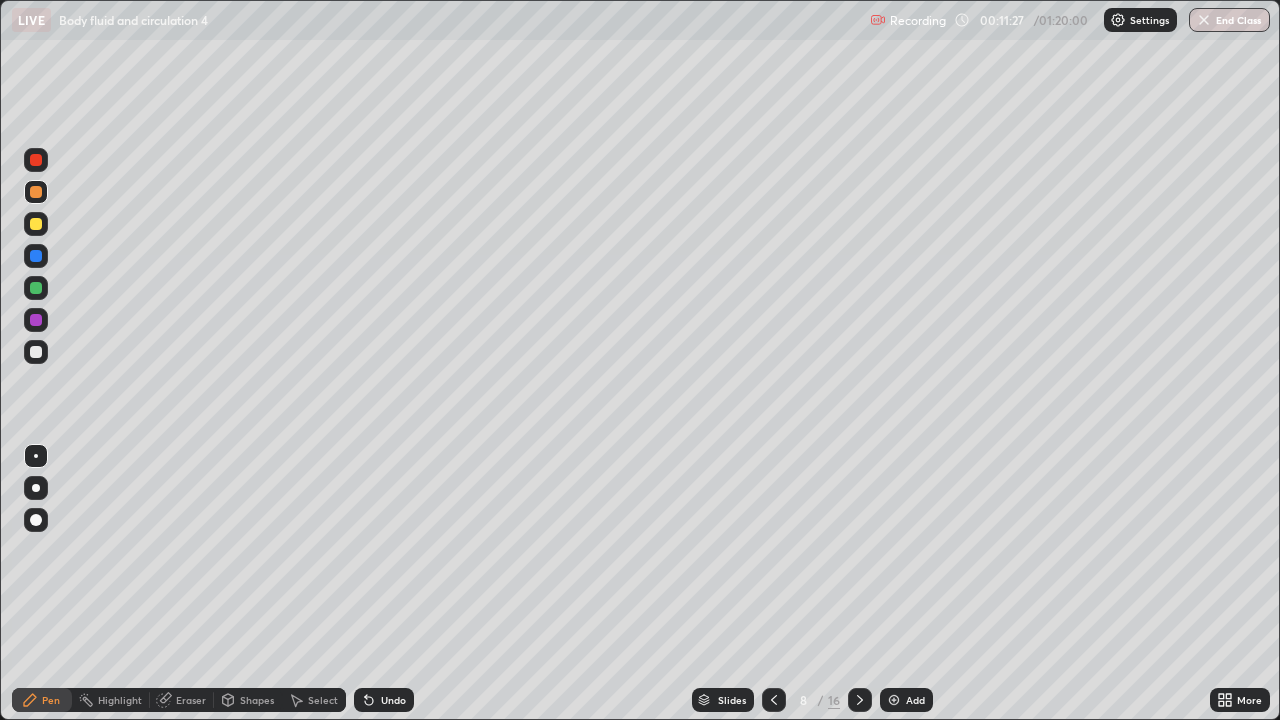 click at bounding box center (36, 352) 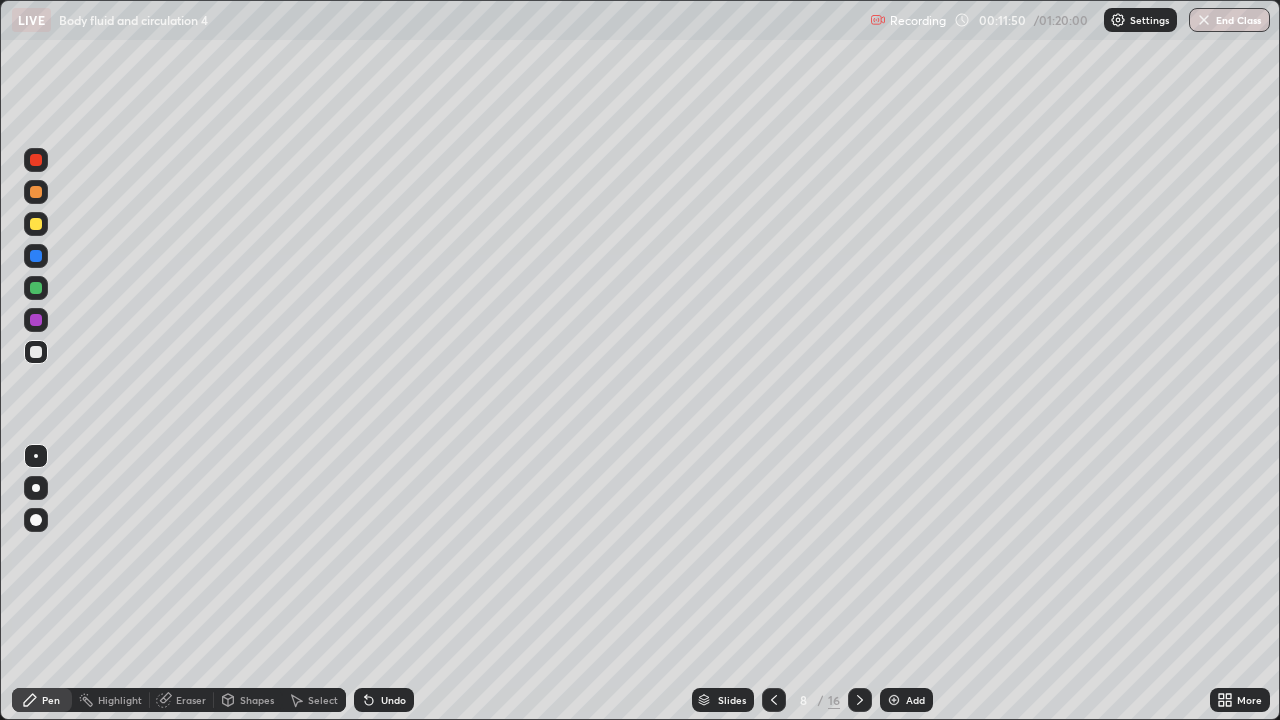 click at bounding box center (36, 192) 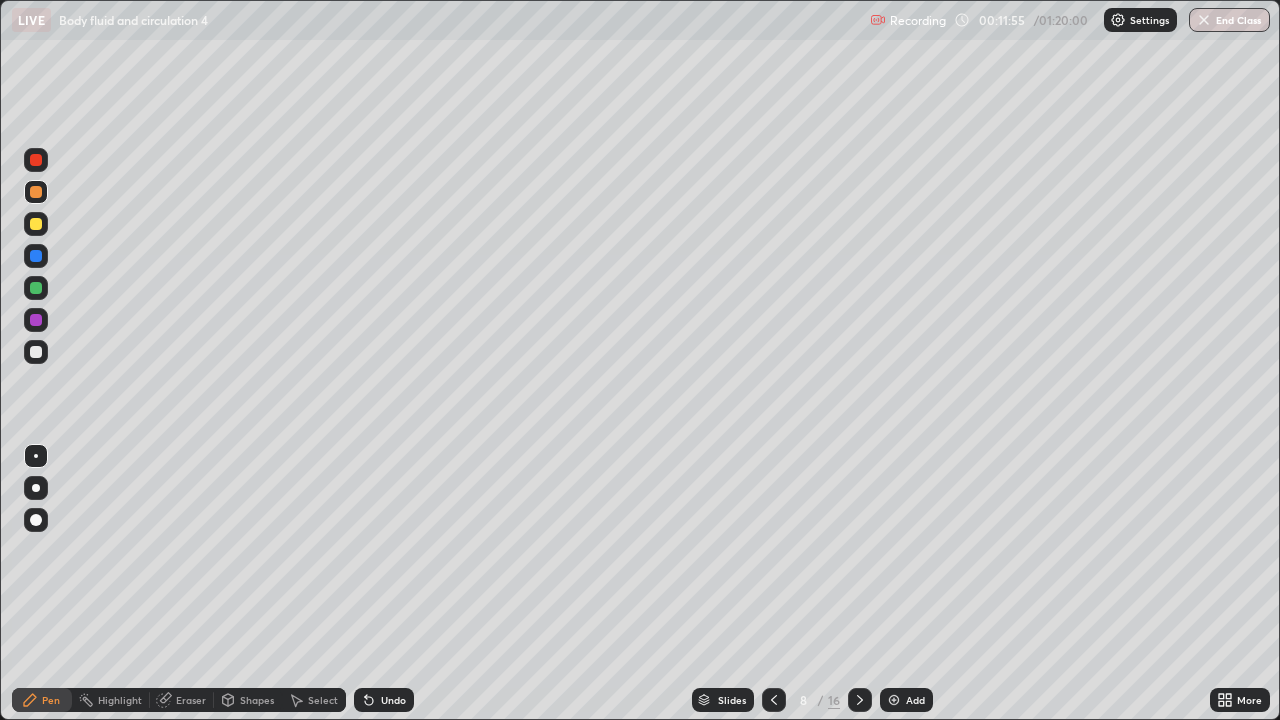 click on "Shapes" at bounding box center (257, 700) 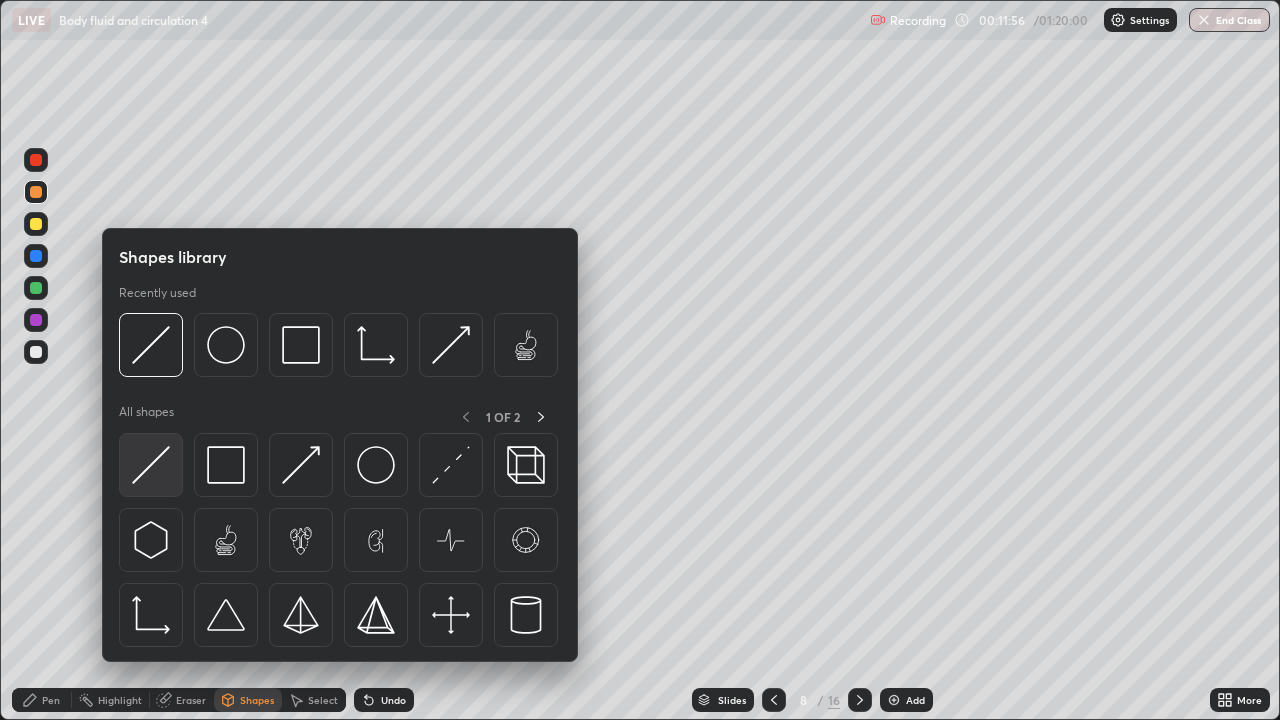 click at bounding box center (151, 465) 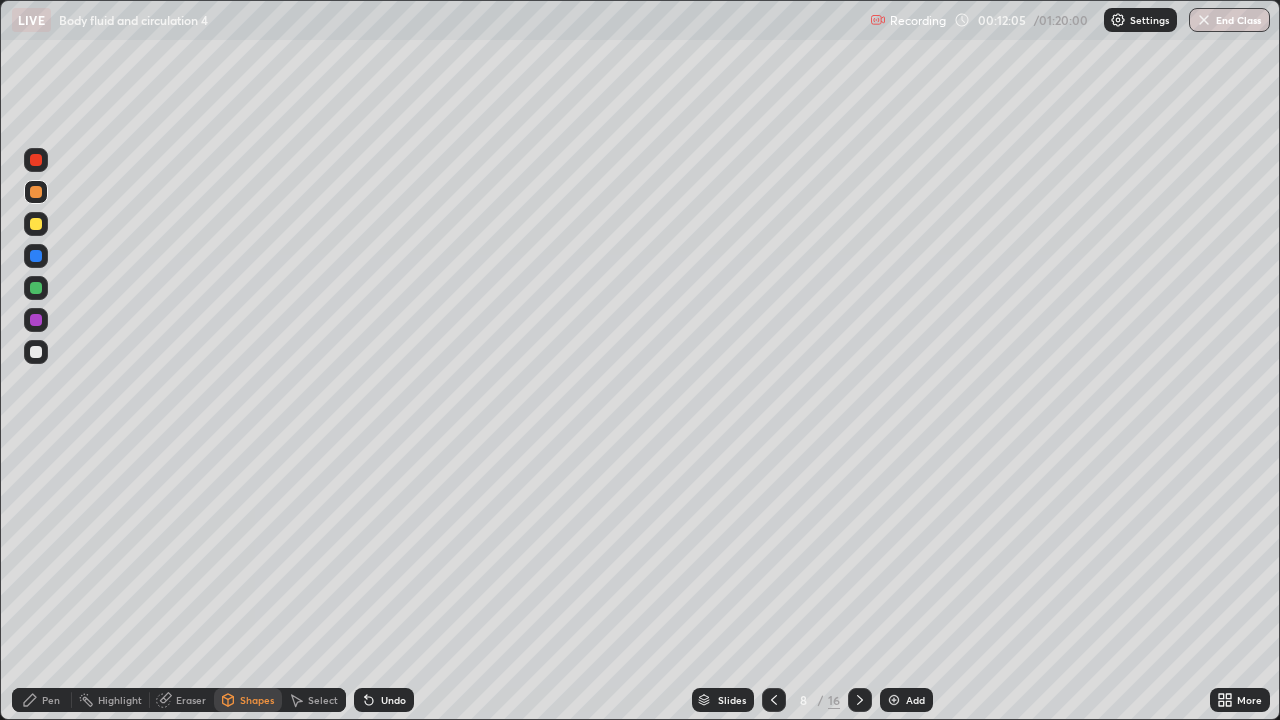 click on "Pen" at bounding box center (51, 700) 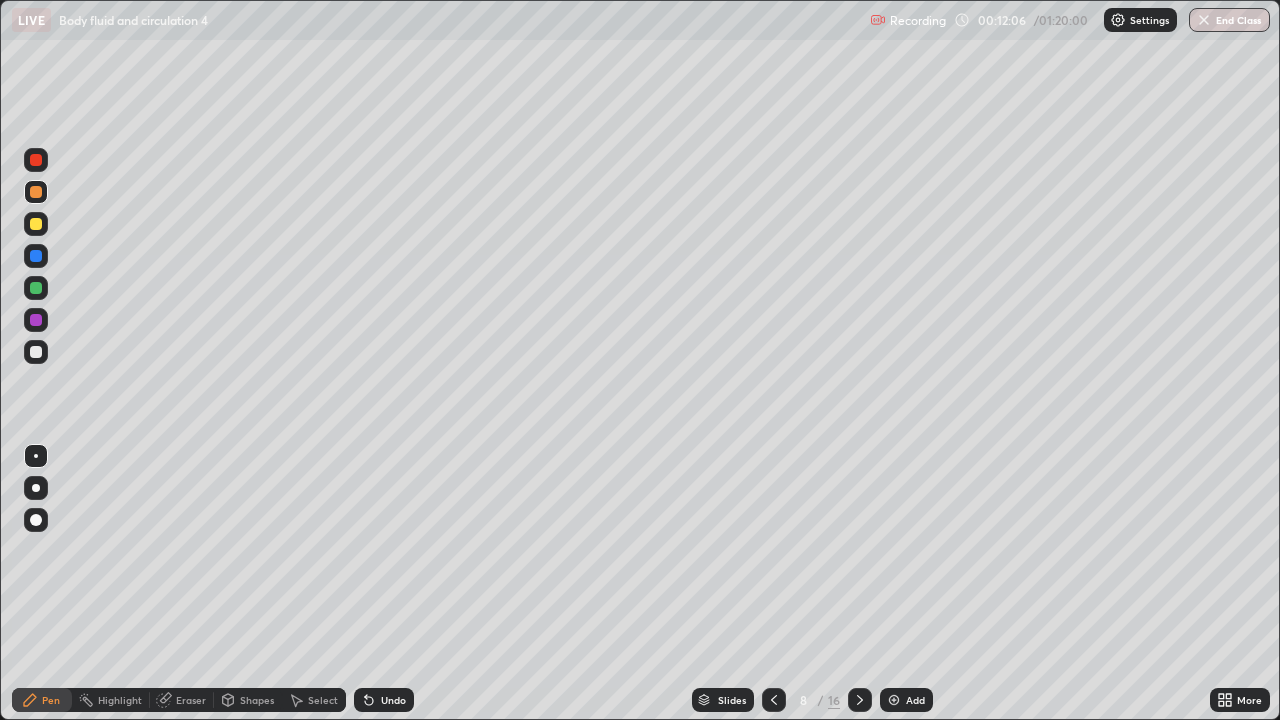 click at bounding box center [36, 352] 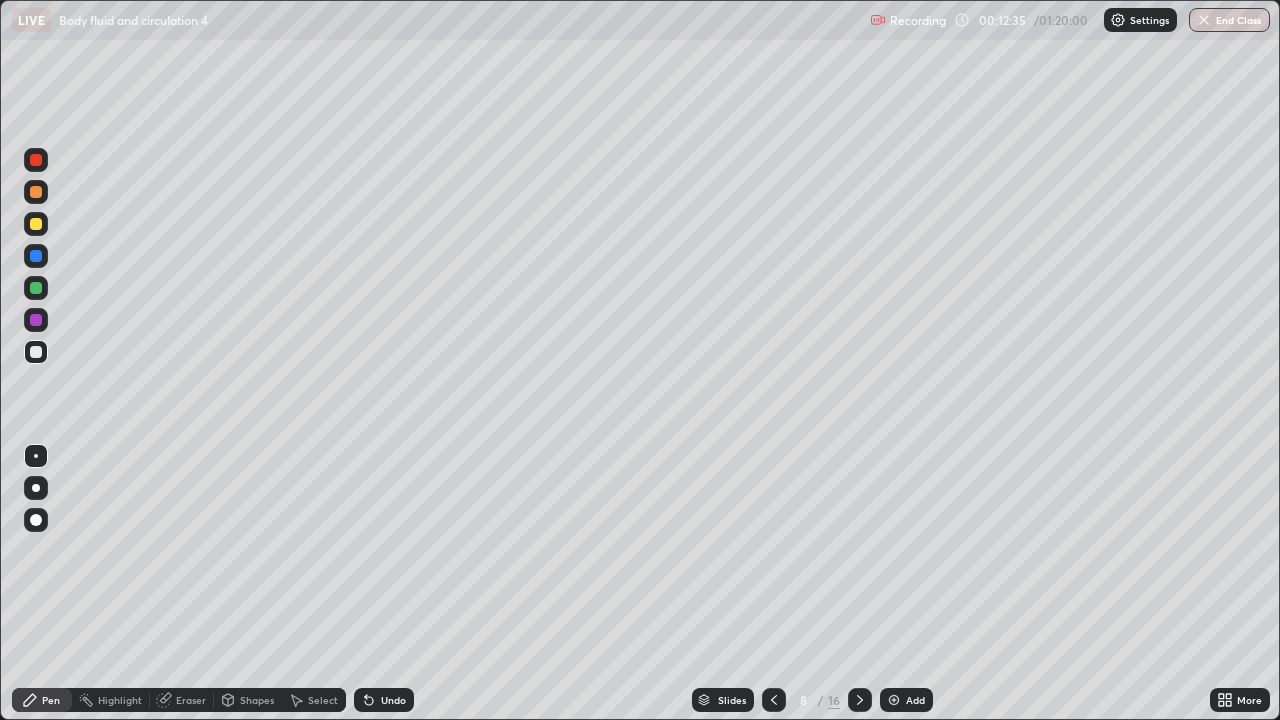 click at bounding box center (36, 192) 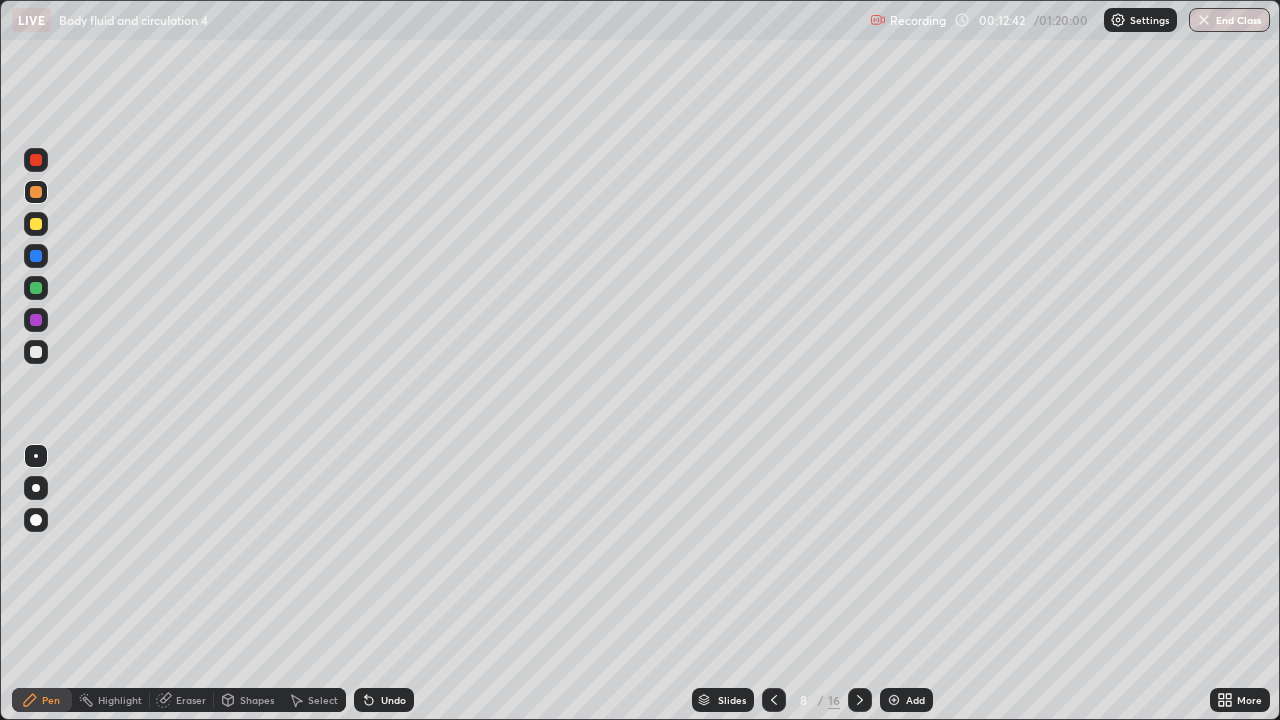 click on "Shapes" at bounding box center [248, 700] 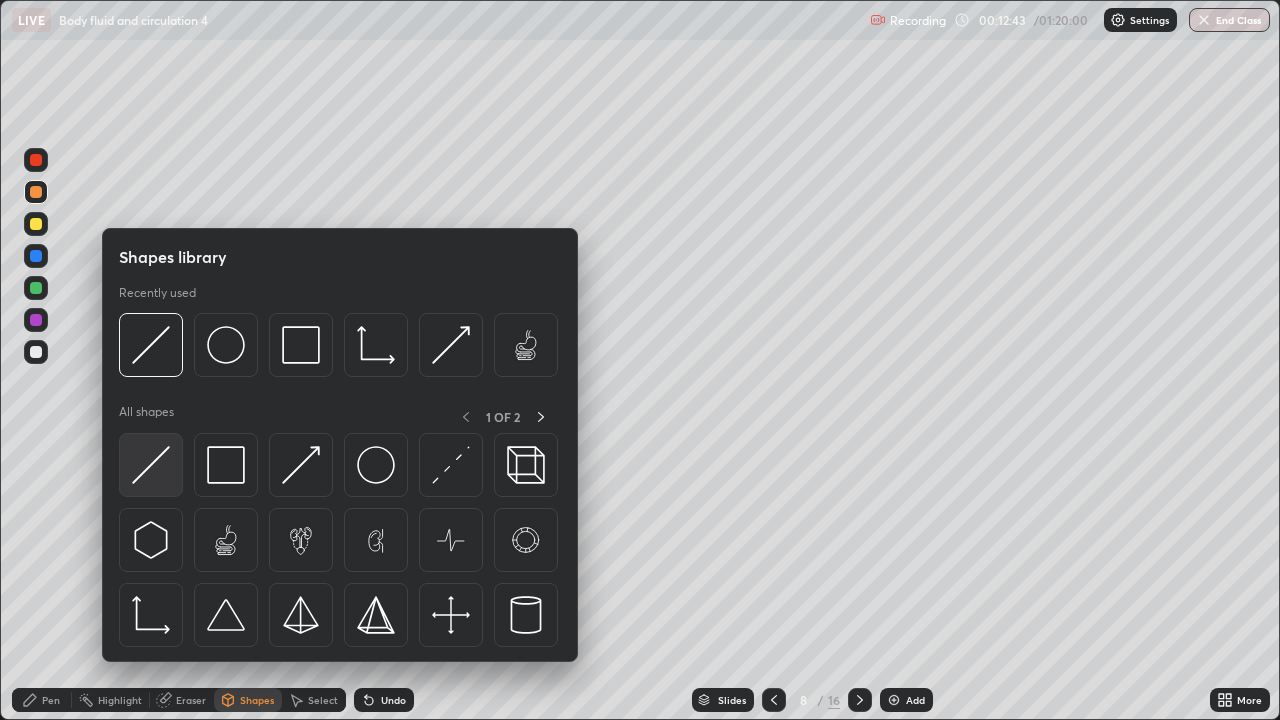 click at bounding box center [151, 465] 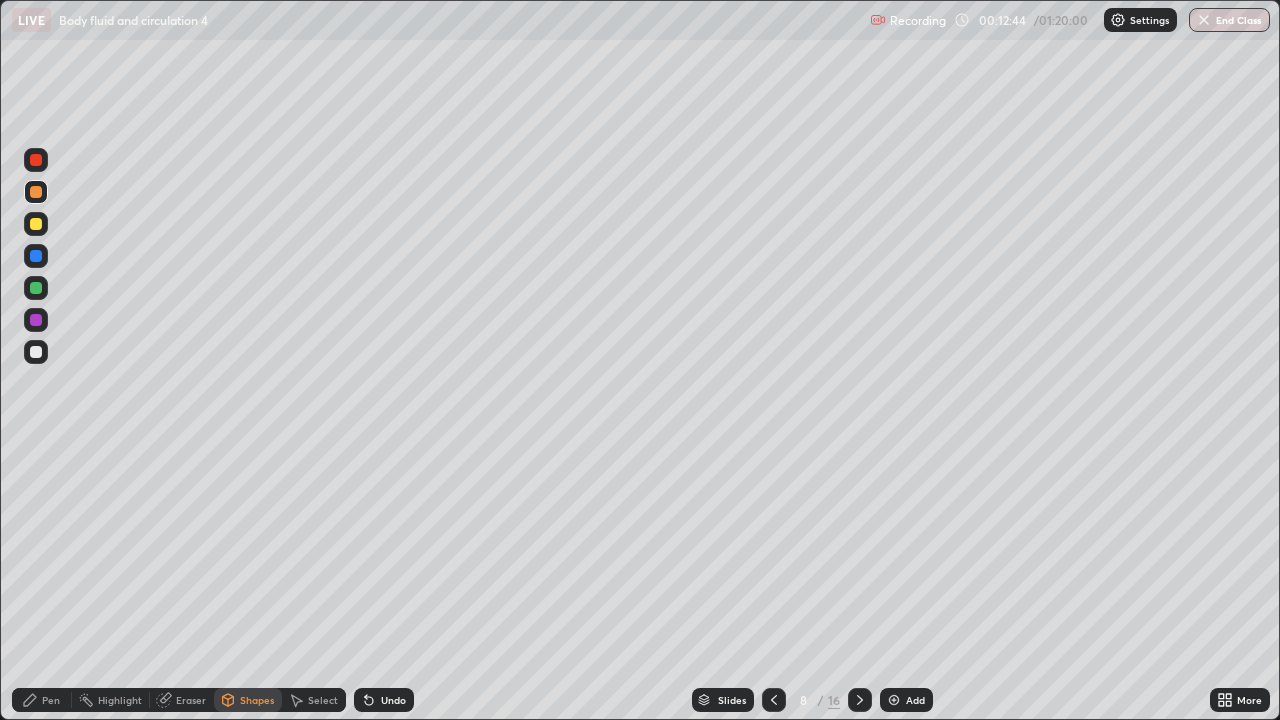 click at bounding box center (36, 320) 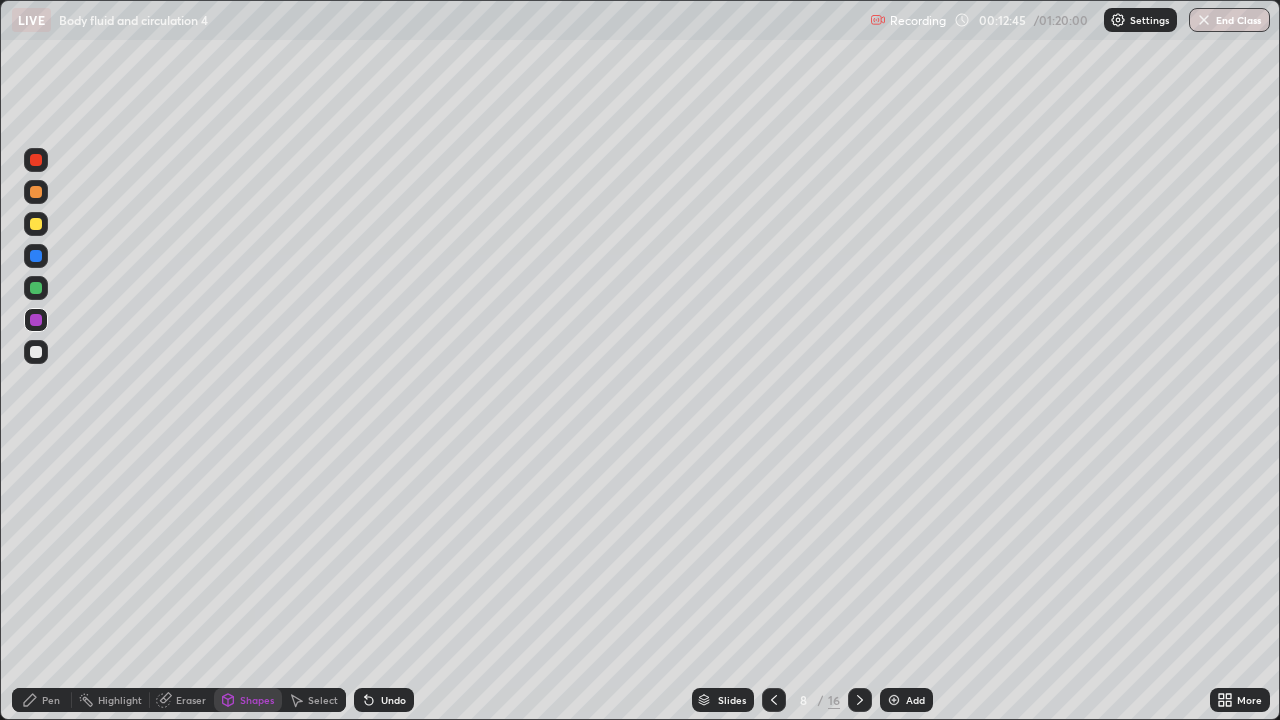 click at bounding box center [36, 192] 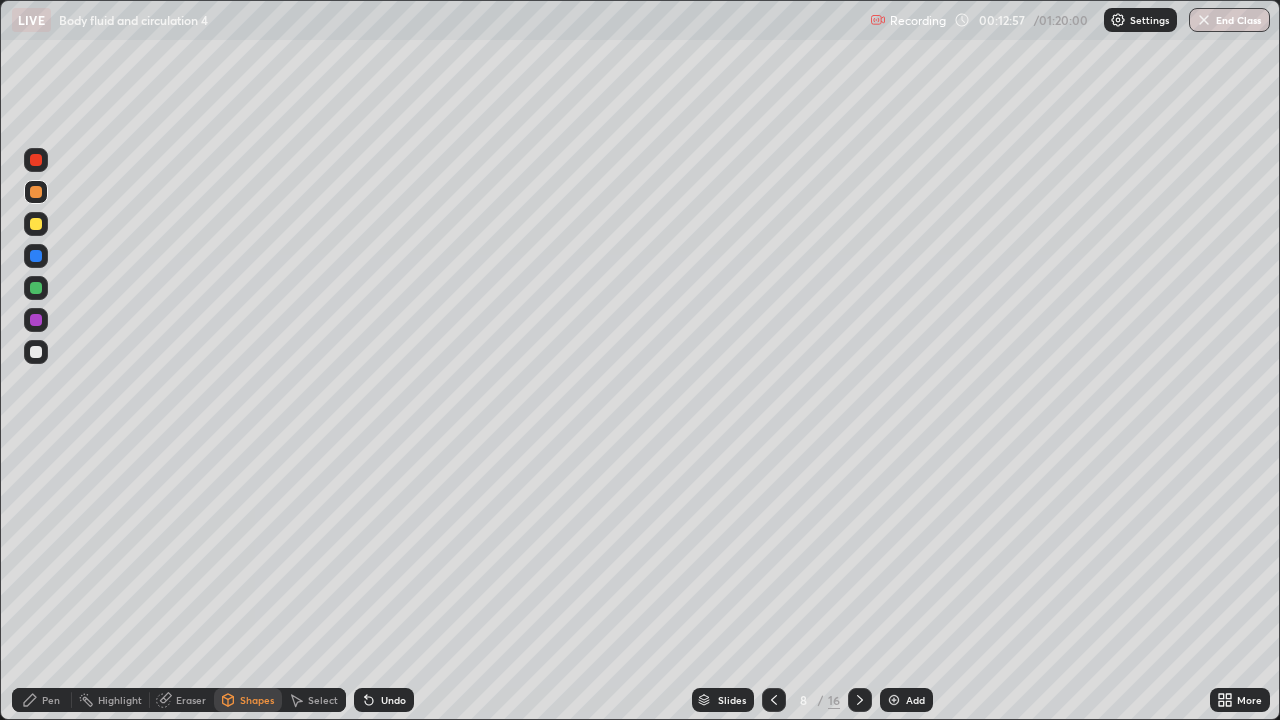click at bounding box center (36, 352) 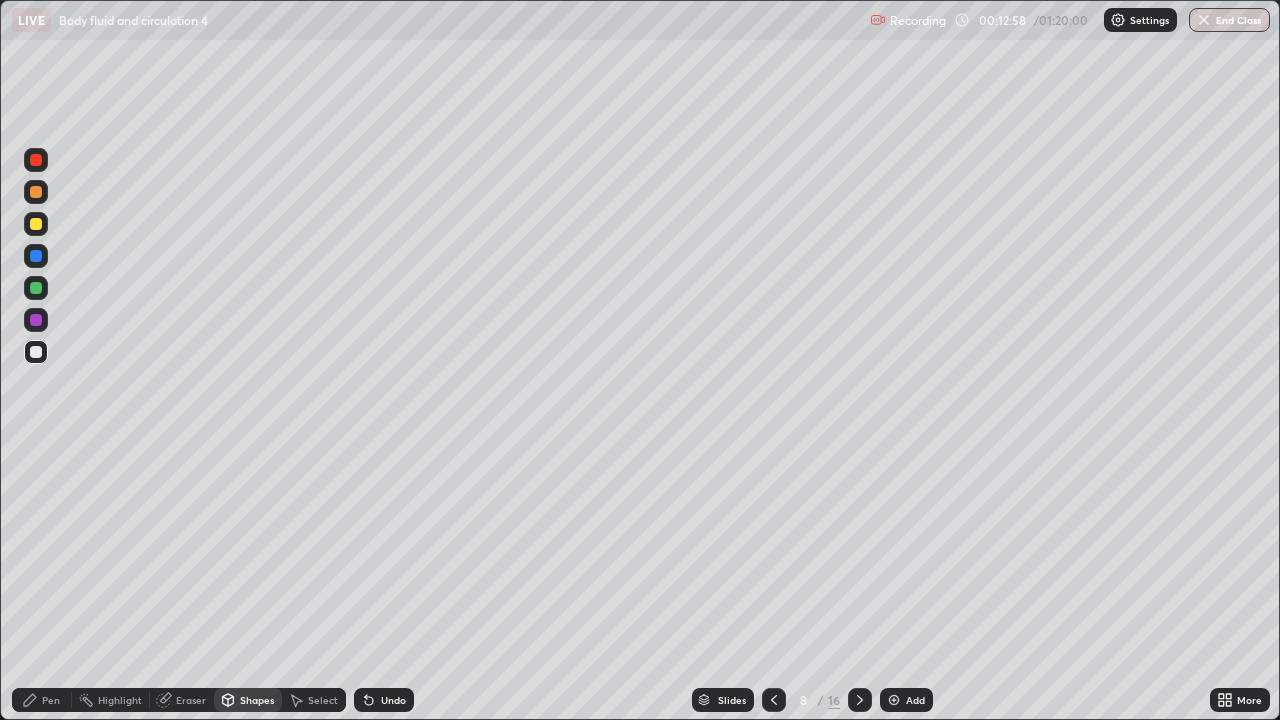 click on "Eraser" at bounding box center (191, 700) 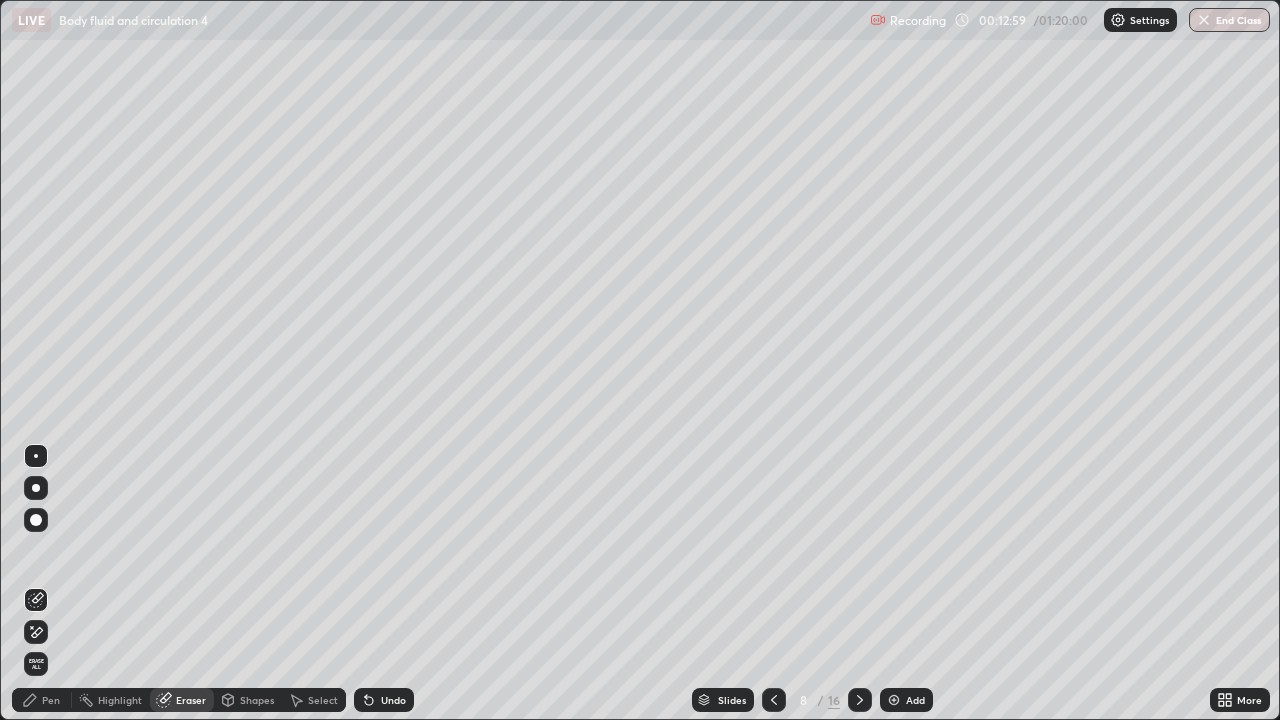 click on "Pen" at bounding box center (51, 700) 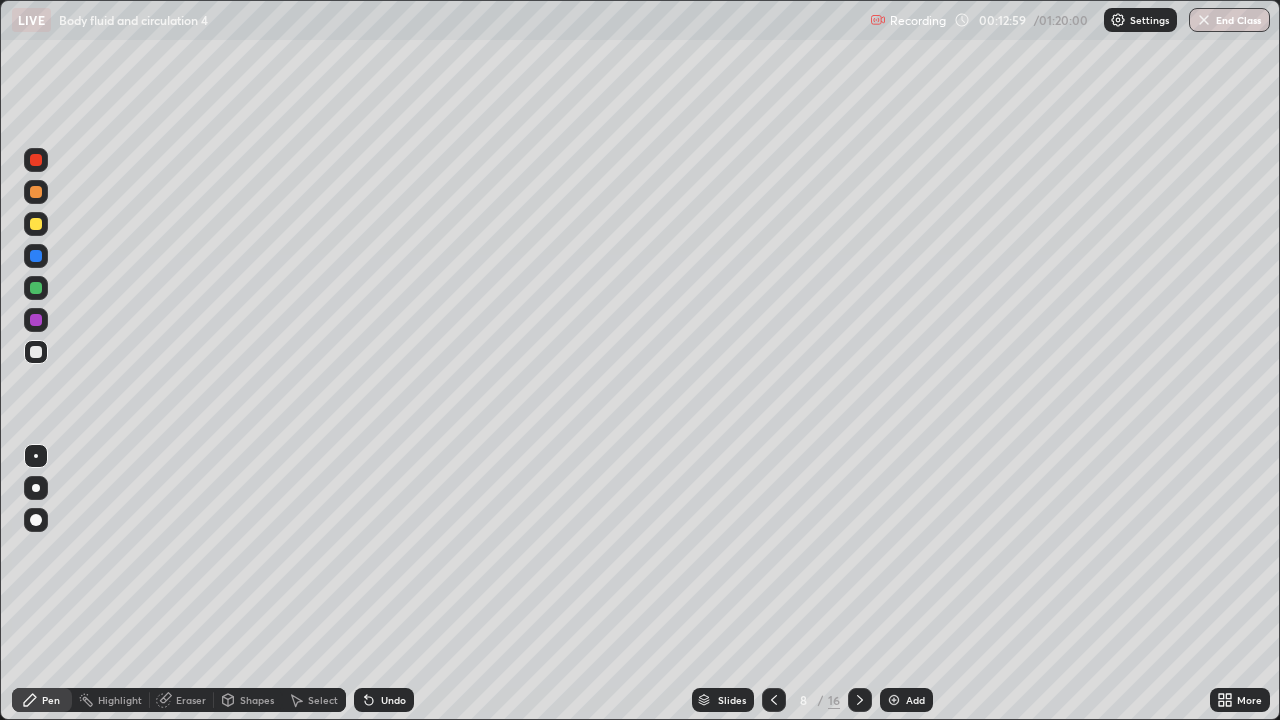 click at bounding box center (36, 352) 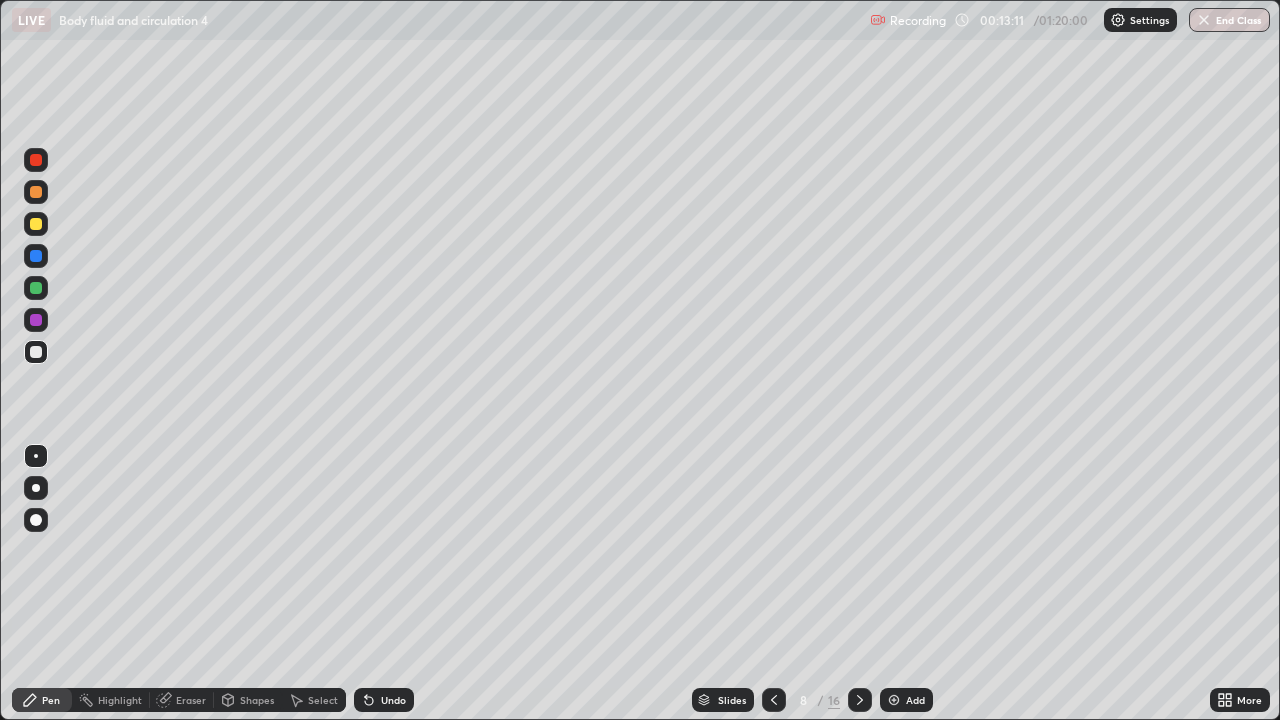 click at bounding box center (36, 352) 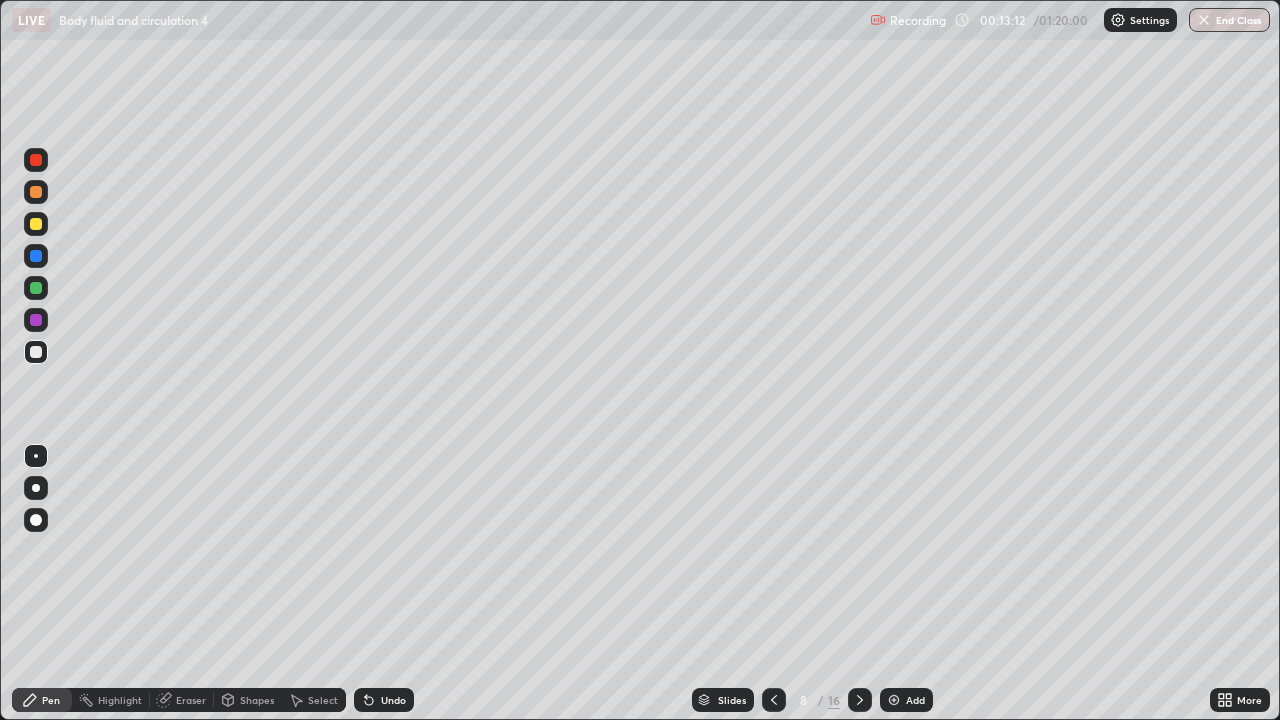 click at bounding box center (36, 320) 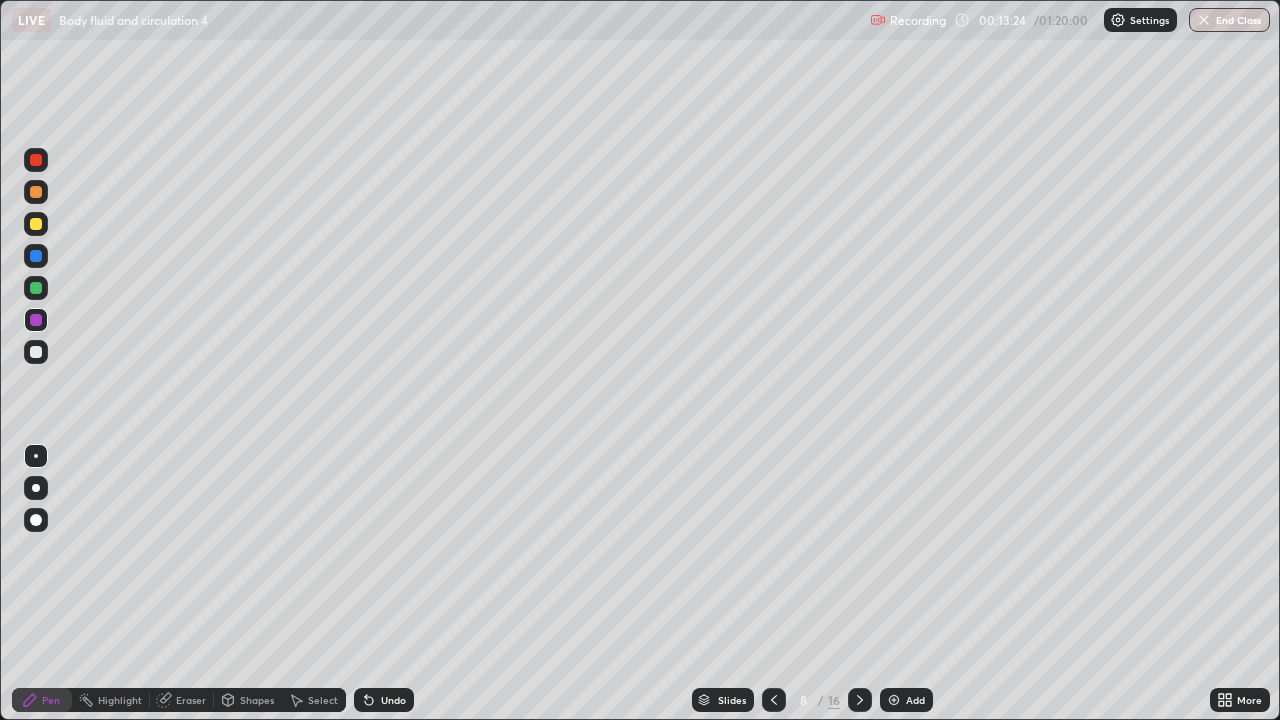 click at bounding box center [36, 224] 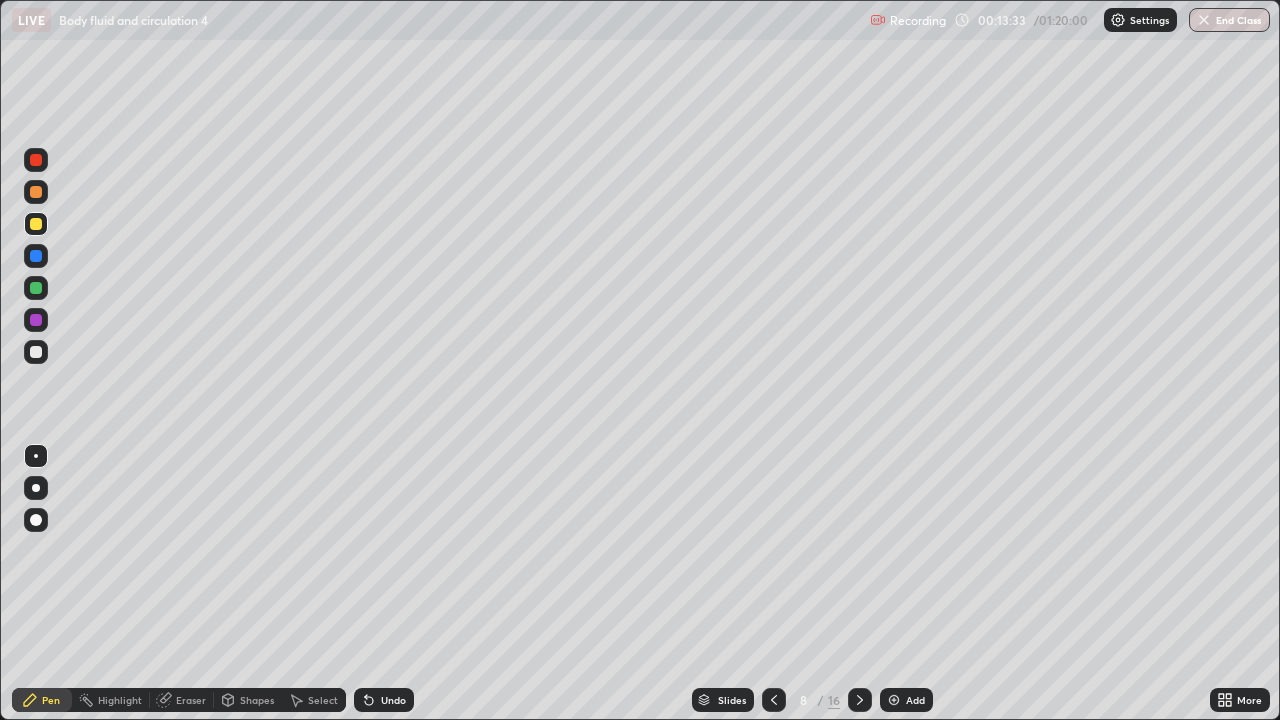 click at bounding box center [36, 320] 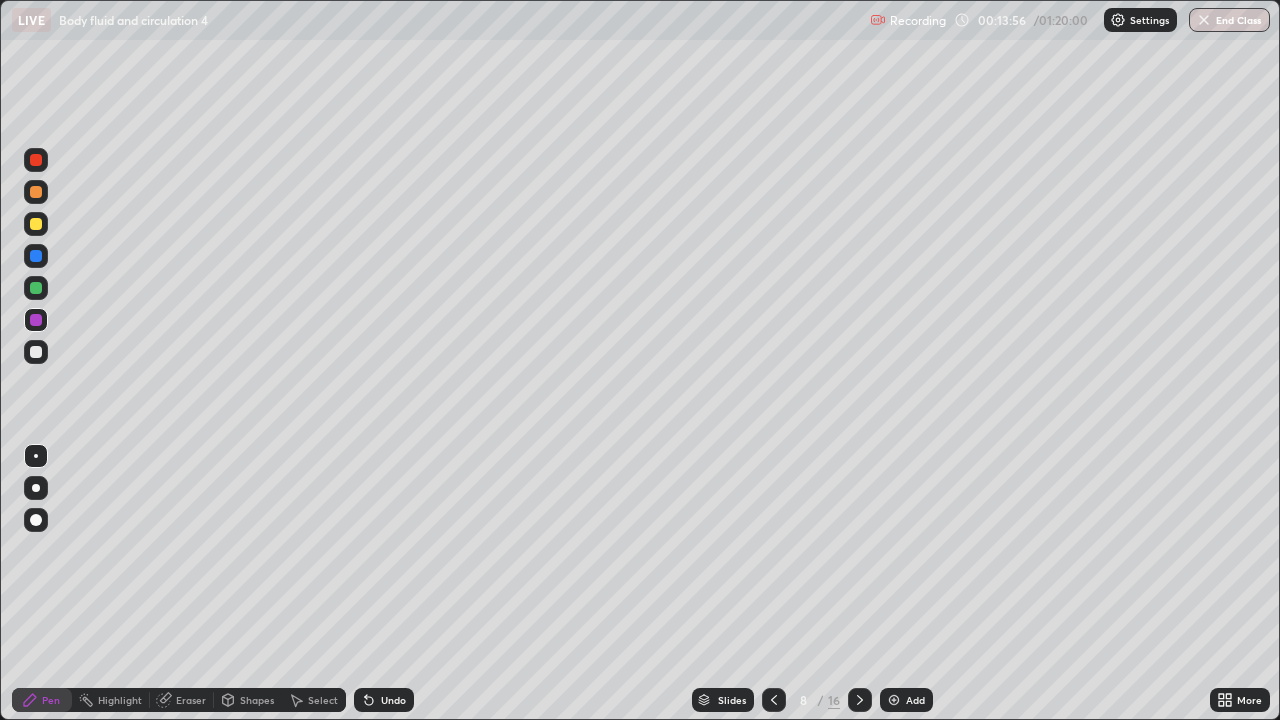 click on "Pen" at bounding box center [51, 700] 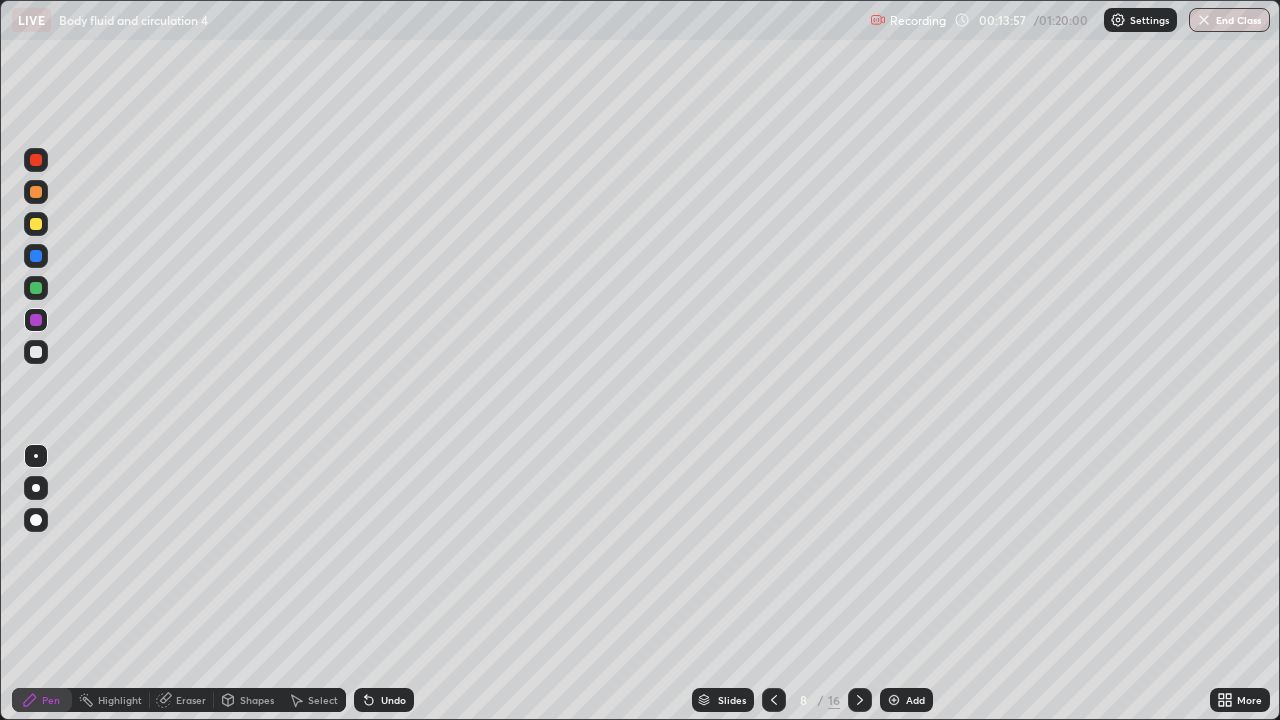 click at bounding box center (36, 288) 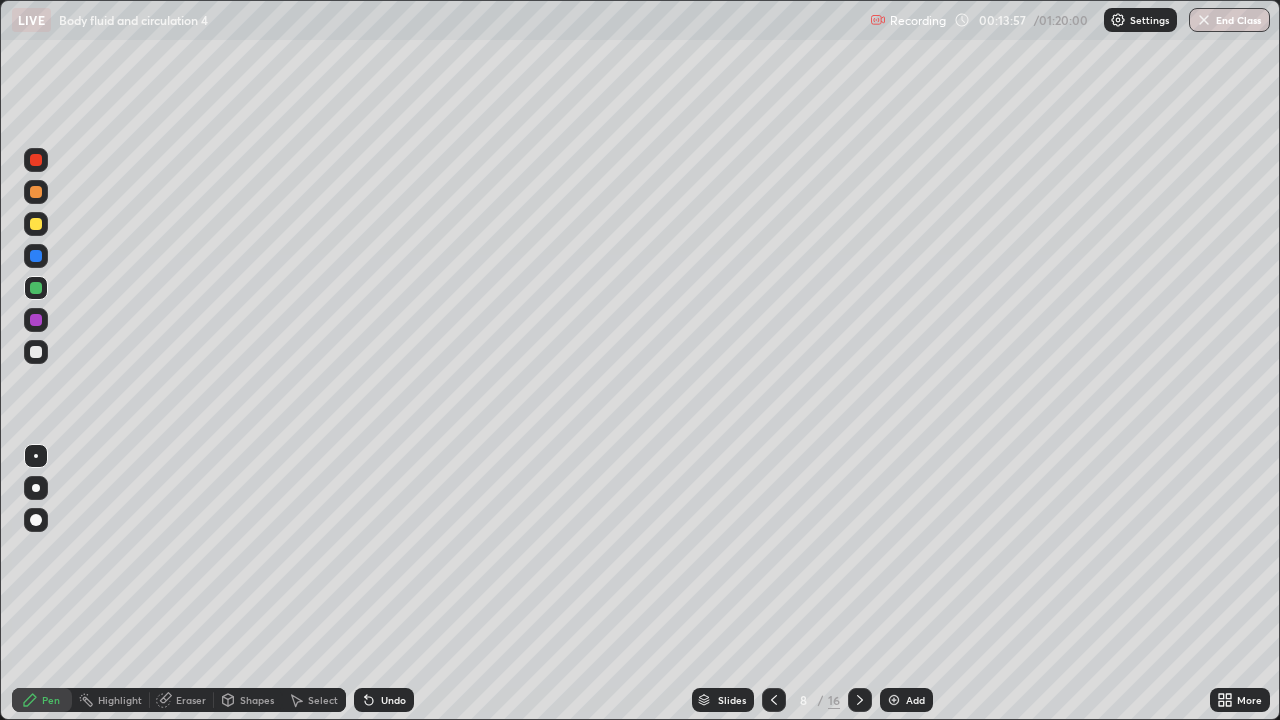 click at bounding box center (36, 288) 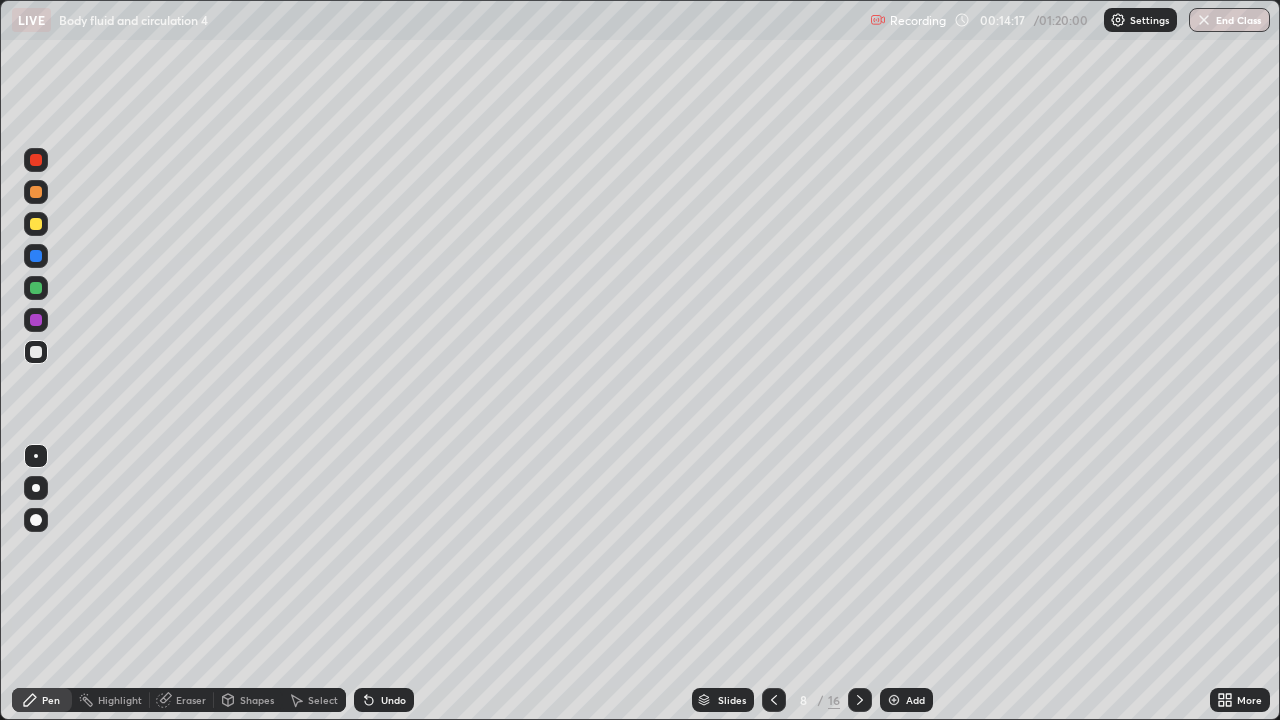 click at bounding box center [36, 224] 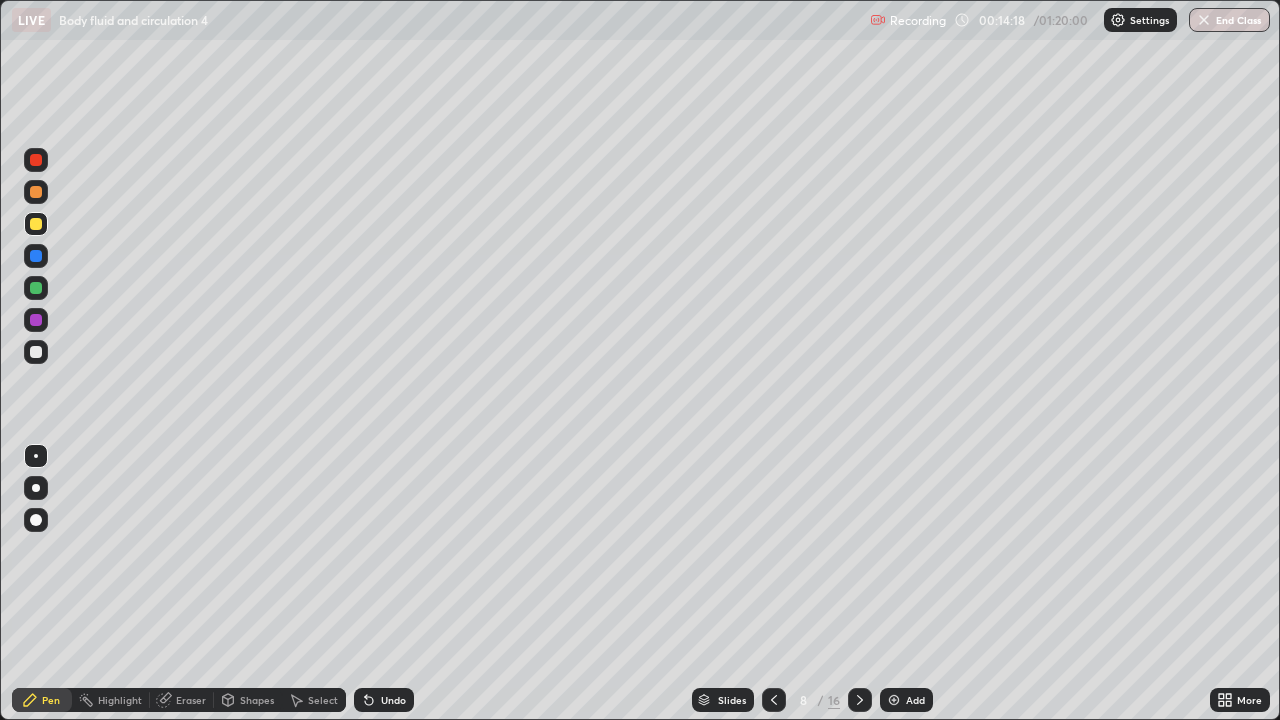 click at bounding box center (36, 224) 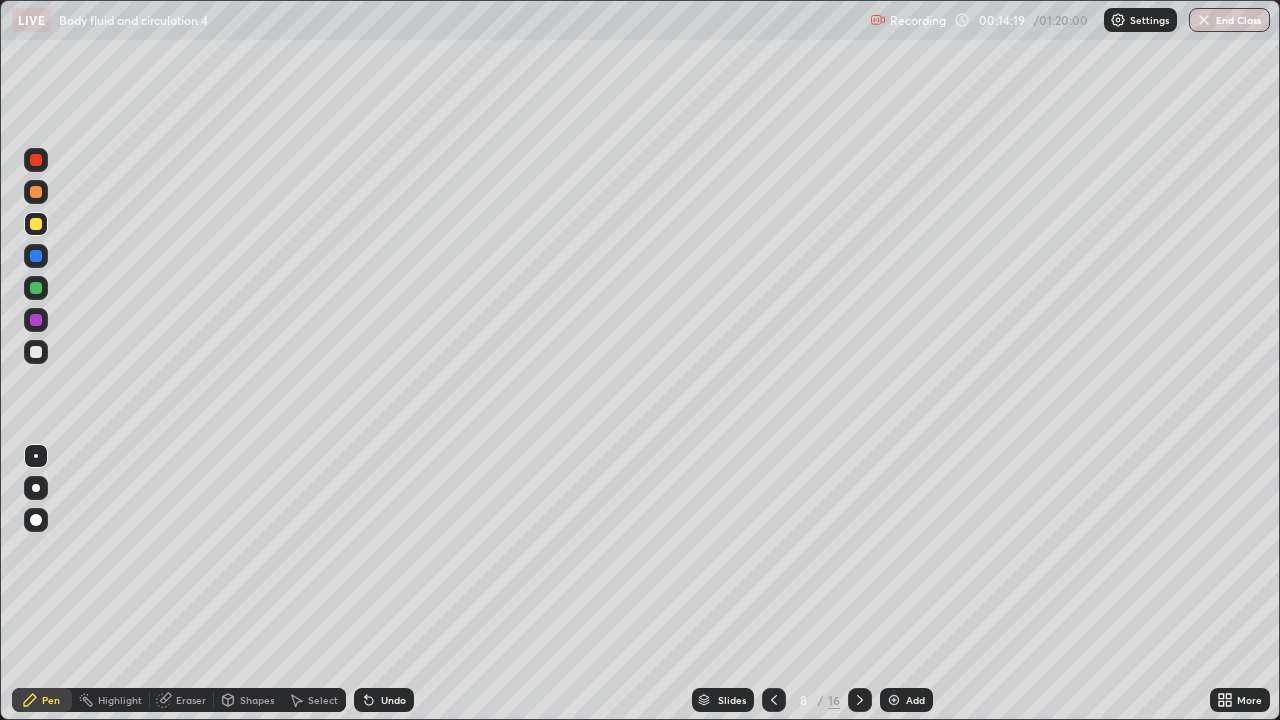 click at bounding box center (36, 192) 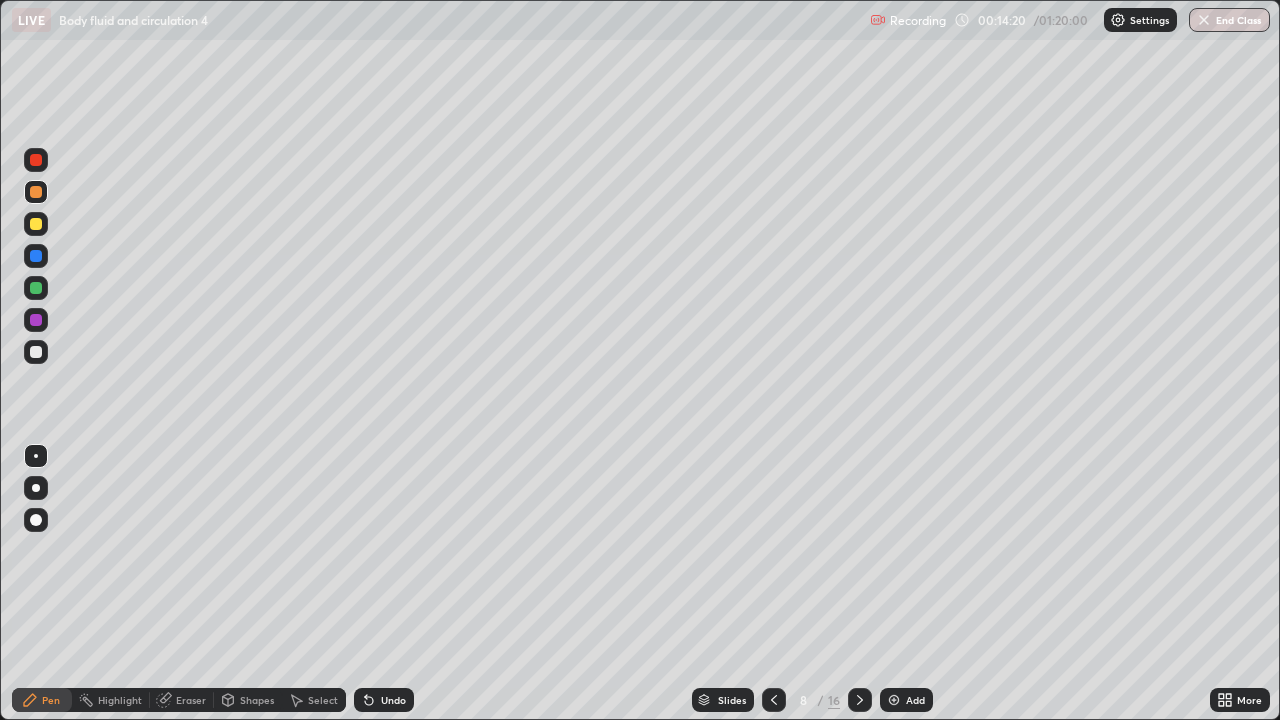 click at bounding box center [36, 288] 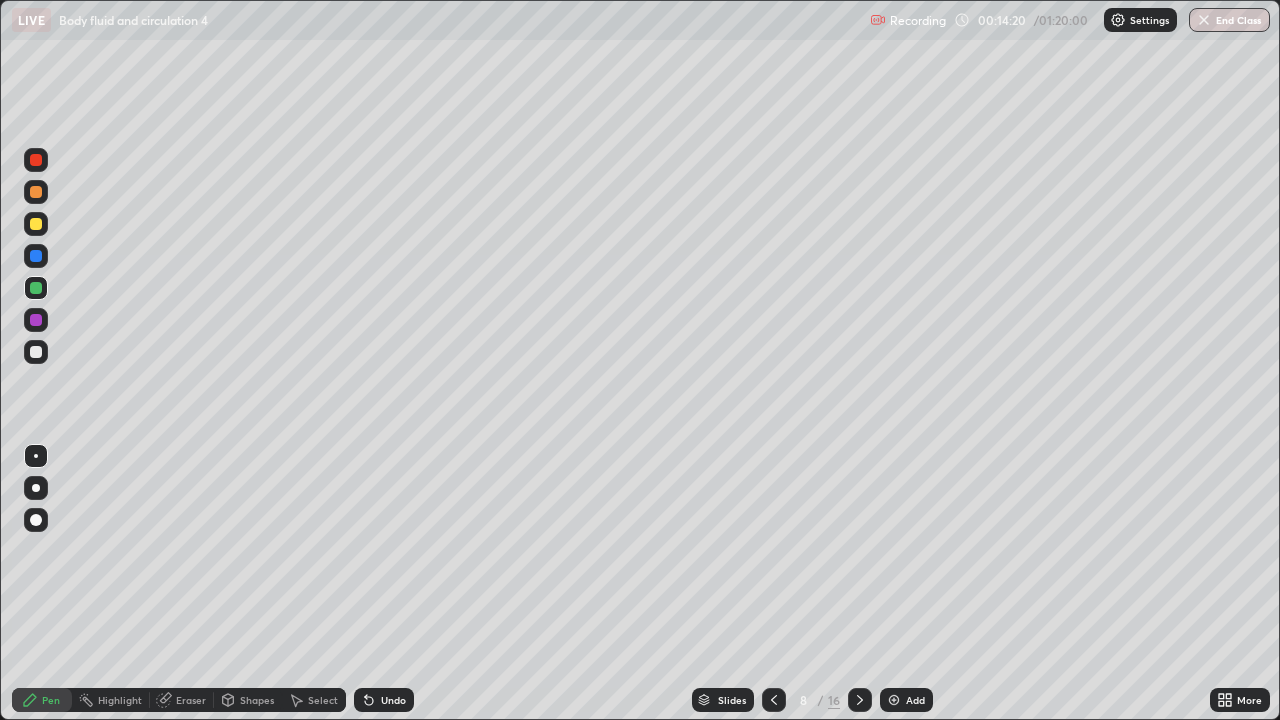 click at bounding box center [36, 288] 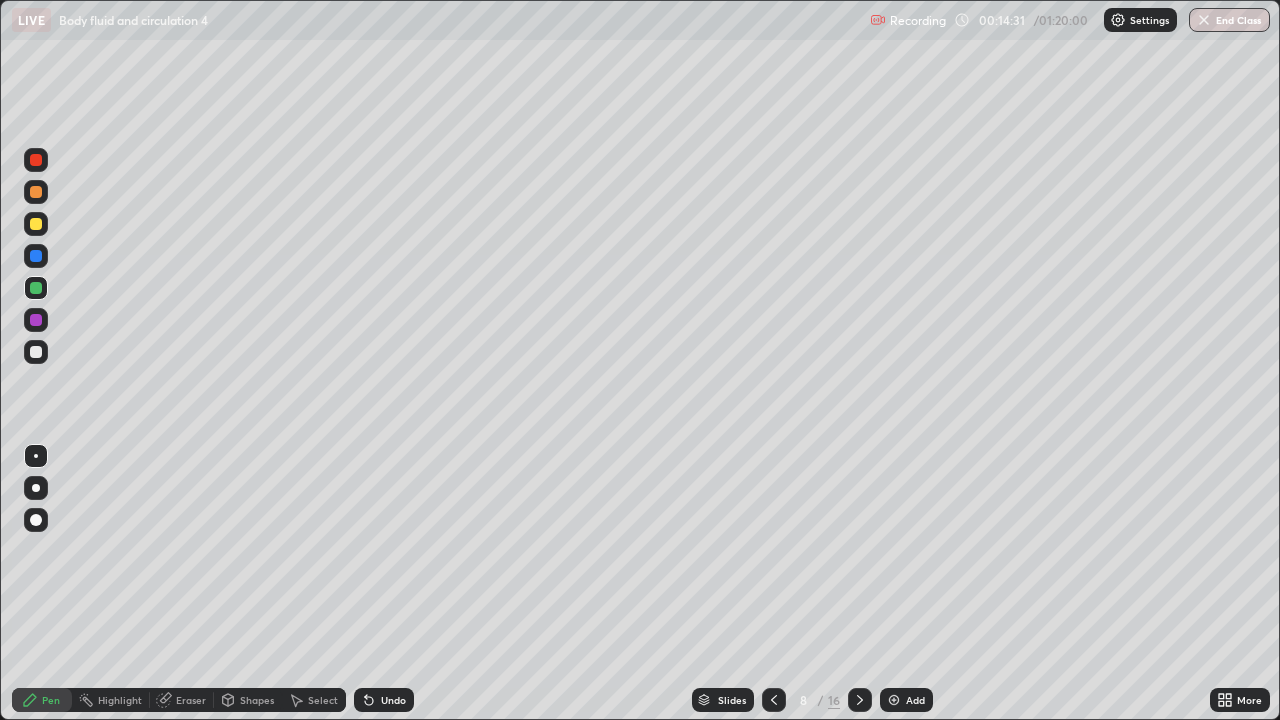 click at bounding box center (36, 192) 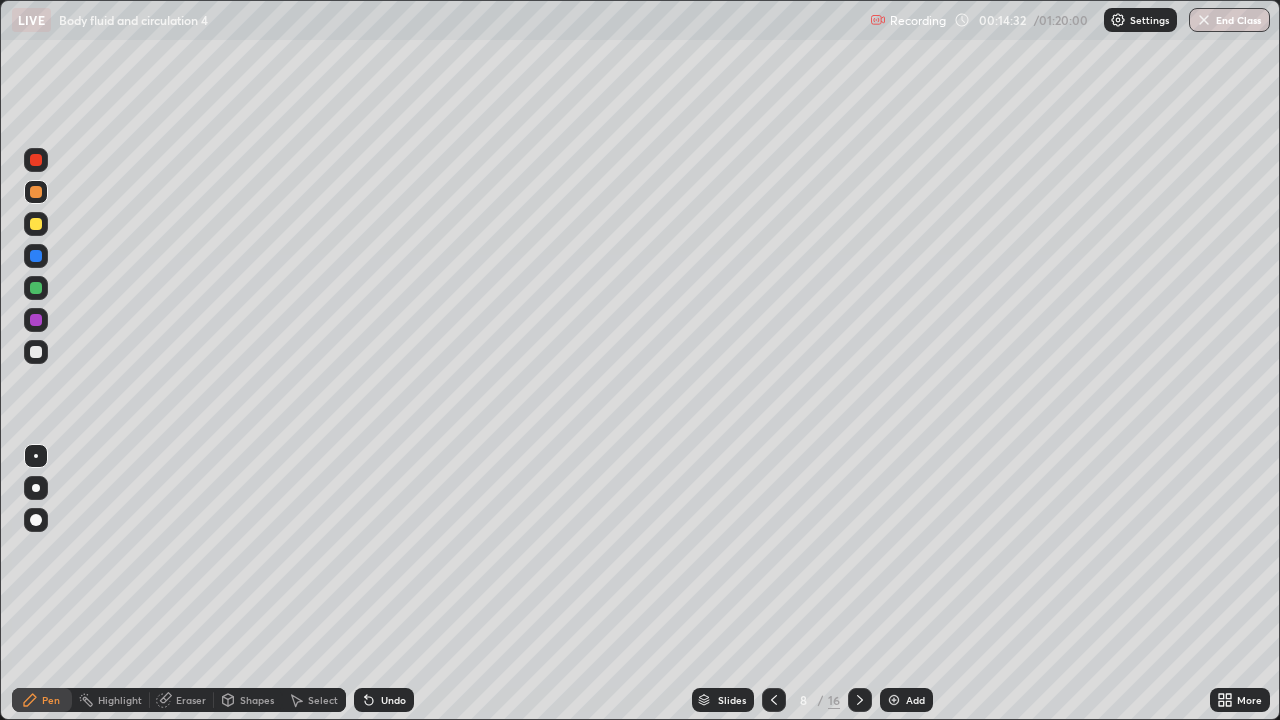 click on "Shapes" at bounding box center (257, 700) 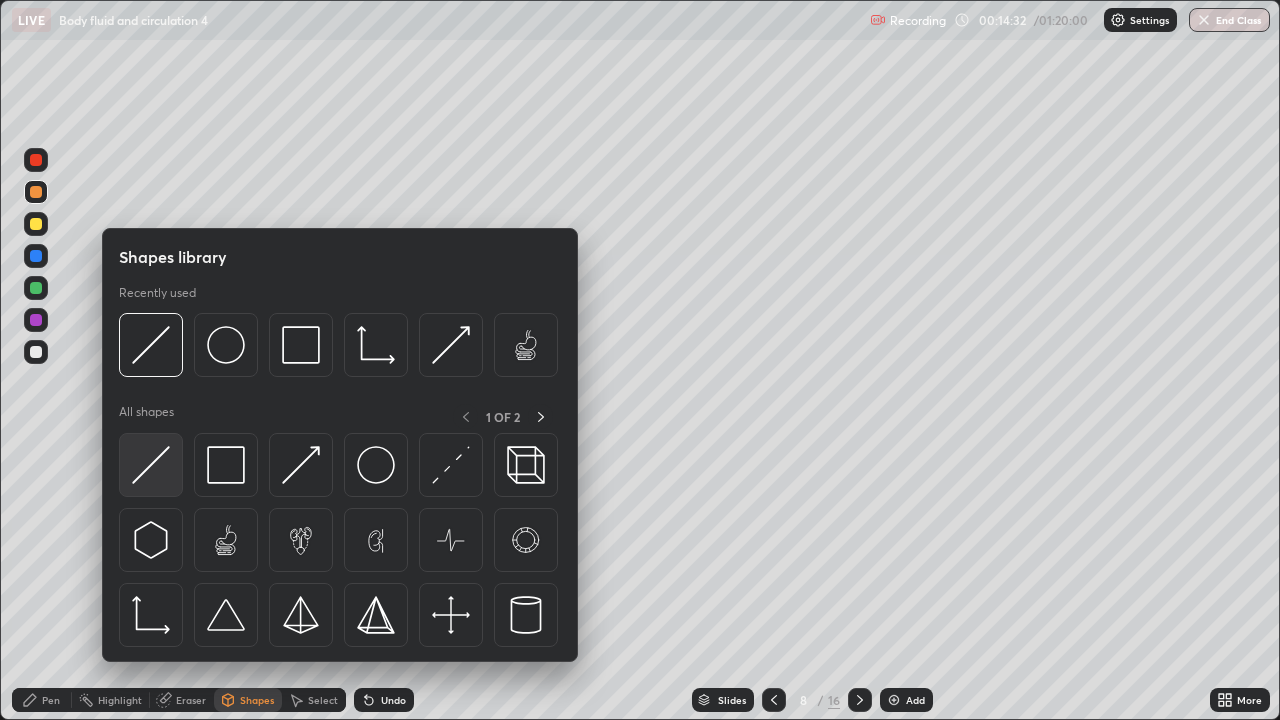 click at bounding box center (151, 465) 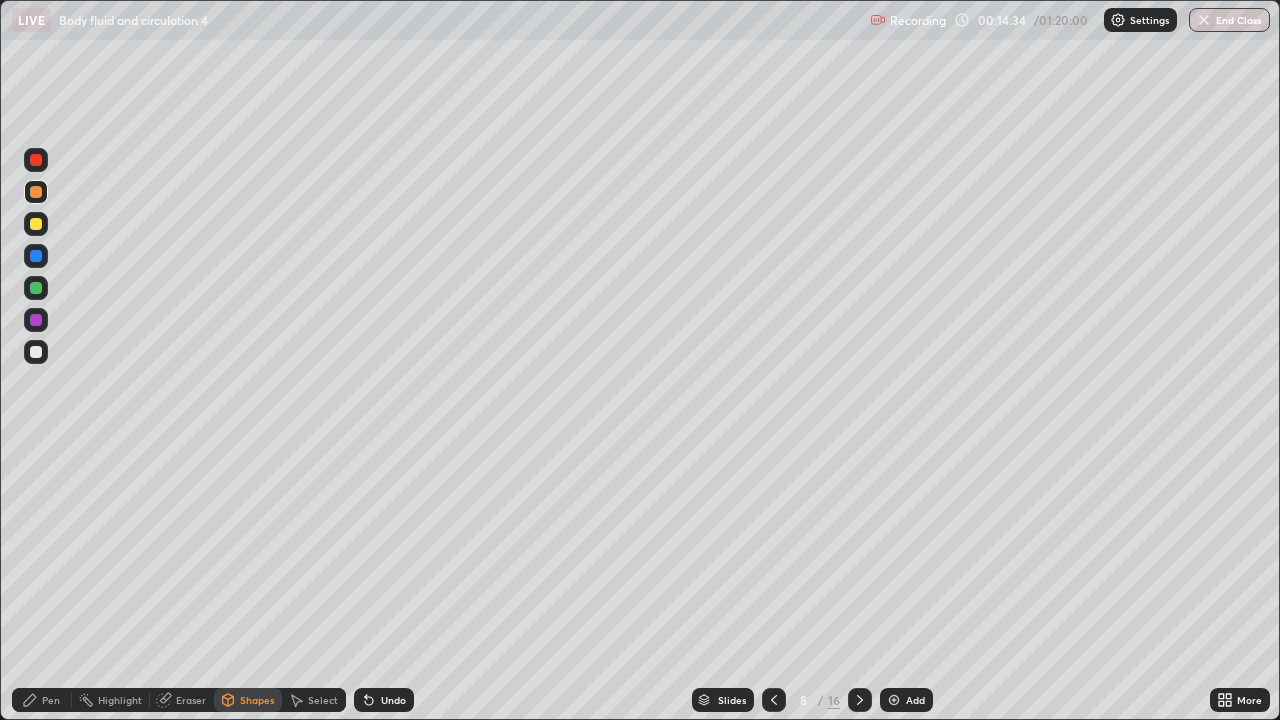 click on "Shapes" at bounding box center [257, 700] 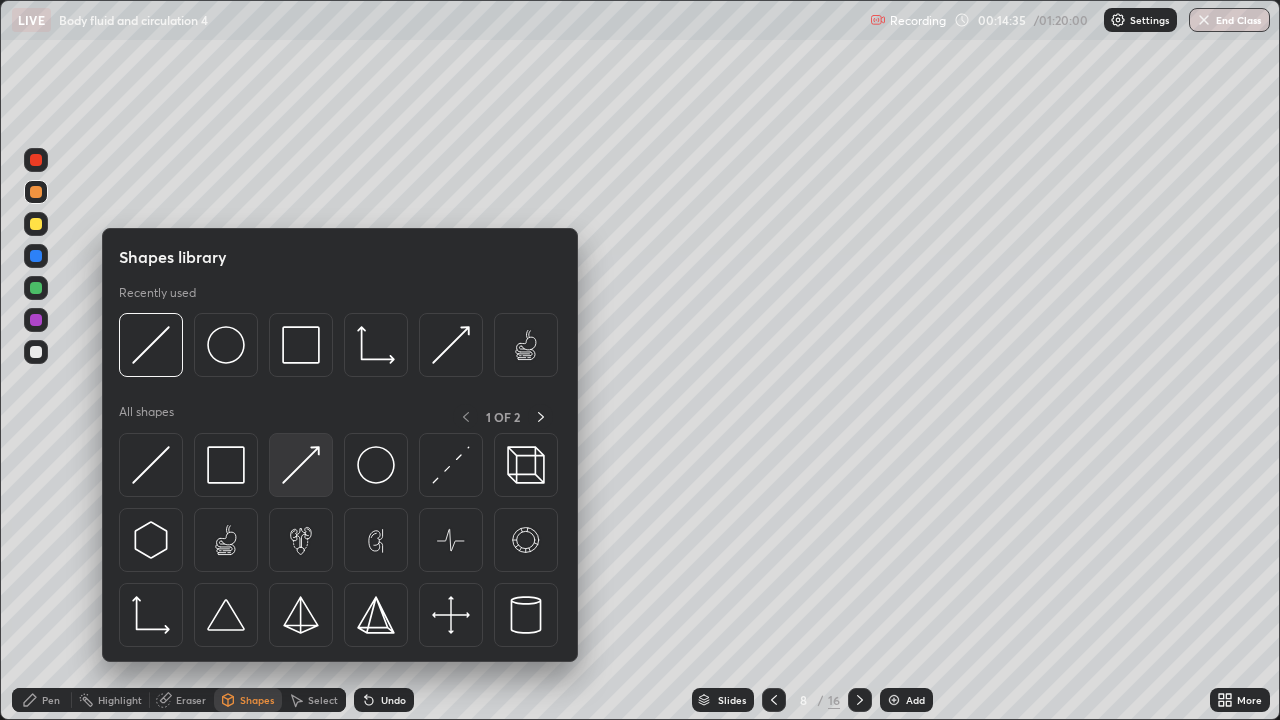 click at bounding box center [301, 465] 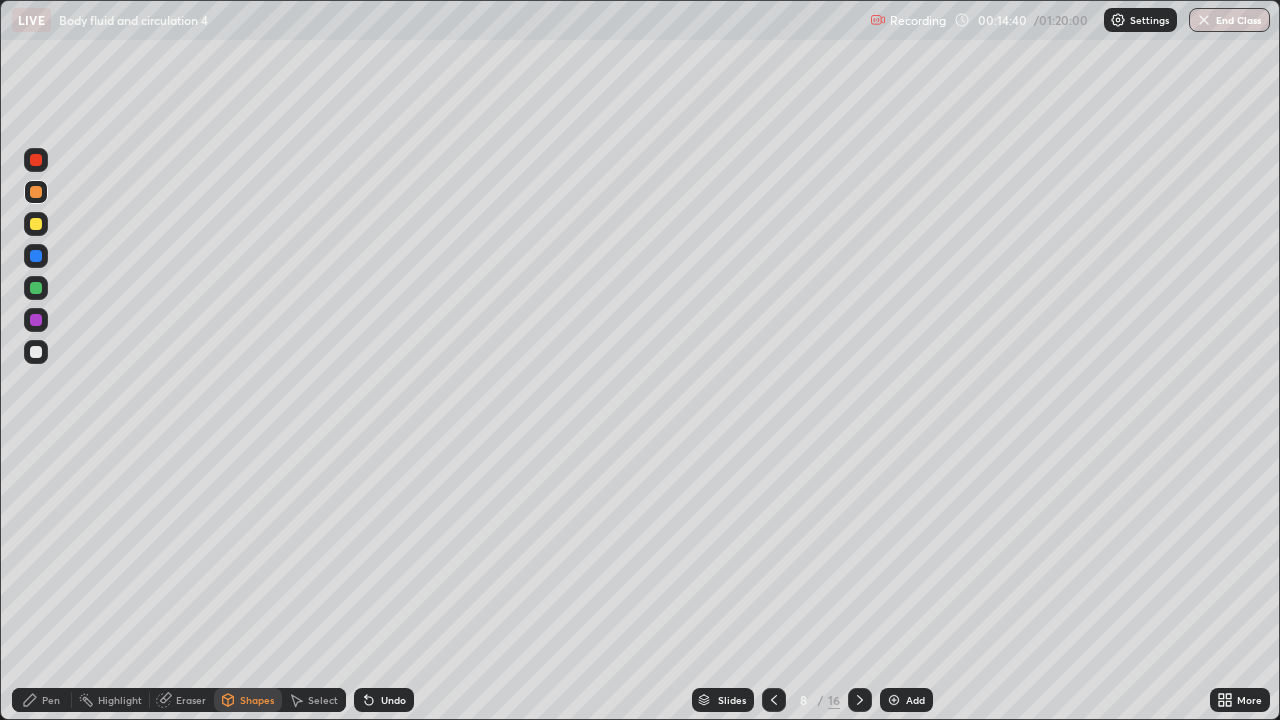 click on "Shapes" at bounding box center (257, 700) 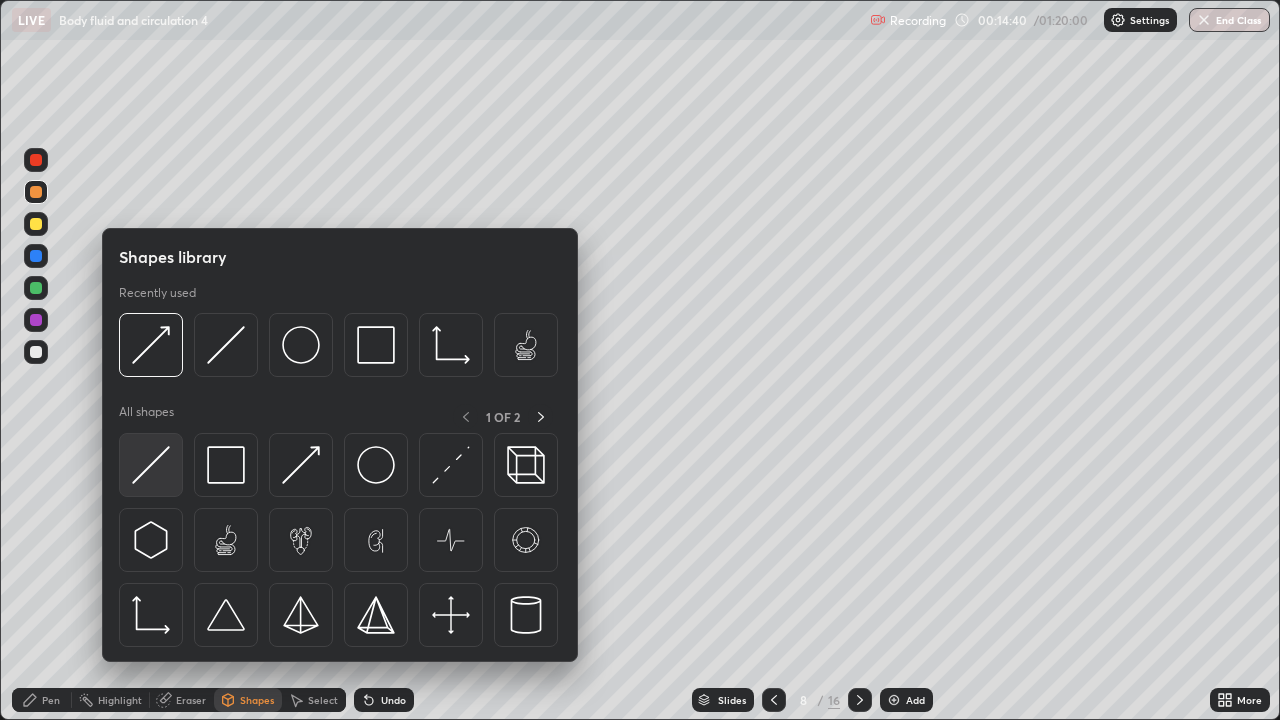 click at bounding box center [151, 465] 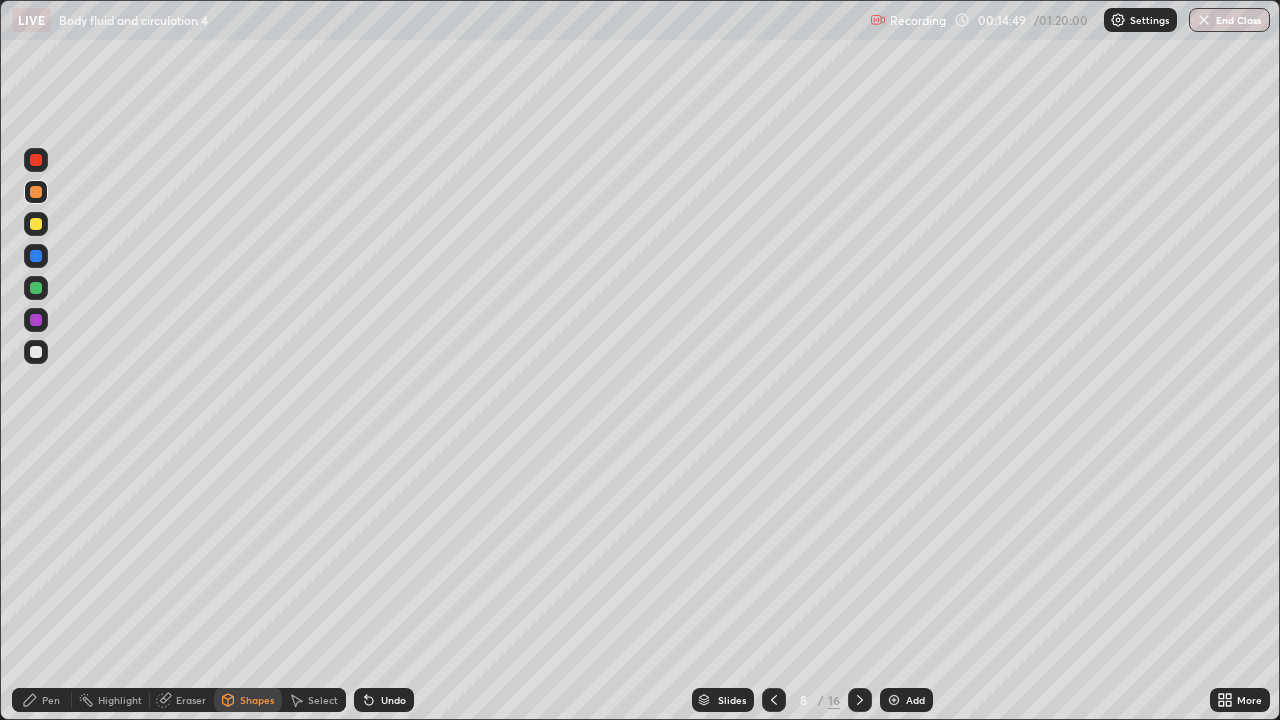 click at bounding box center (36, 352) 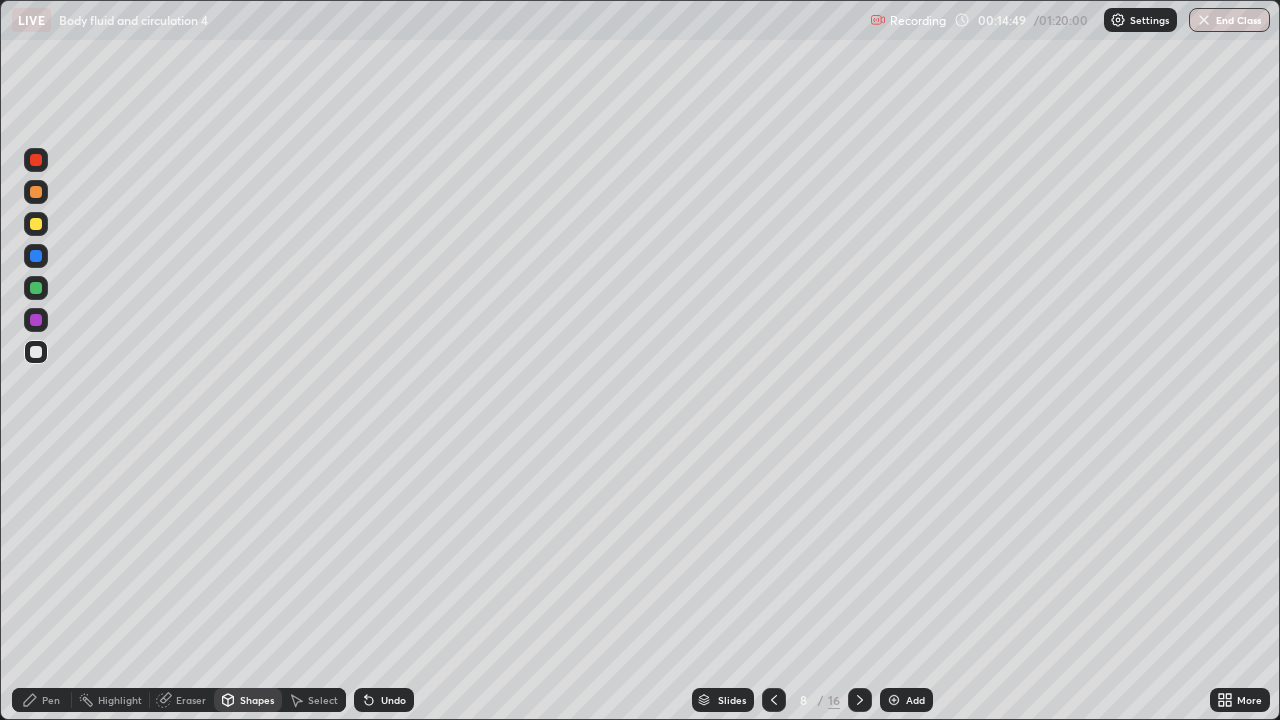 click on "Eraser" at bounding box center [191, 700] 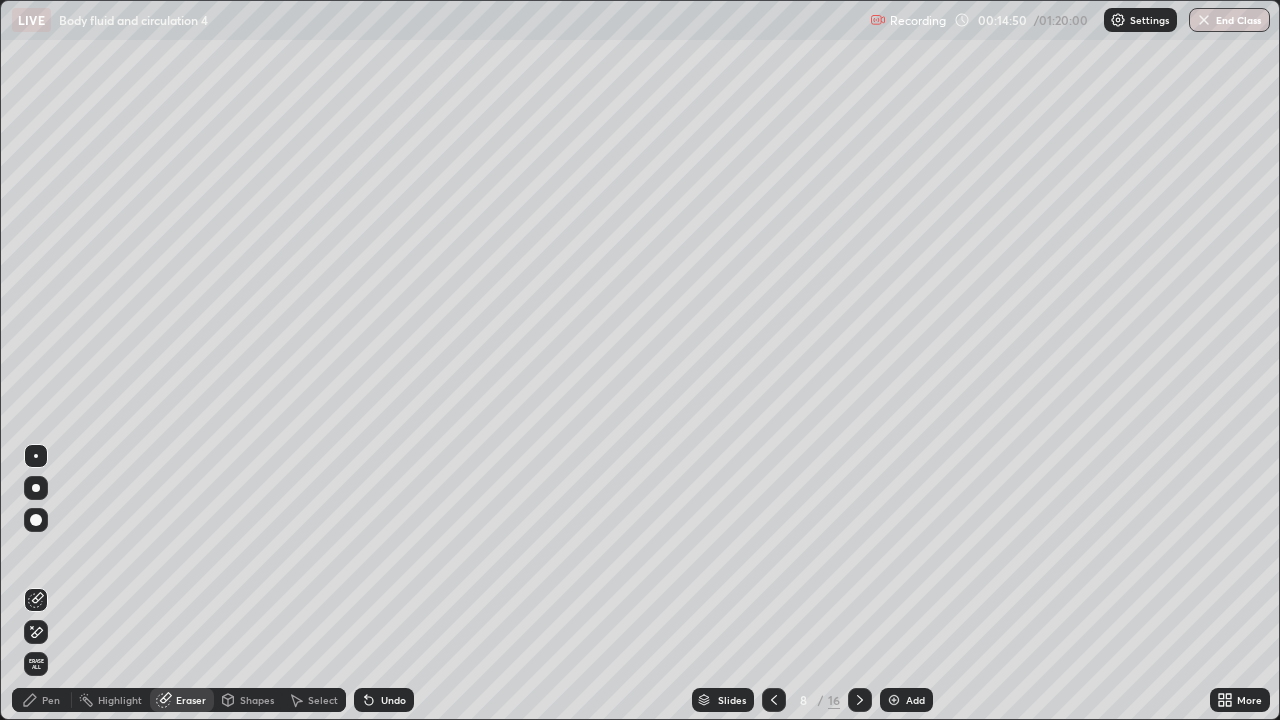 click on "Pen" at bounding box center (42, 700) 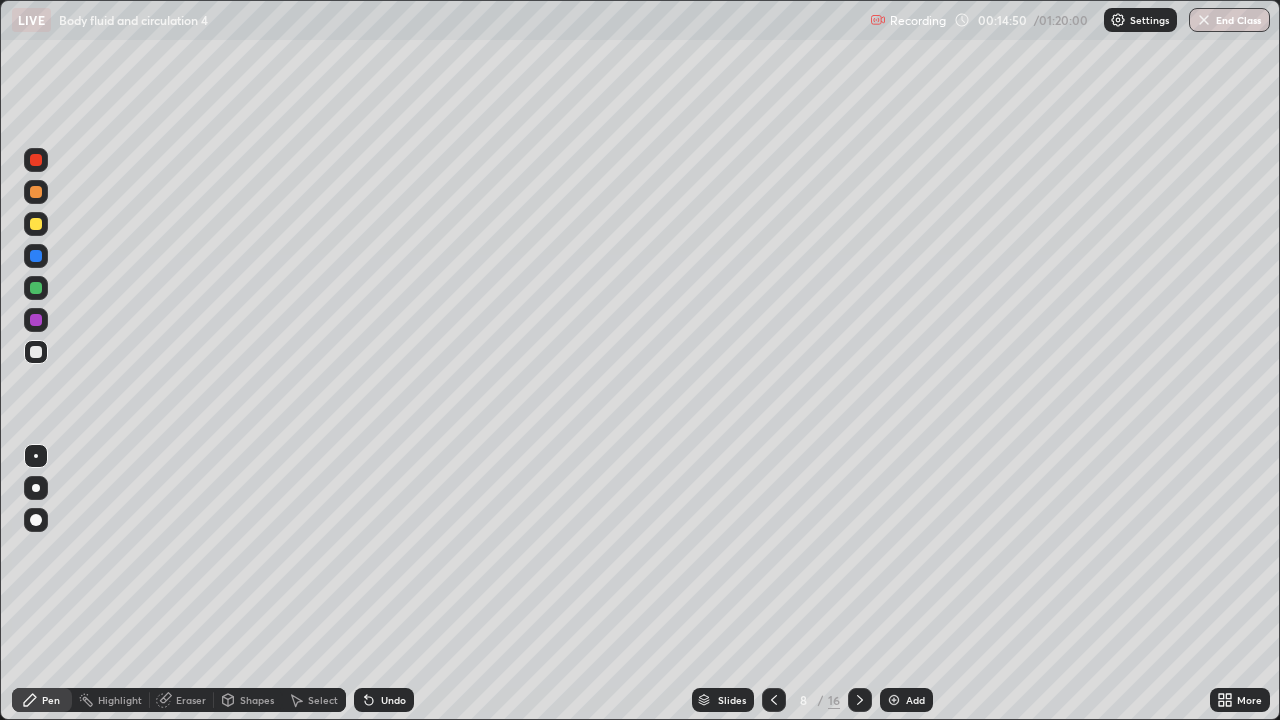 click at bounding box center (36, 352) 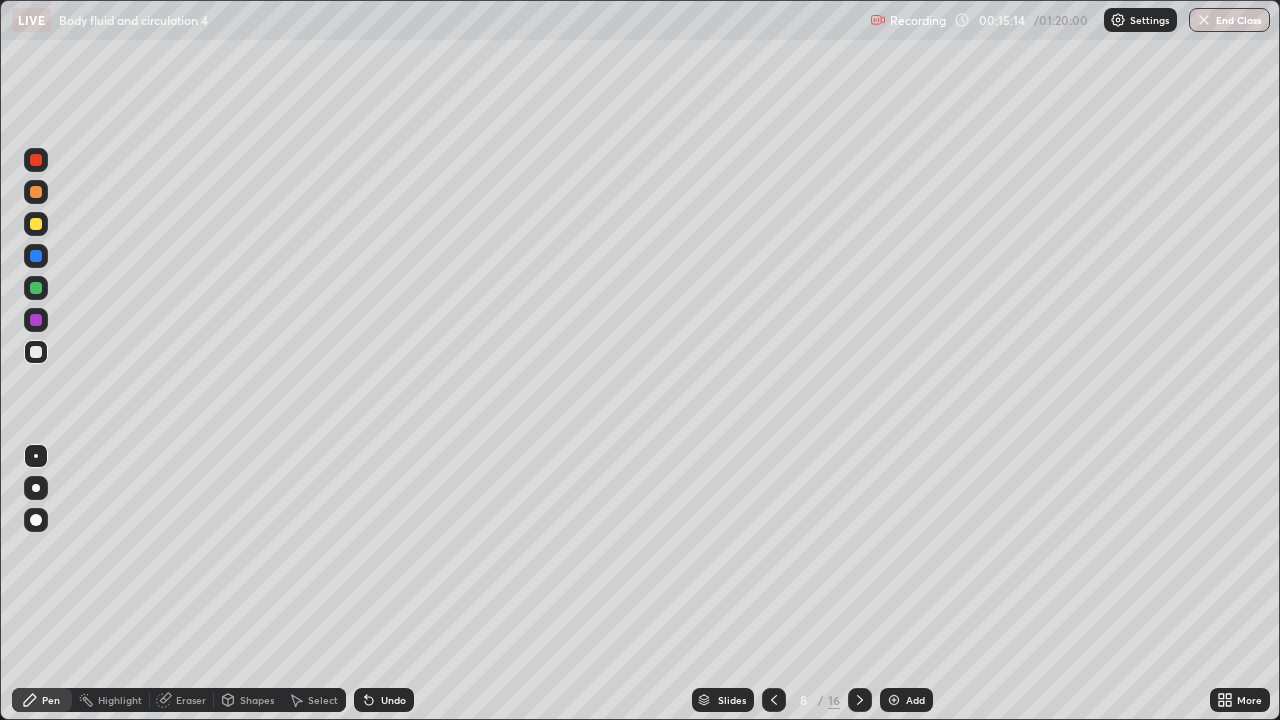 click on "Shapes" at bounding box center (257, 700) 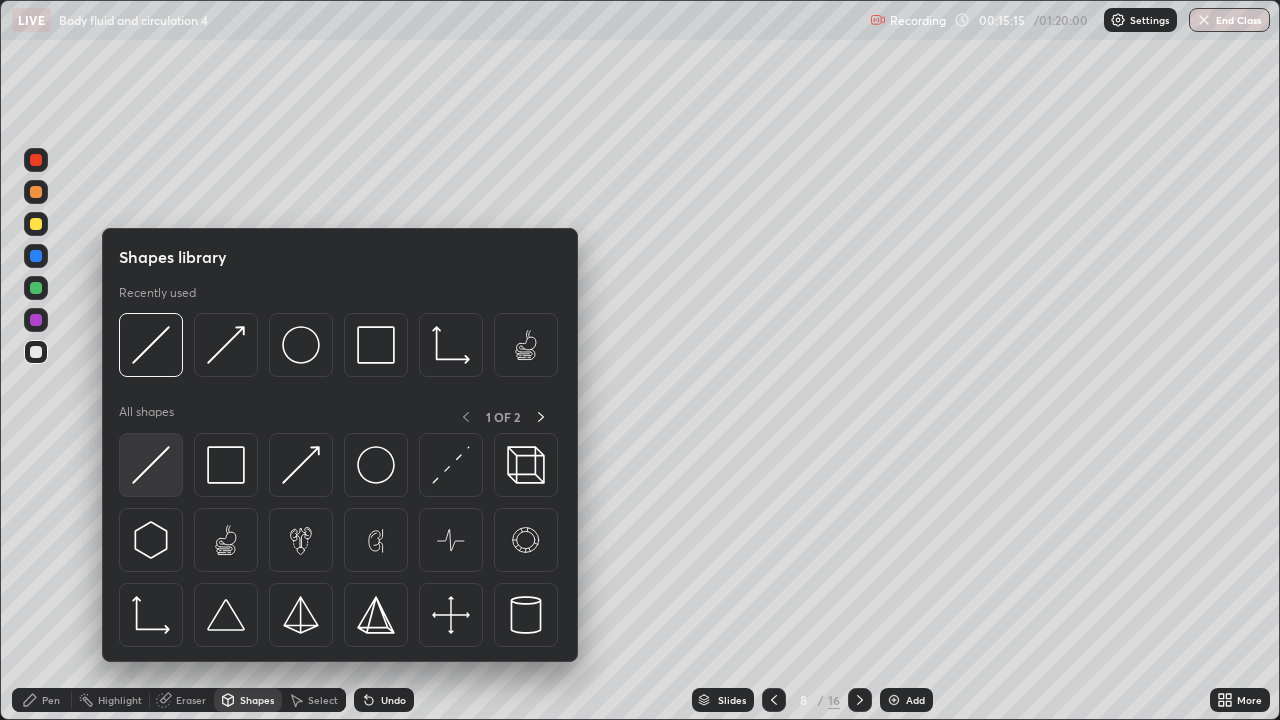 click at bounding box center [151, 465] 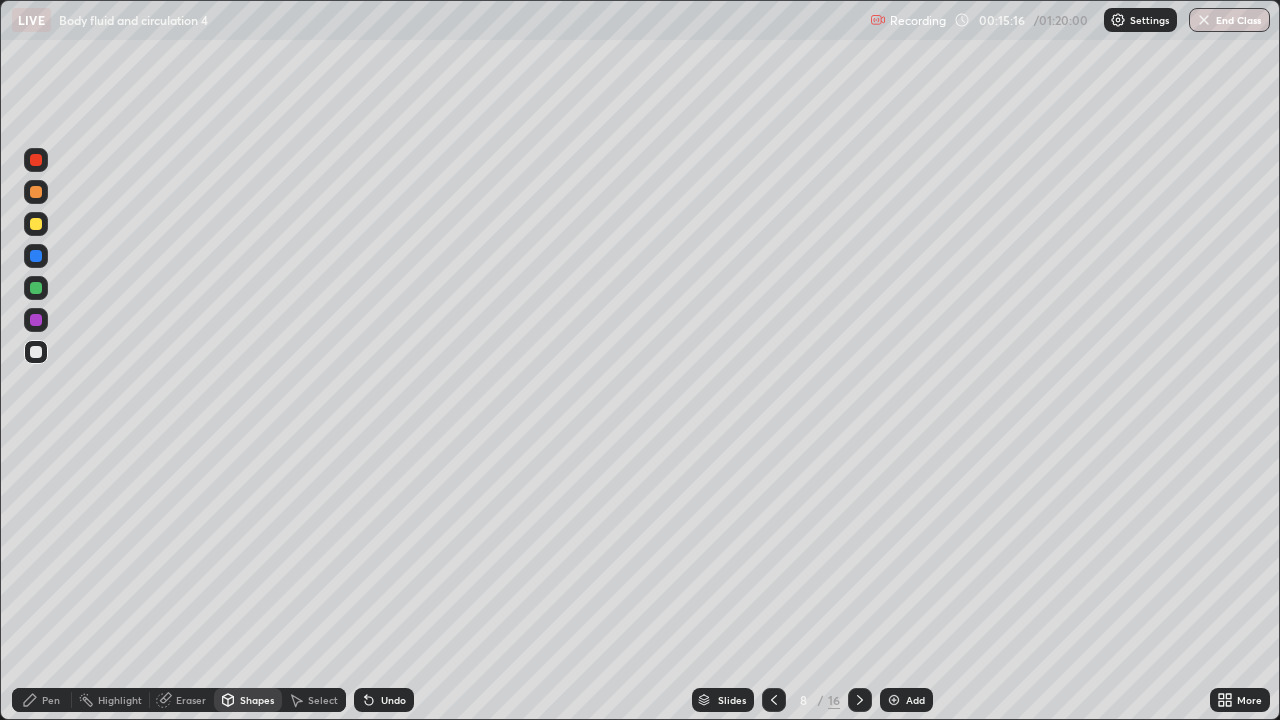 click at bounding box center [36, 192] 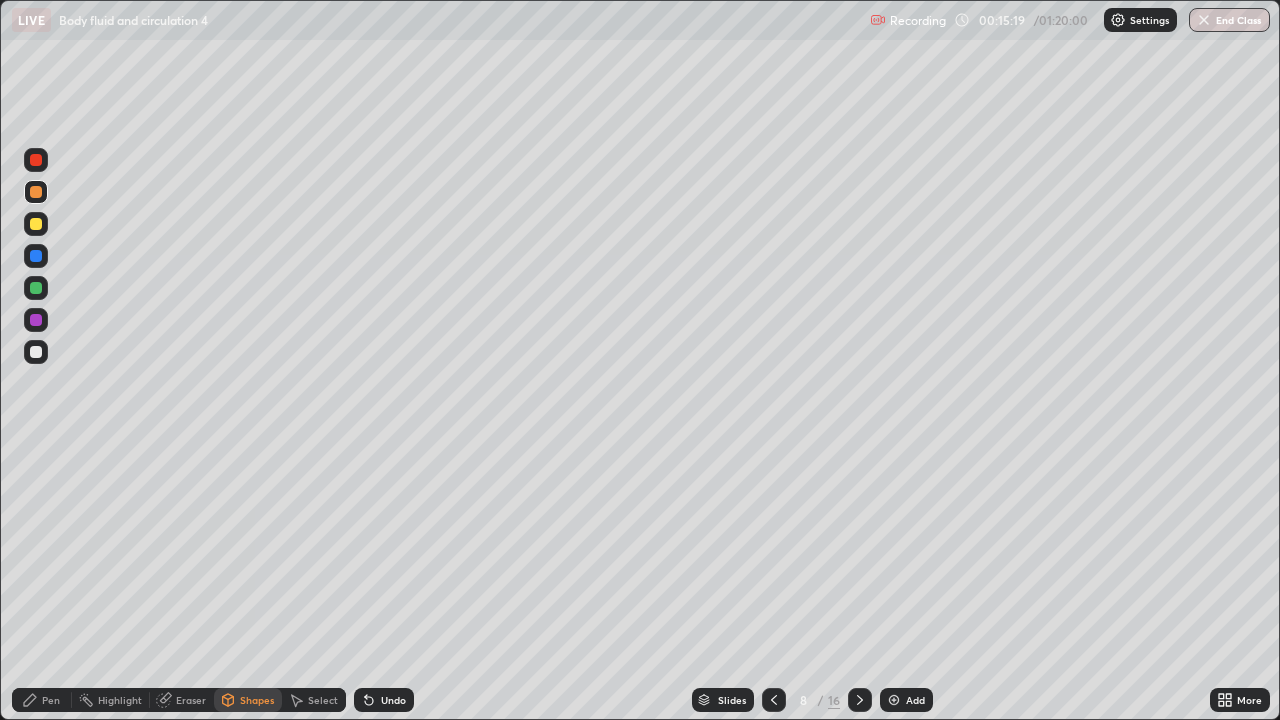 click on "Eraser" at bounding box center (182, 700) 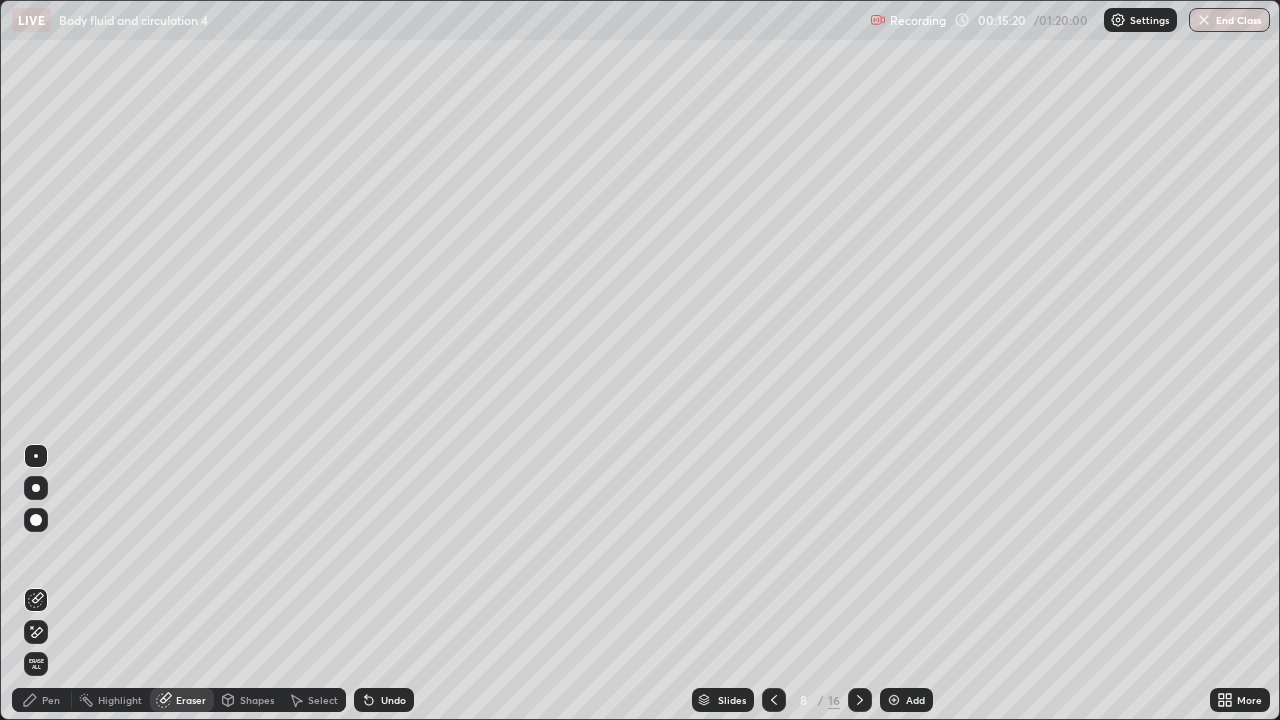 click on "Pen" at bounding box center [51, 700] 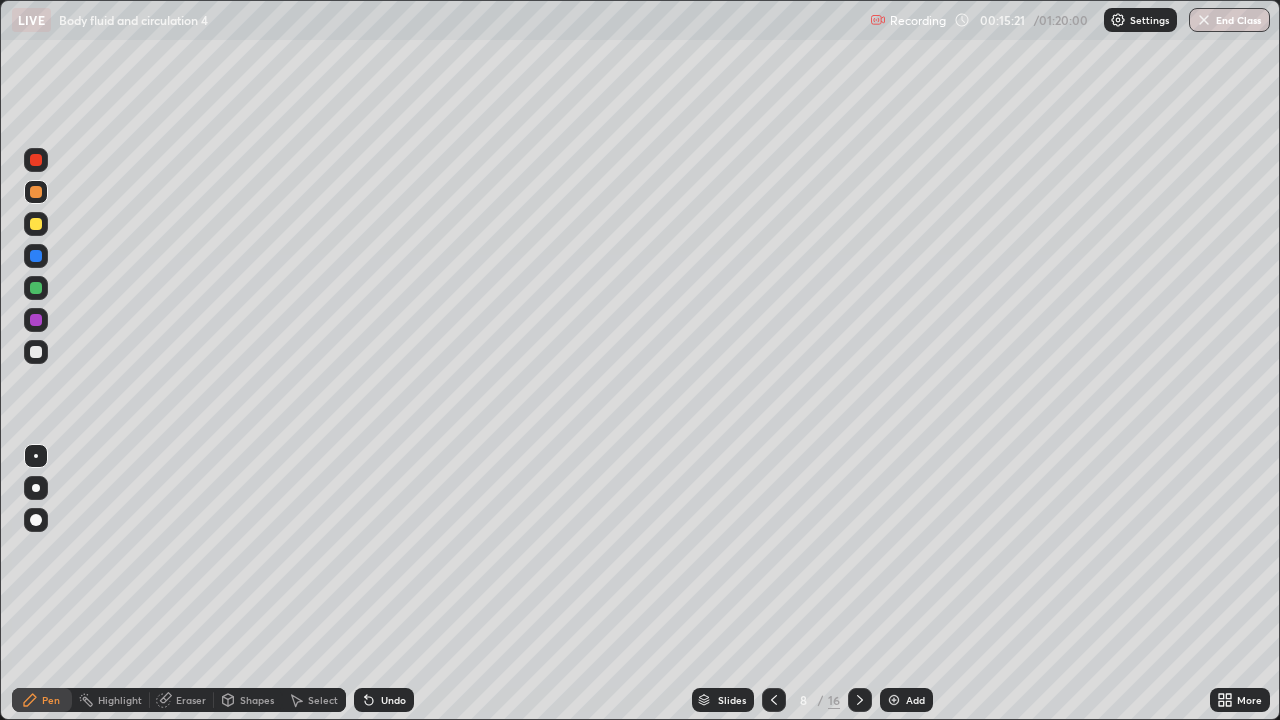 click at bounding box center (36, 352) 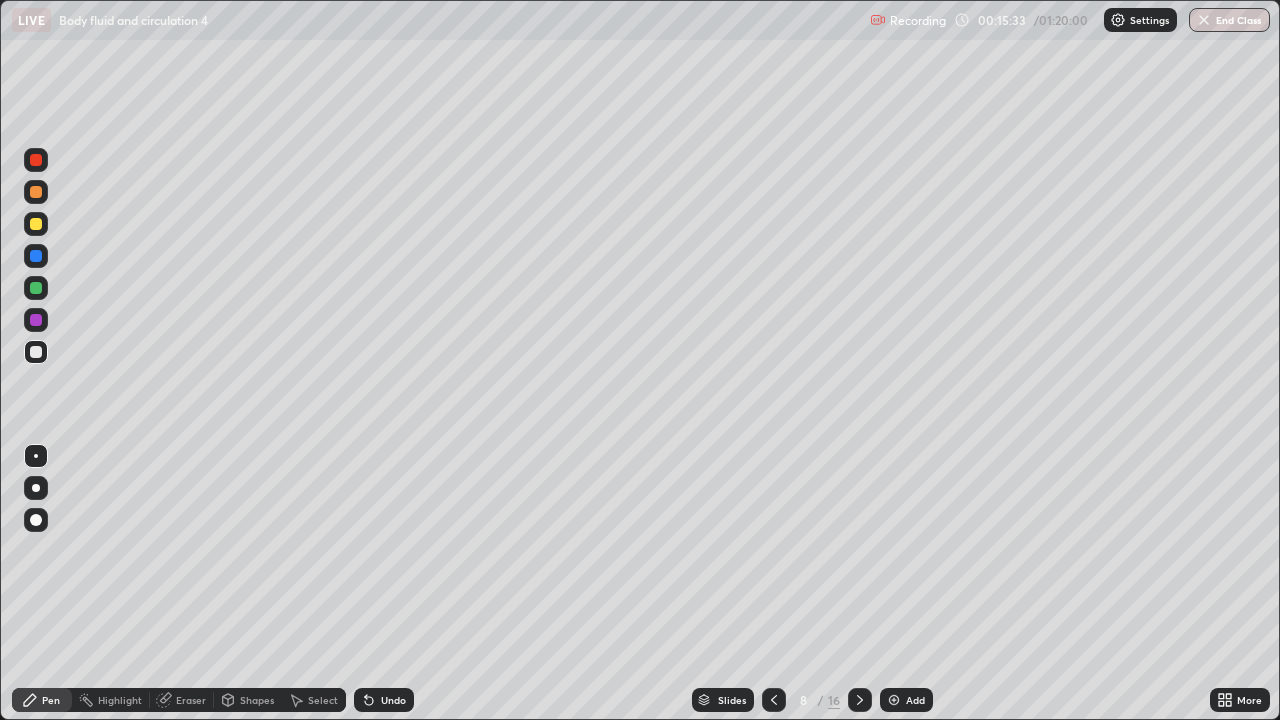click on "Shapes" at bounding box center [248, 700] 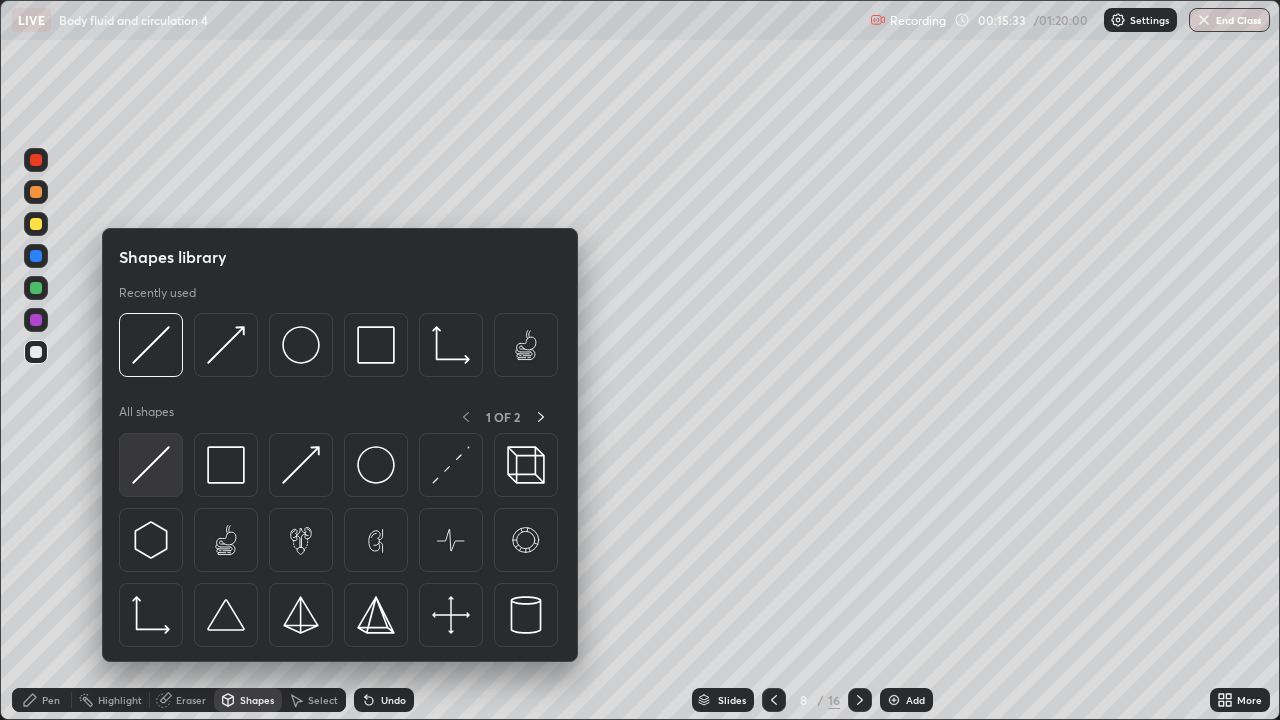 click at bounding box center (151, 465) 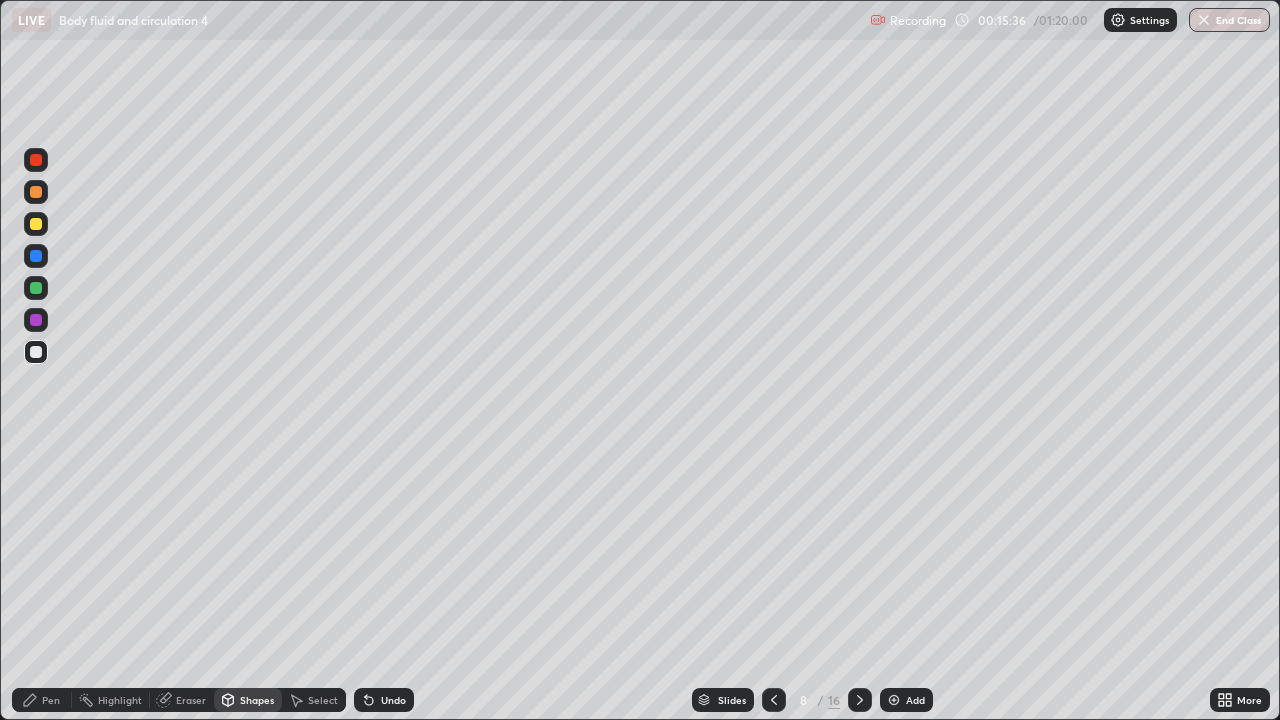 click at bounding box center (36, 192) 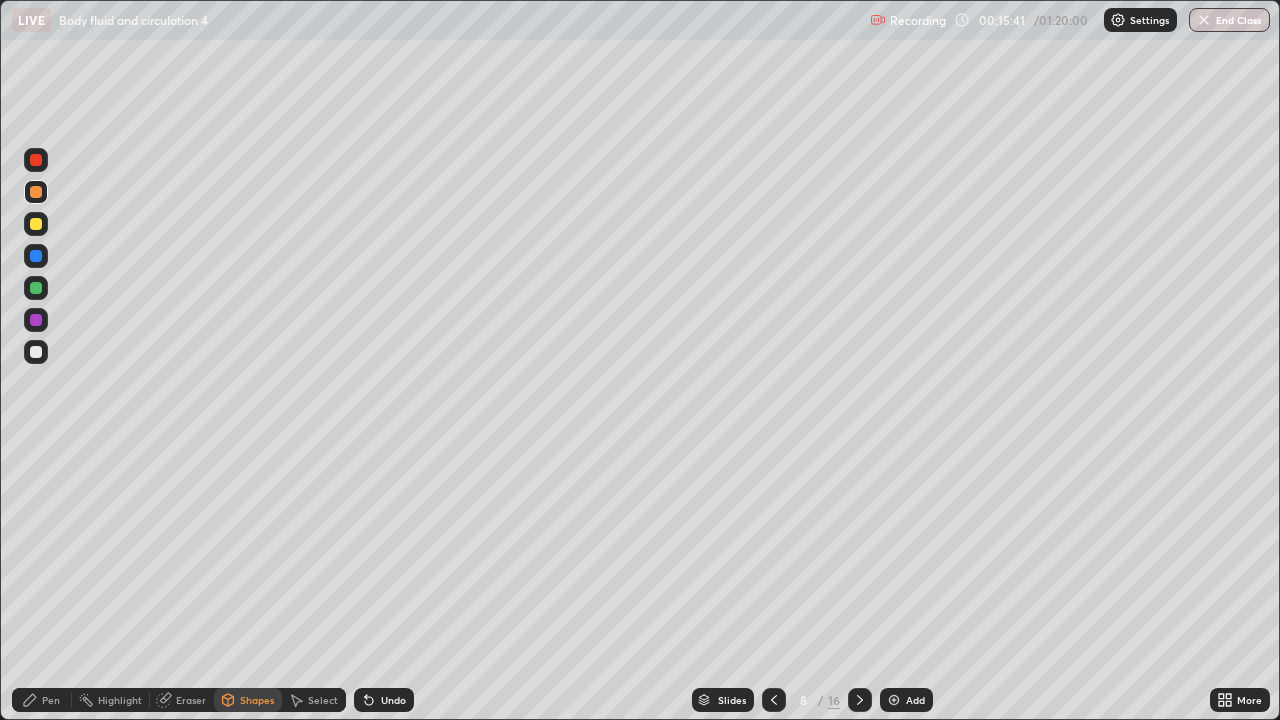 click on "Pen" at bounding box center [51, 700] 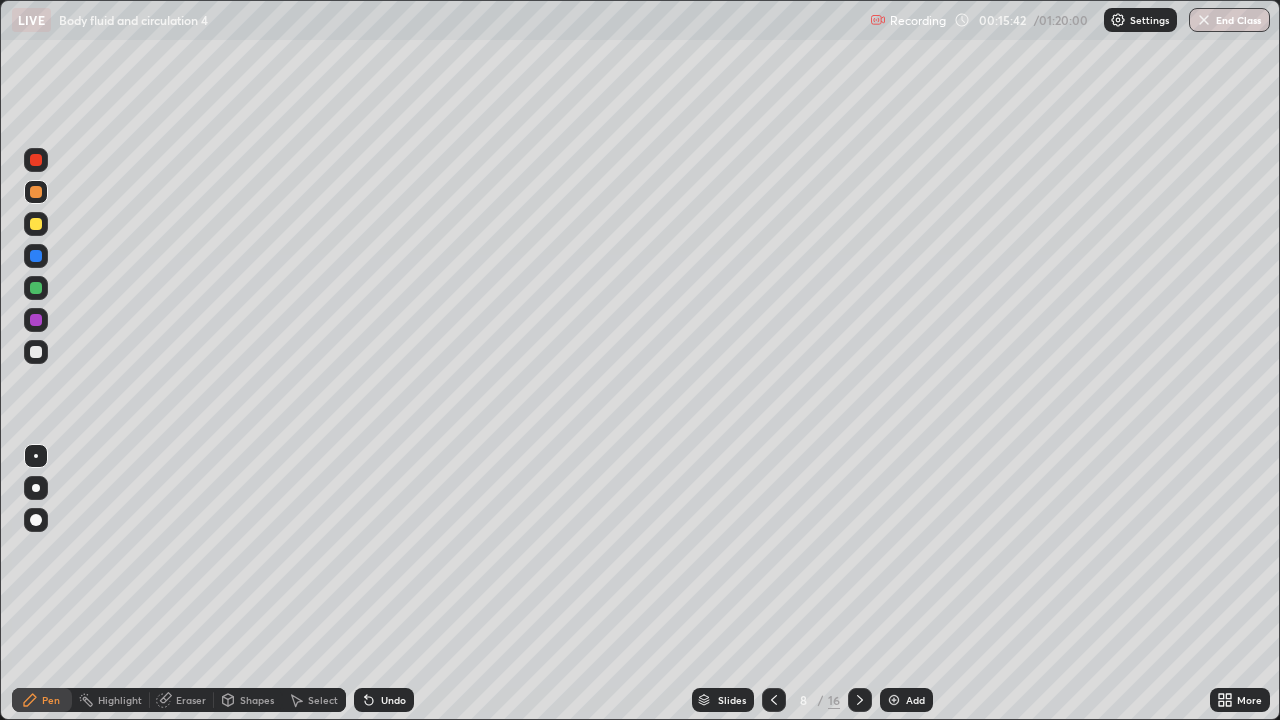 click at bounding box center [36, 352] 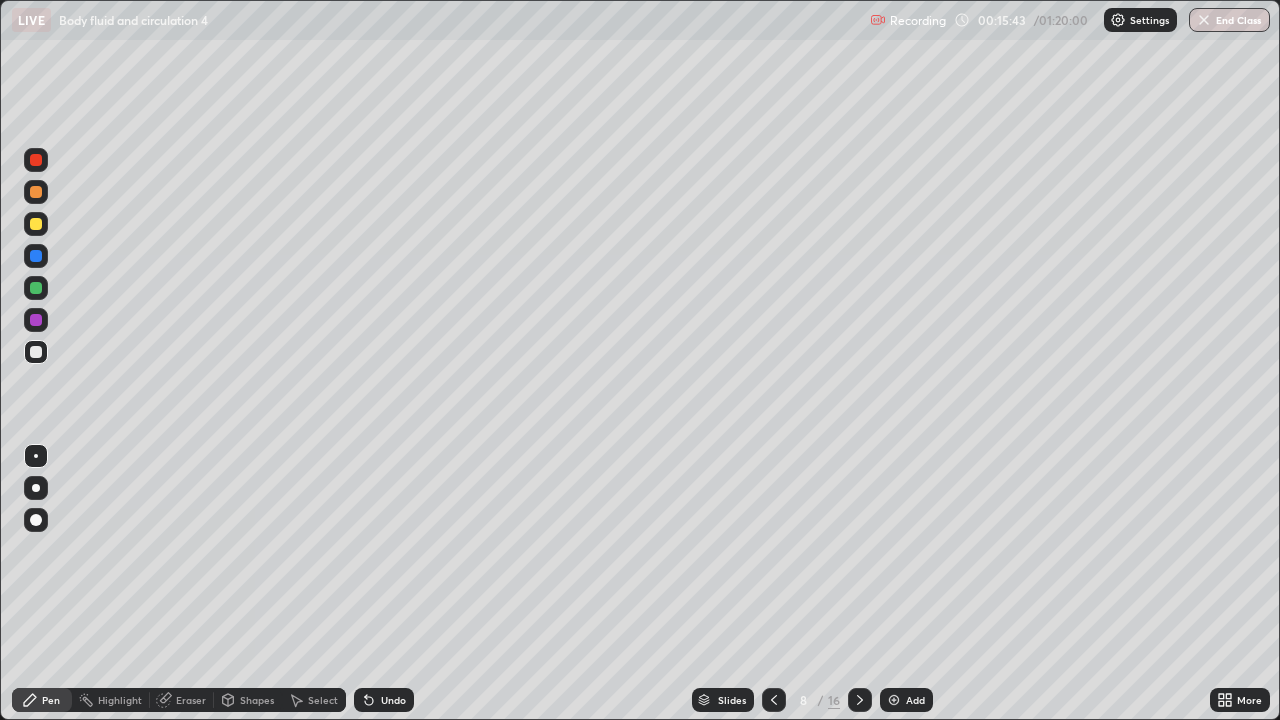 click at bounding box center (36, 288) 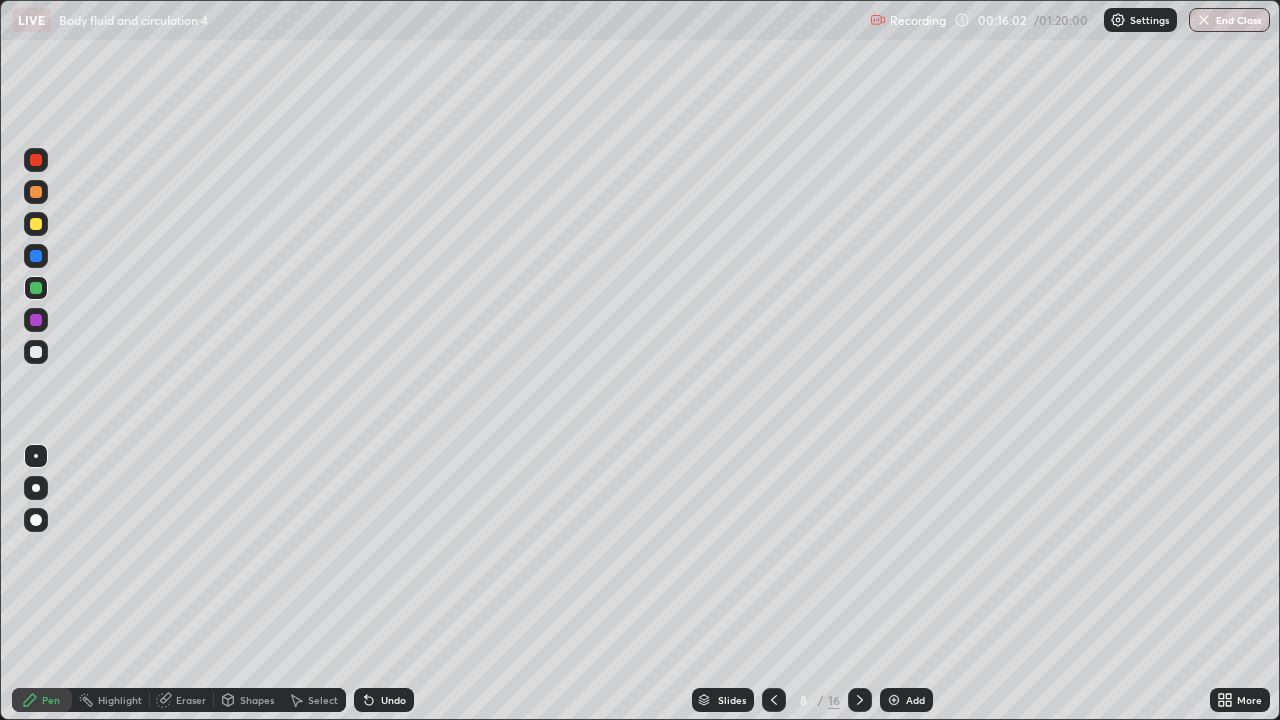 click at bounding box center [36, 192] 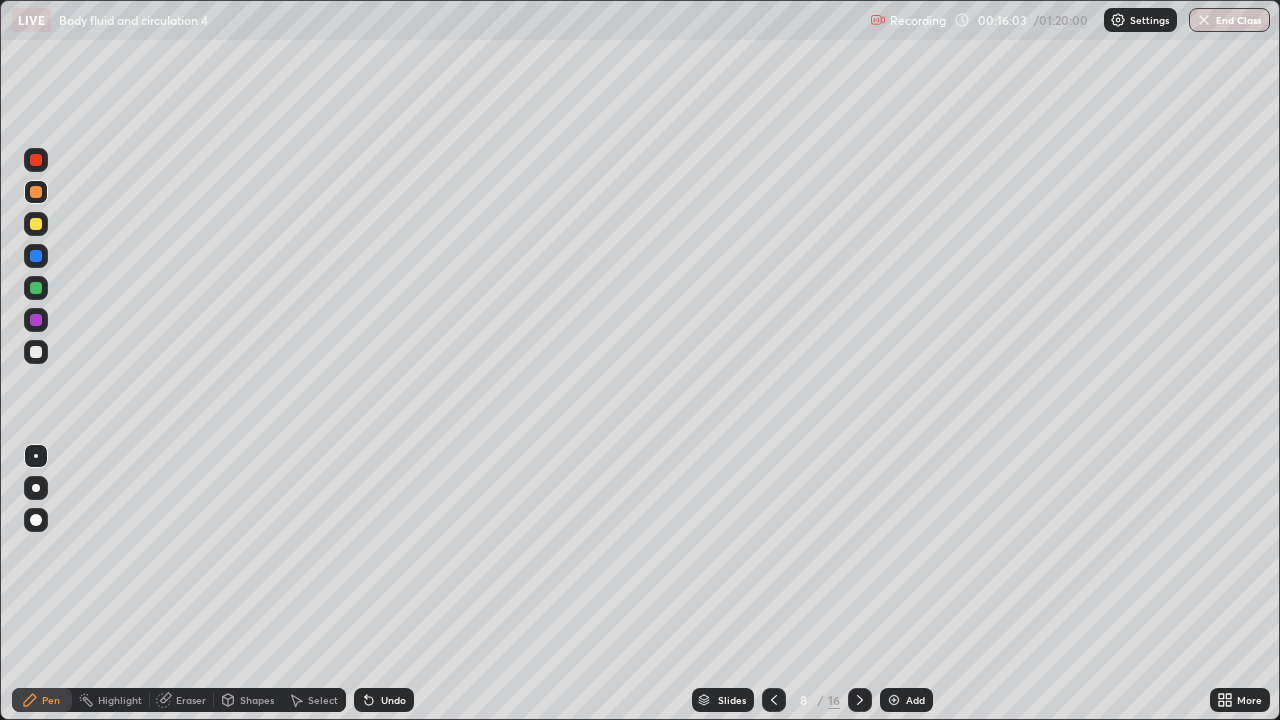 click at bounding box center (36, 288) 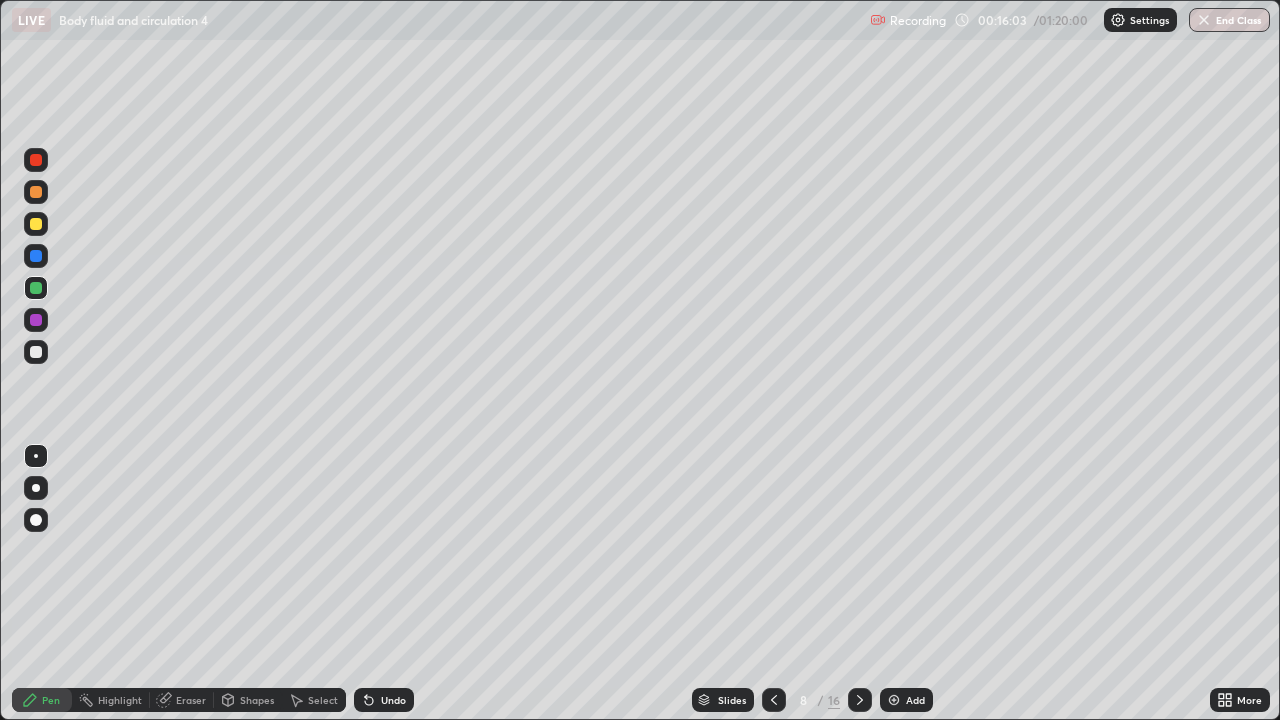 click at bounding box center [36, 256] 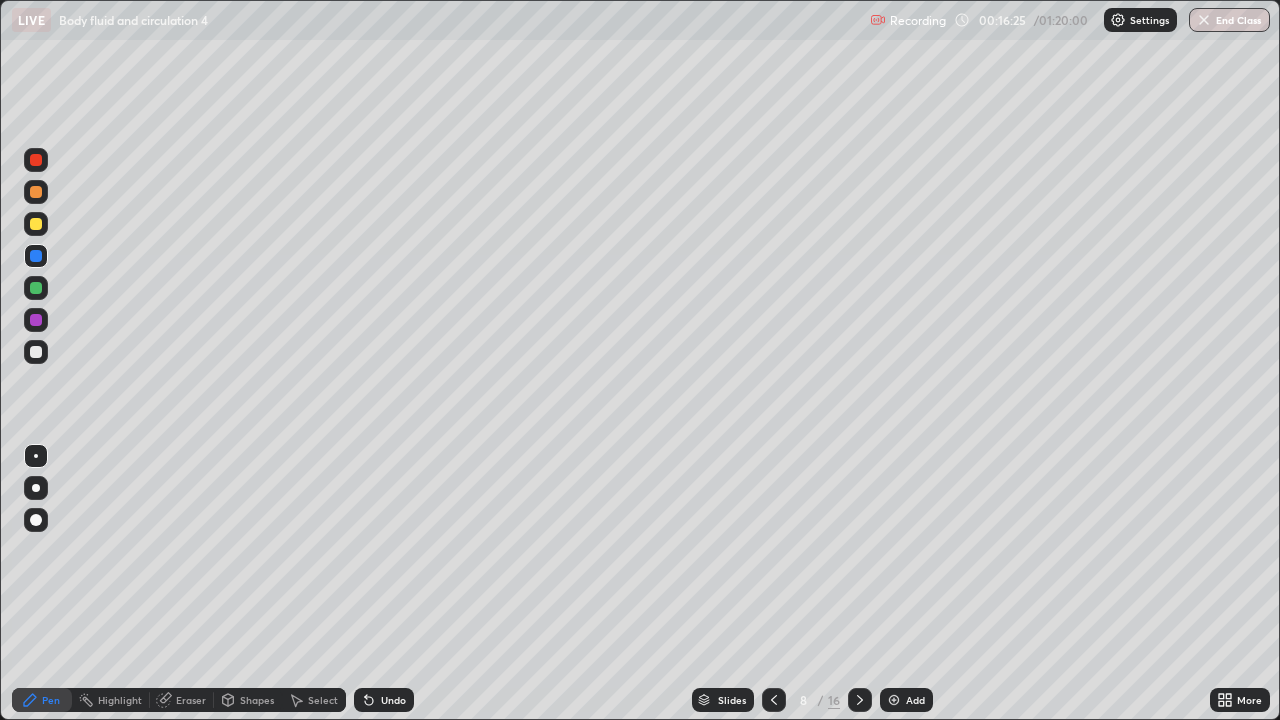click at bounding box center [36, 224] 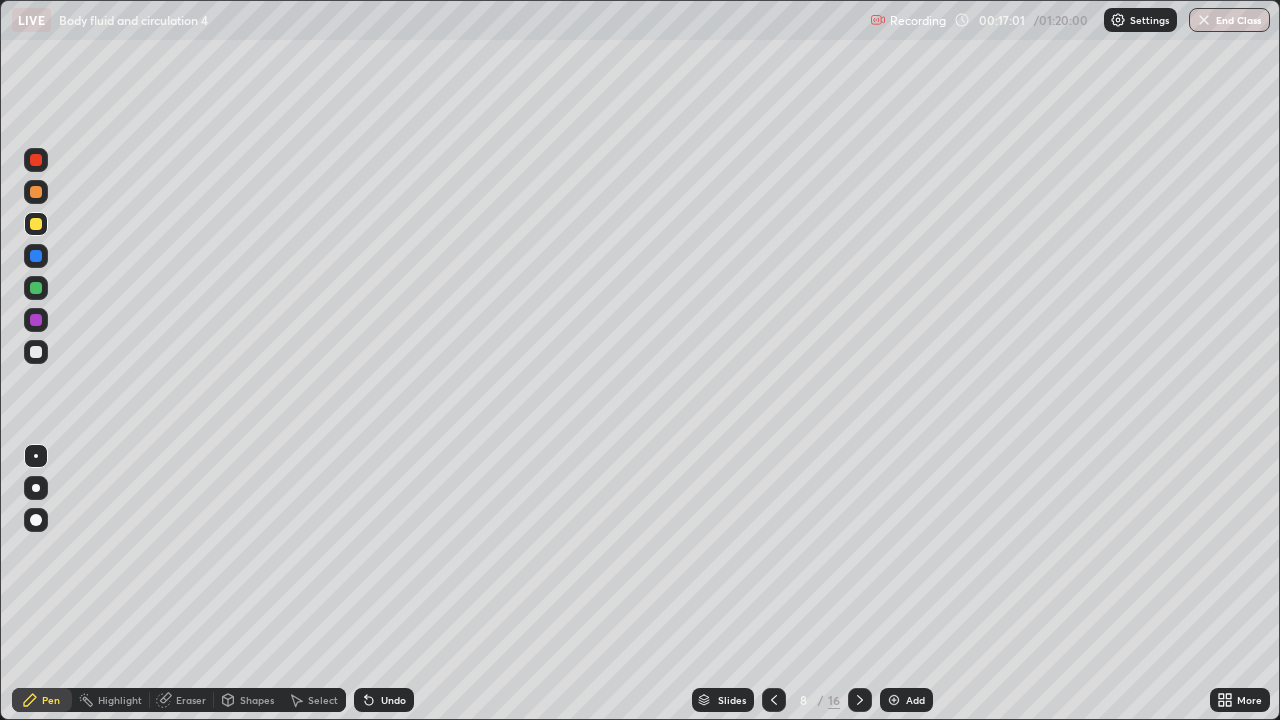 click at bounding box center [36, 352] 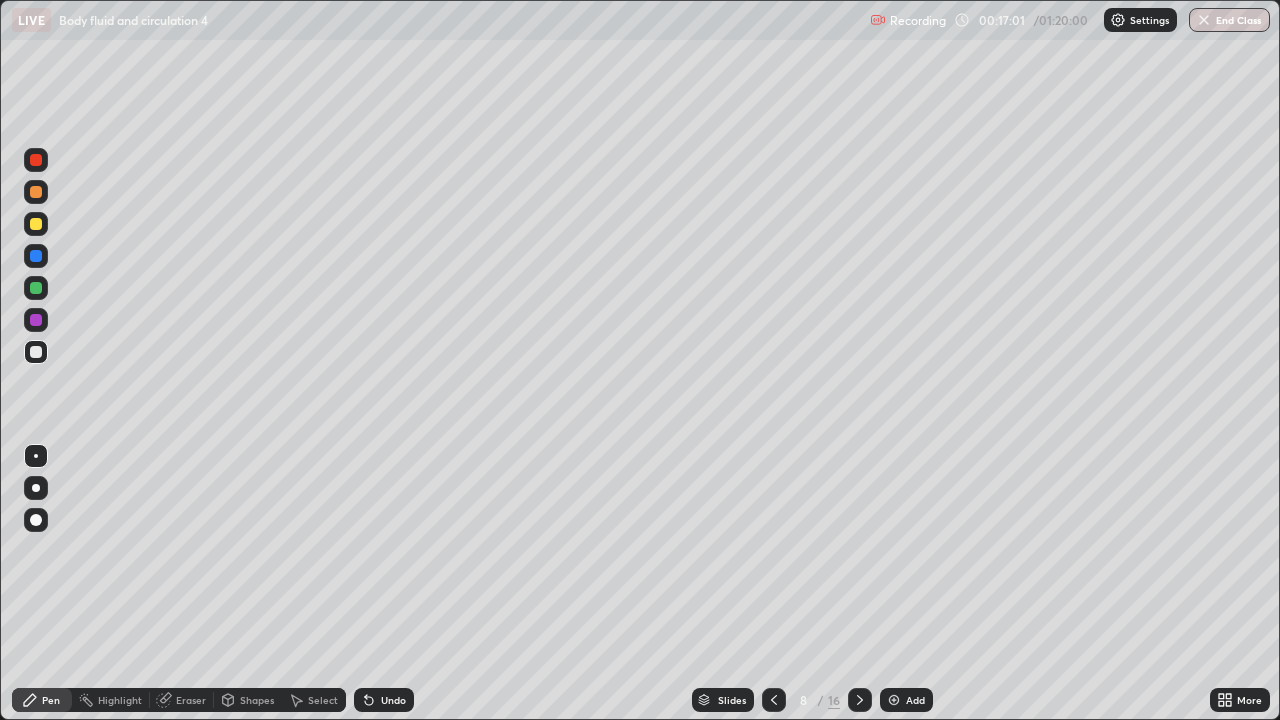 click at bounding box center (36, 288) 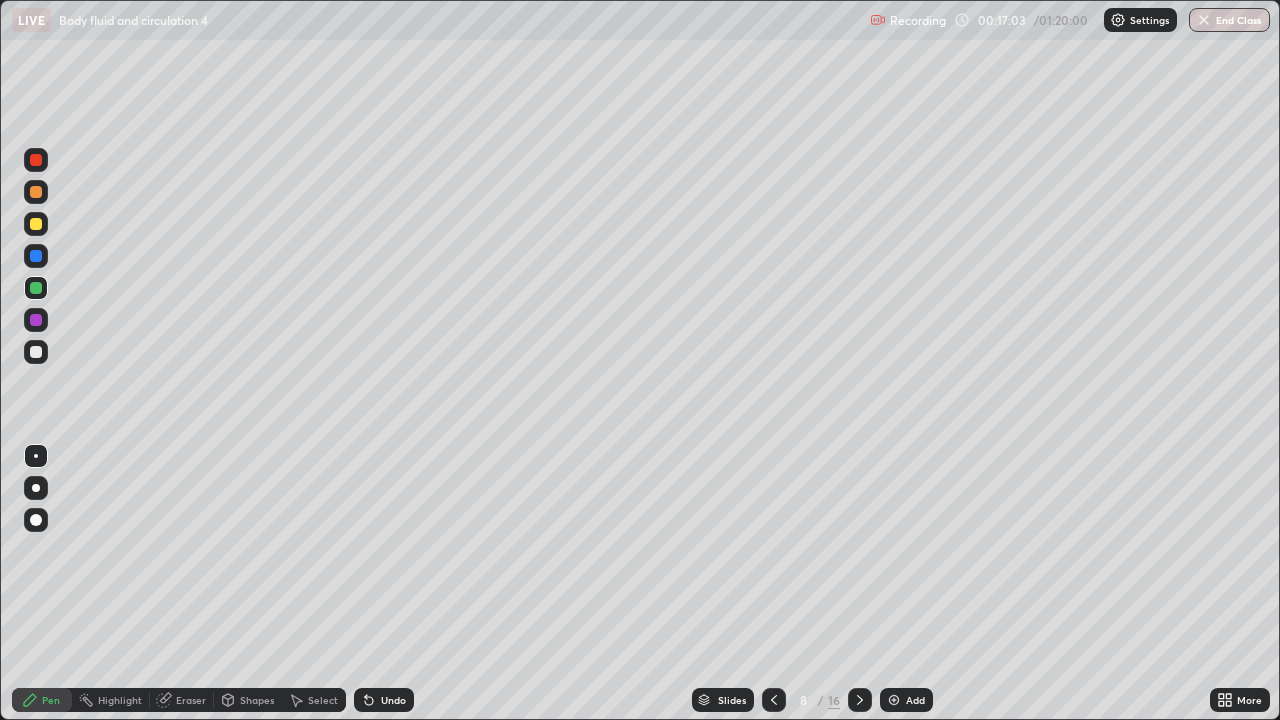 click at bounding box center [36, 352] 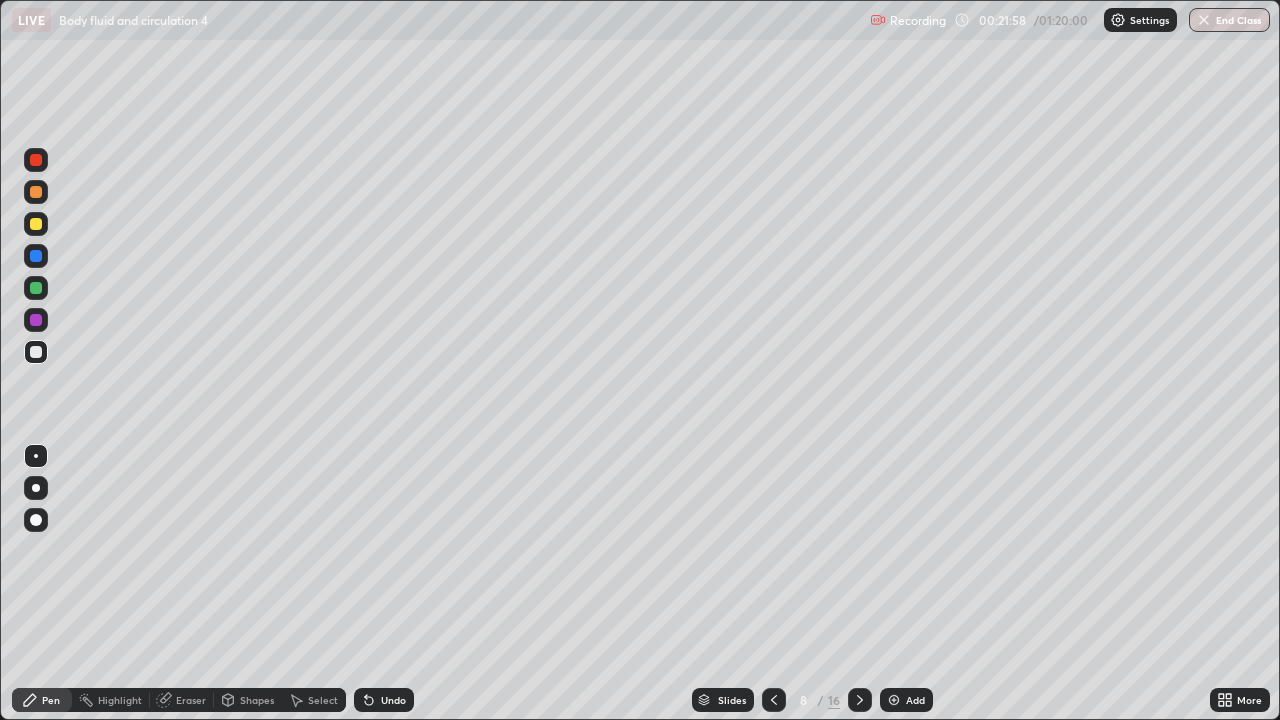 click at bounding box center (36, 192) 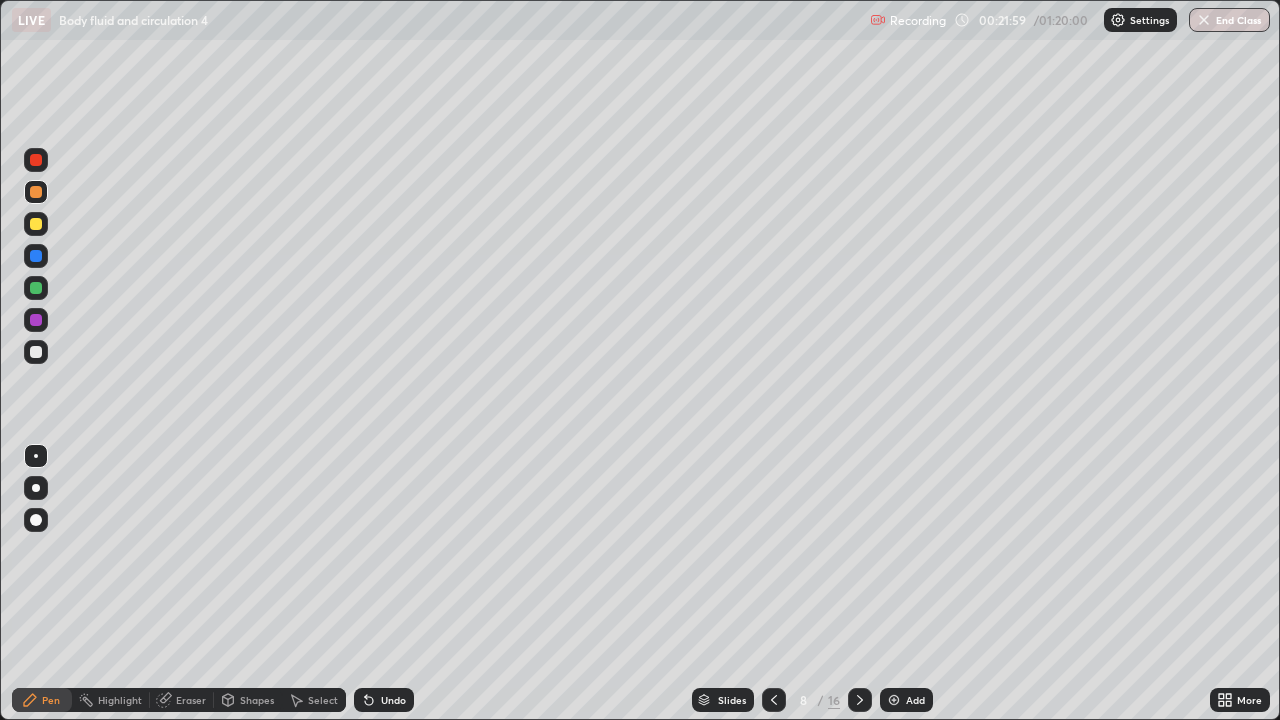 click at bounding box center [36, 224] 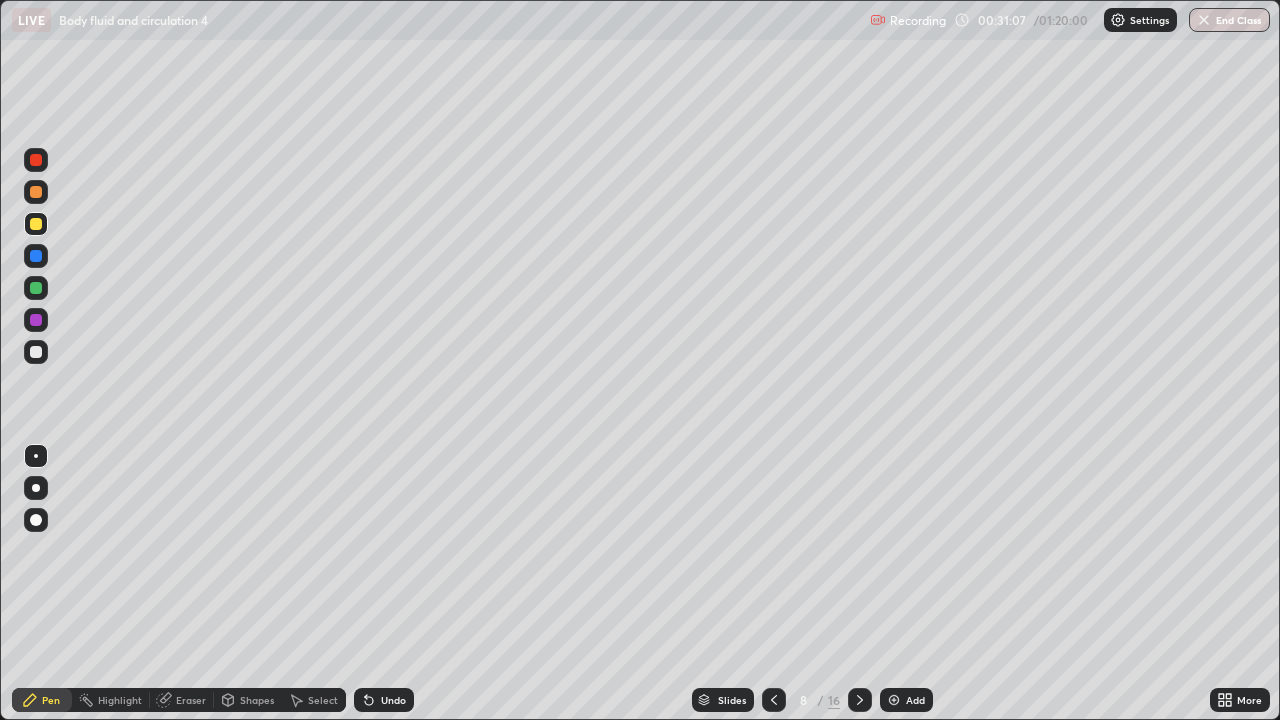 click 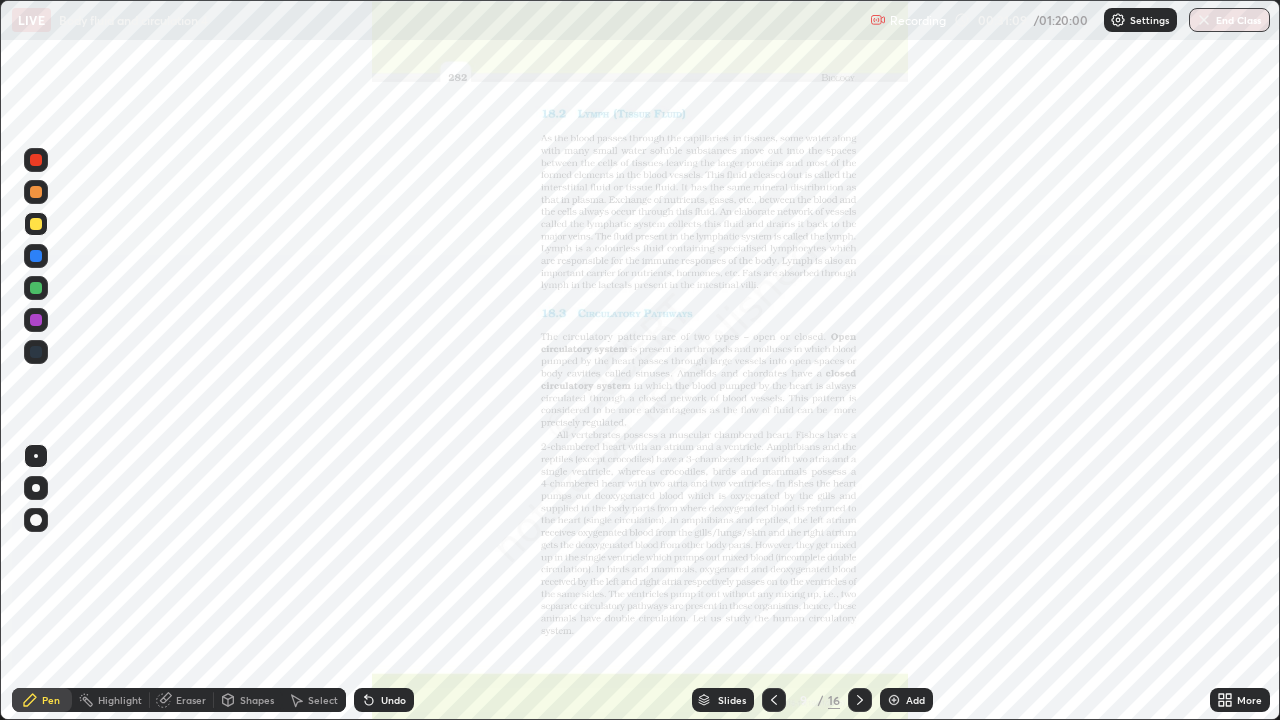 click 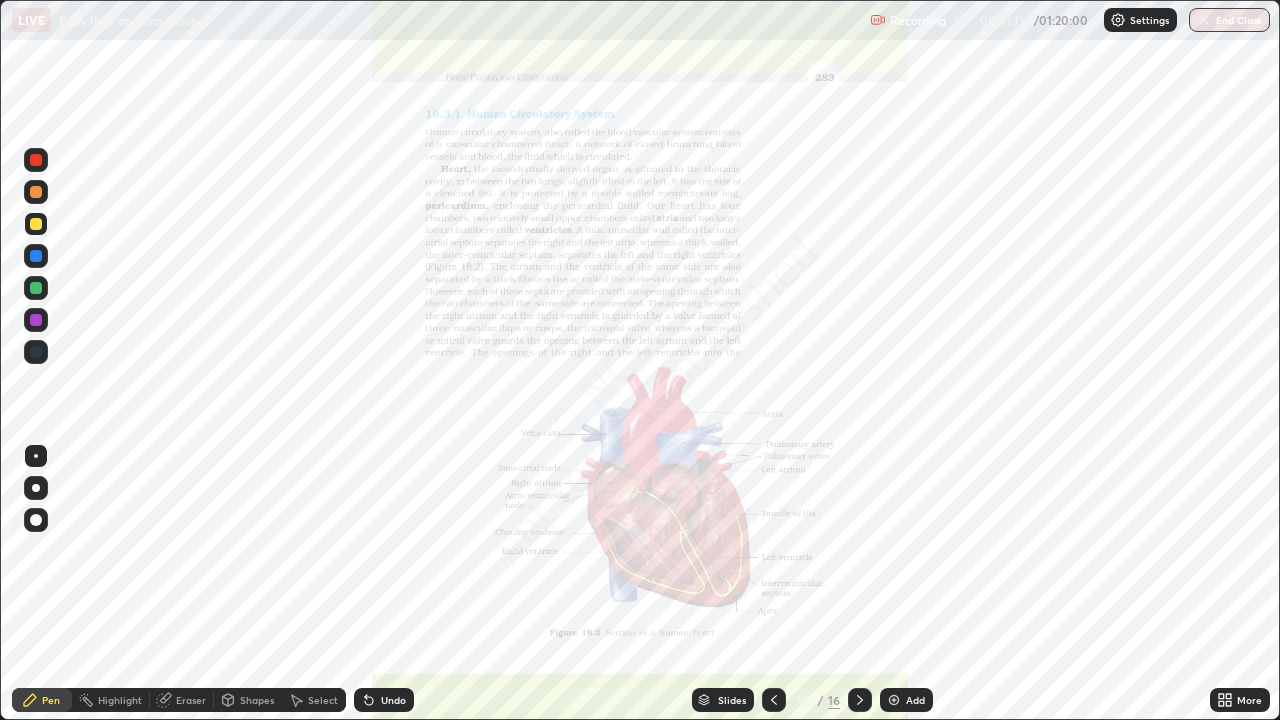 click 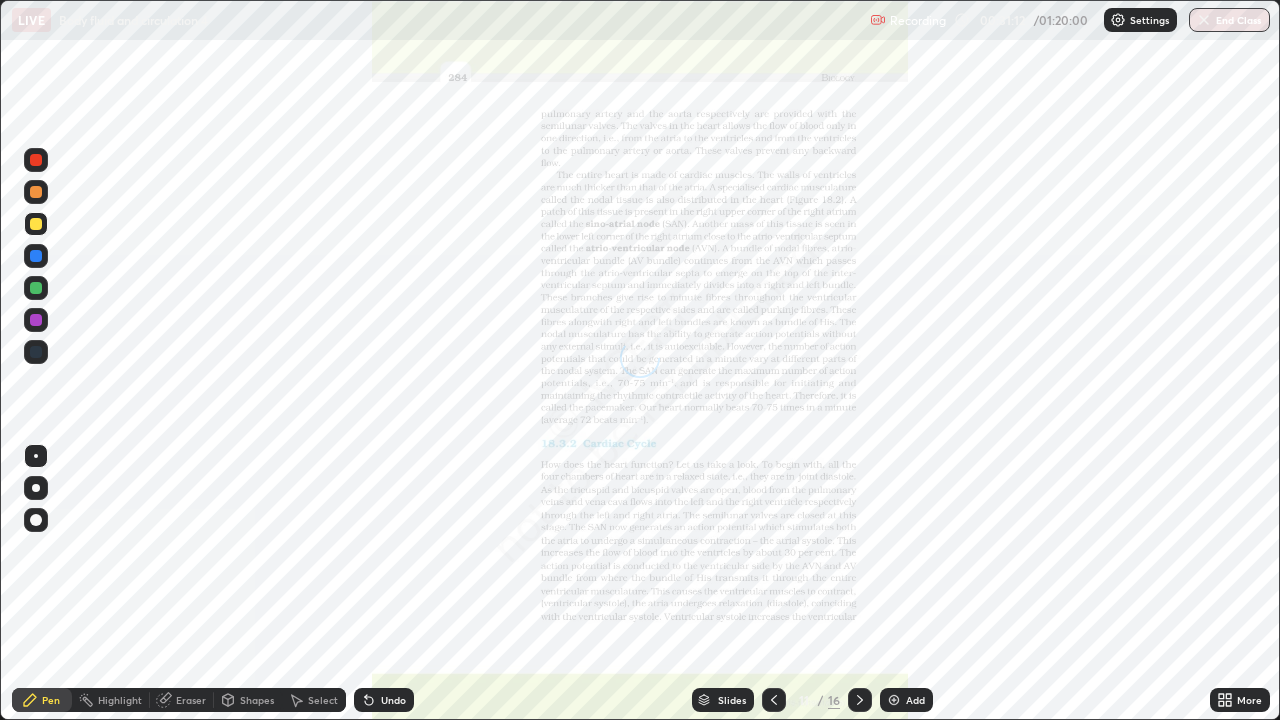 click 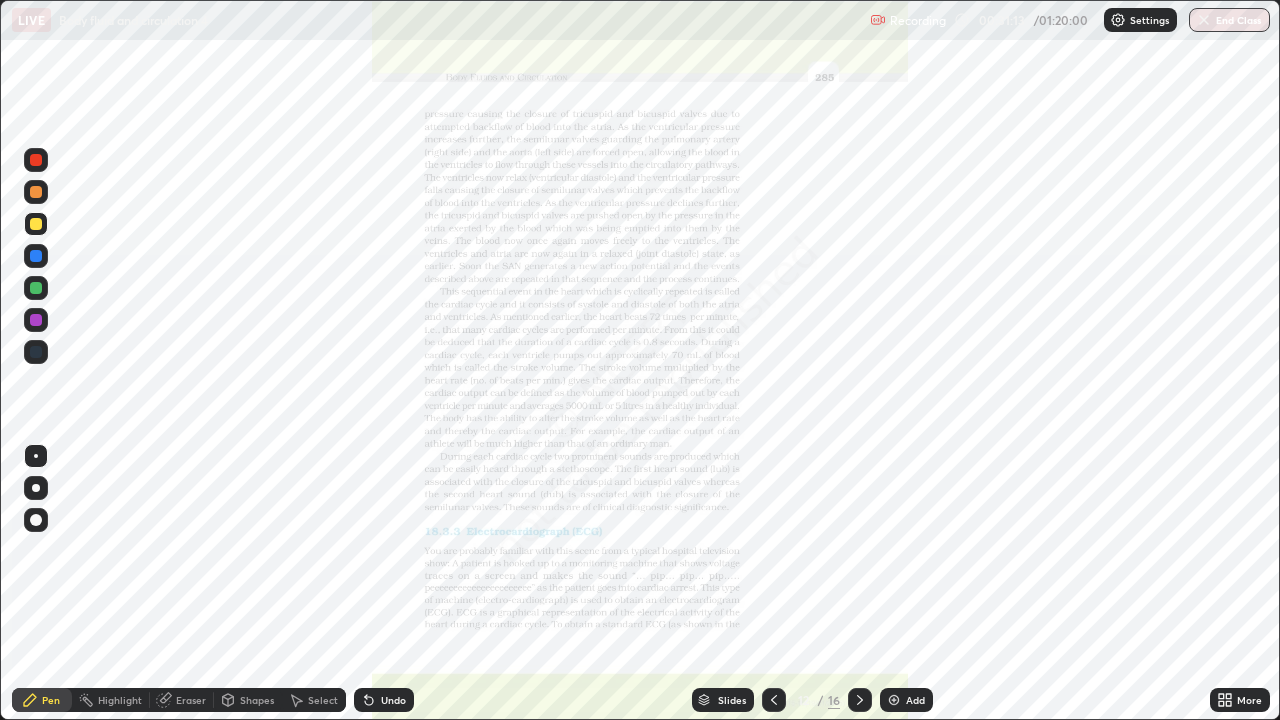 click at bounding box center [860, 700] 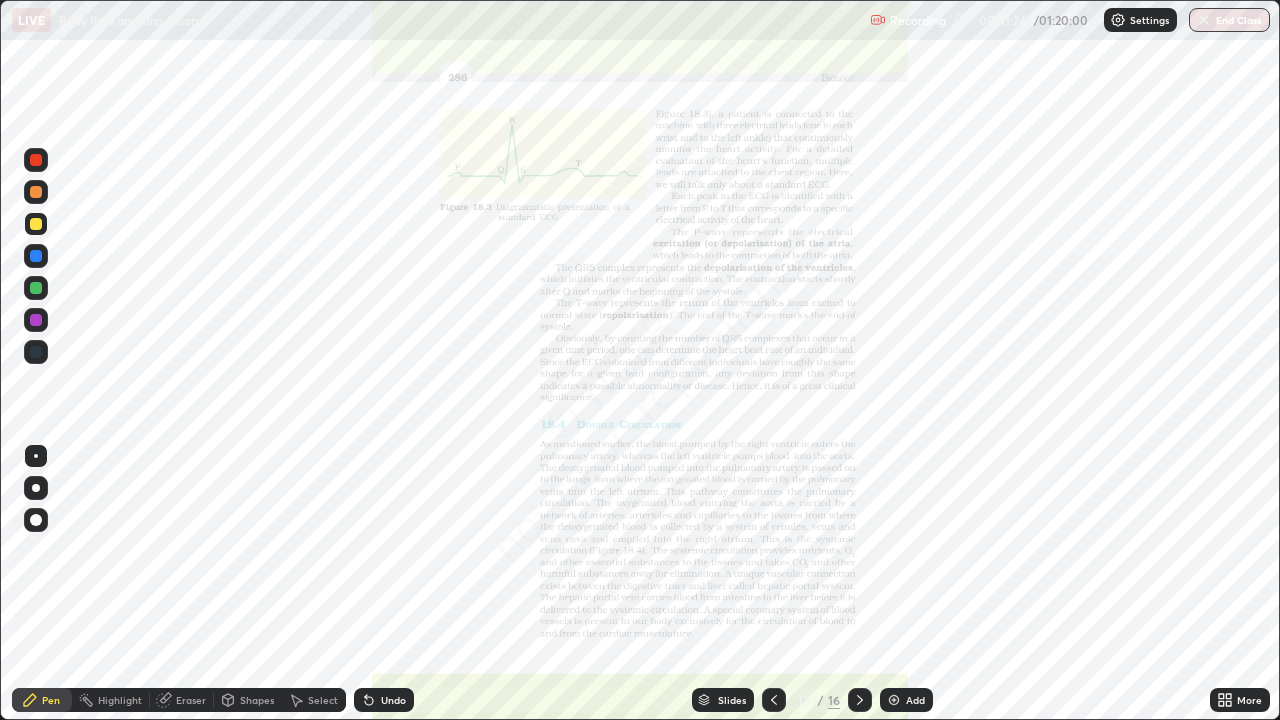 click 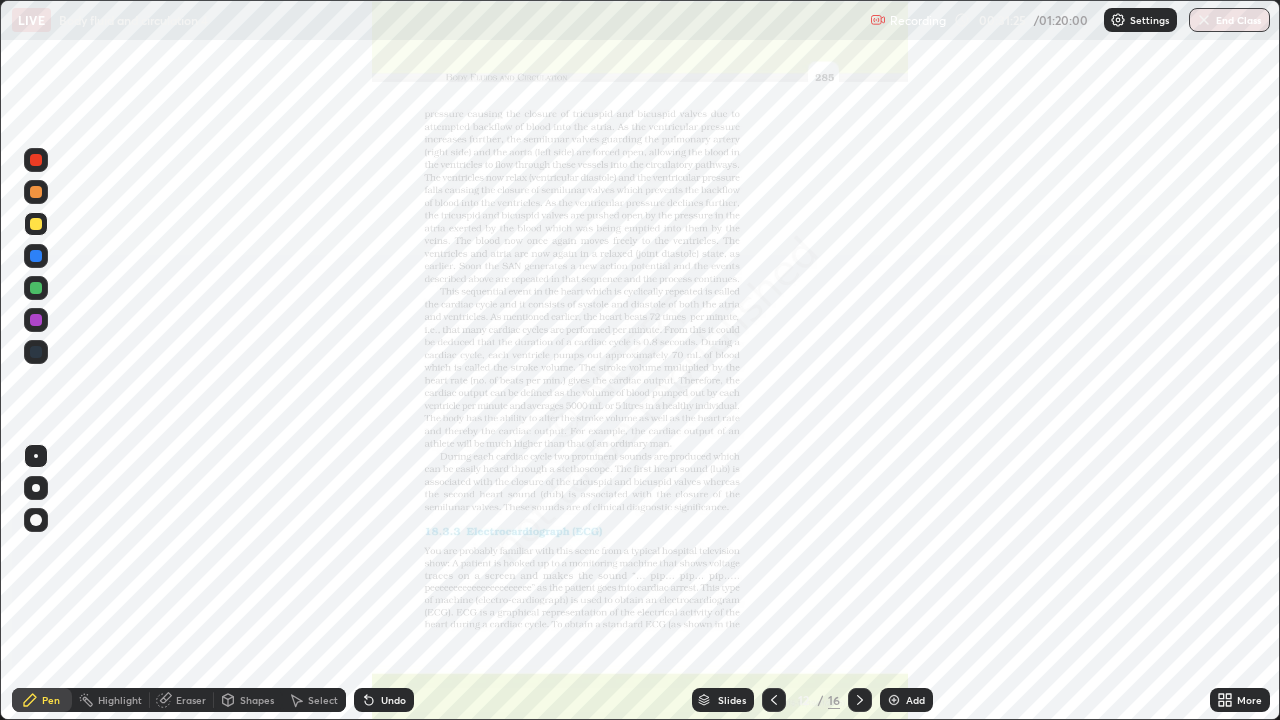 click at bounding box center (774, 700) 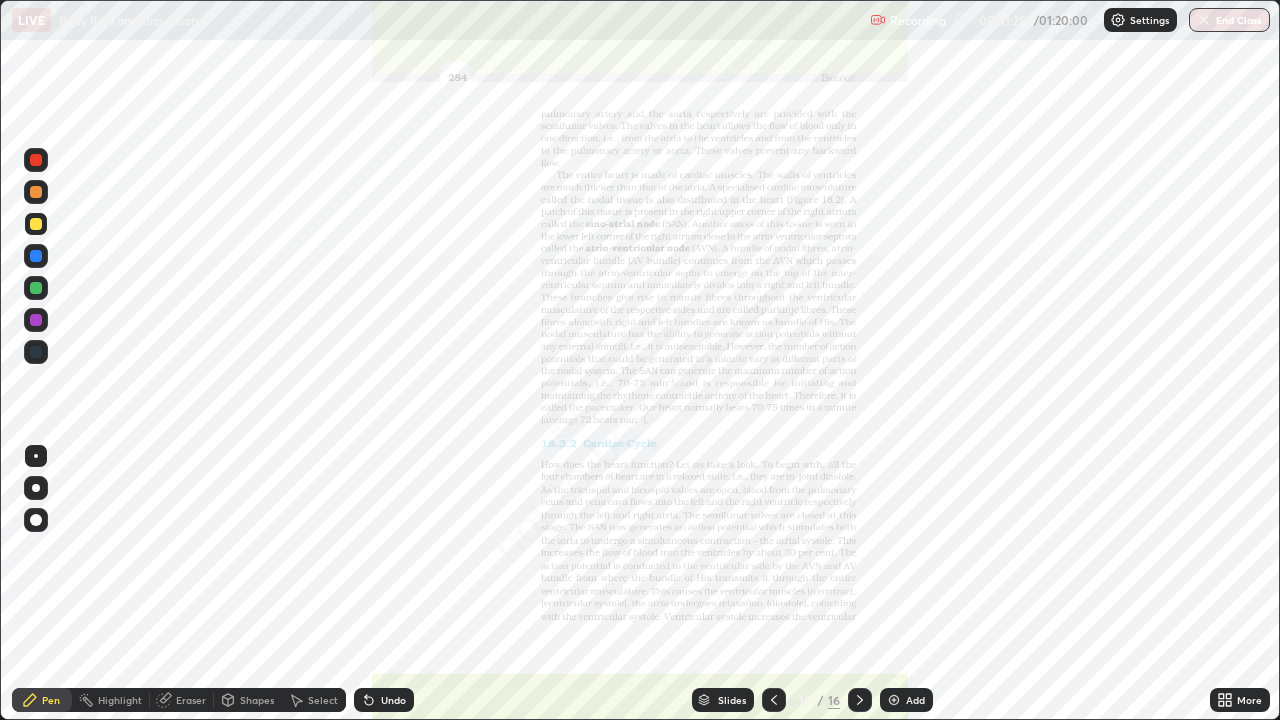 click 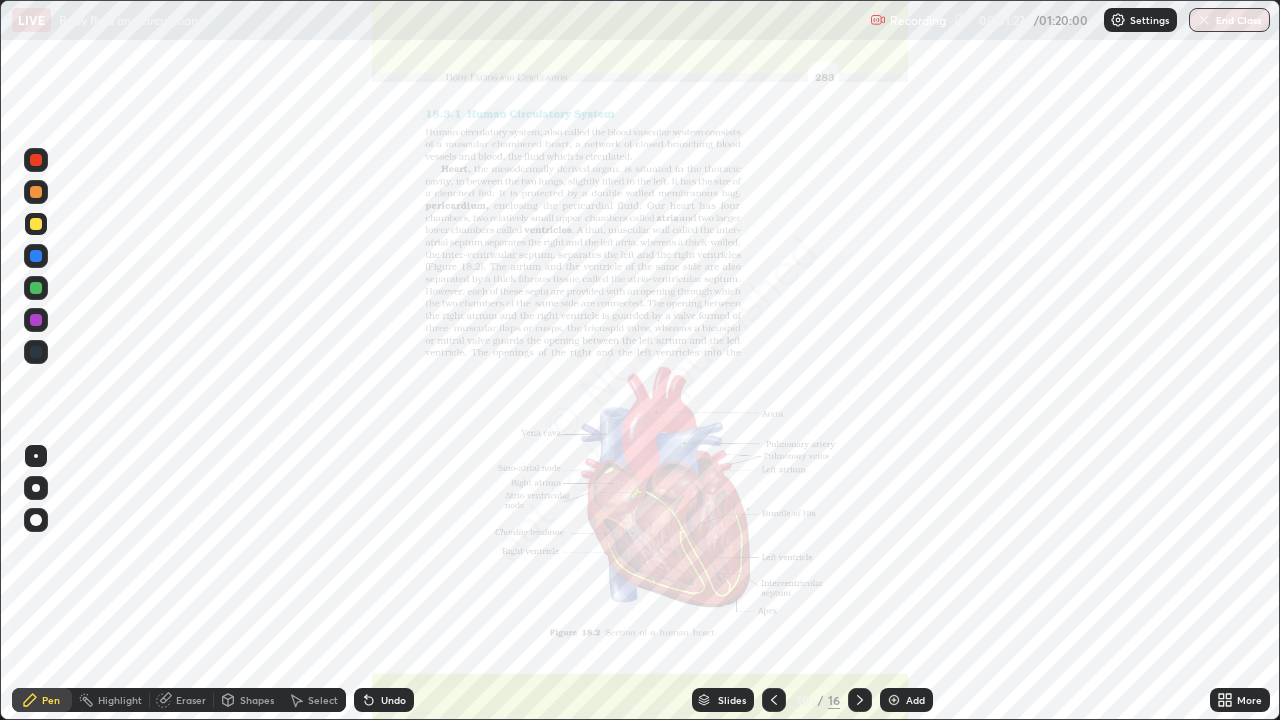 click 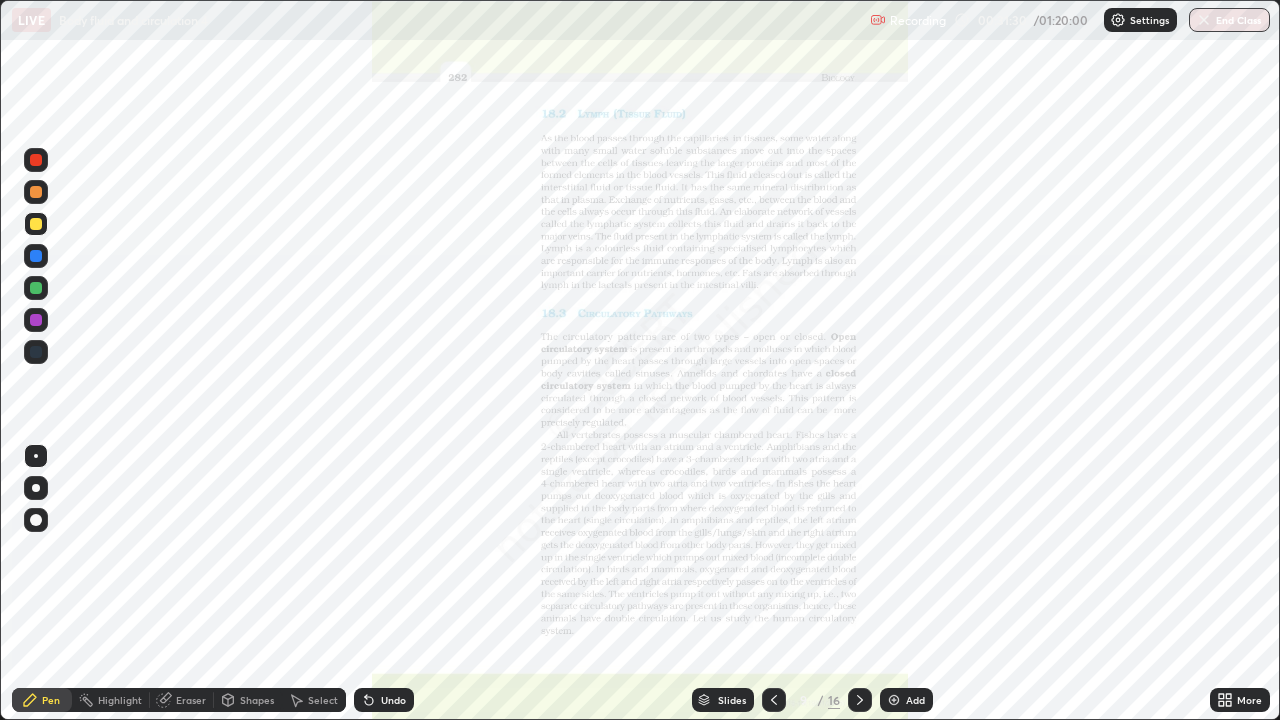 click at bounding box center [860, 700] 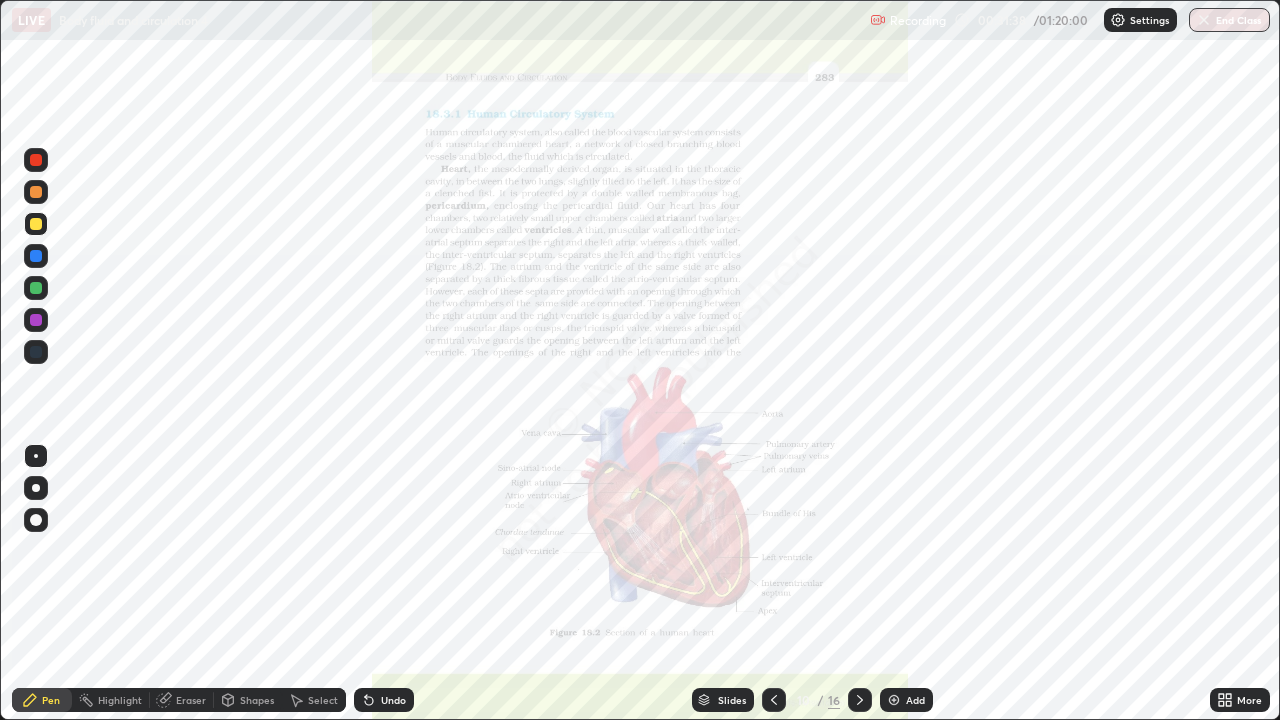 click on "Eraser" at bounding box center (191, 700) 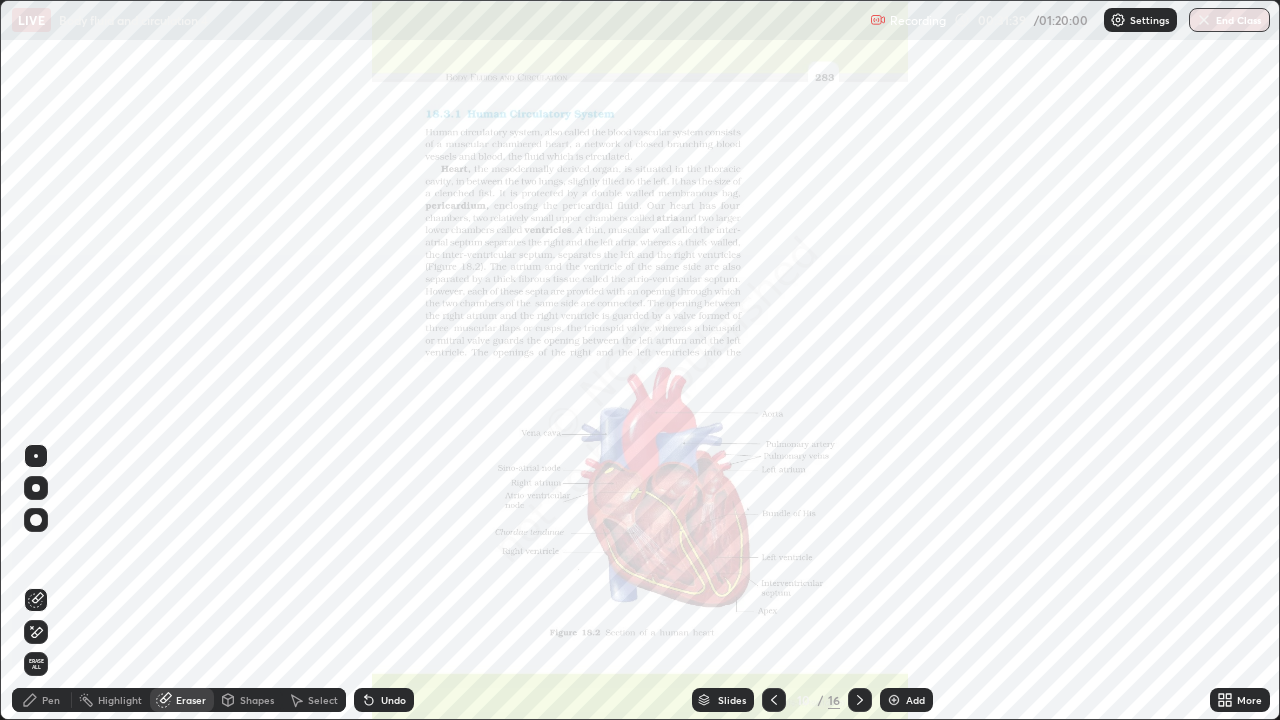 click on "Erase all" at bounding box center (36, 664) 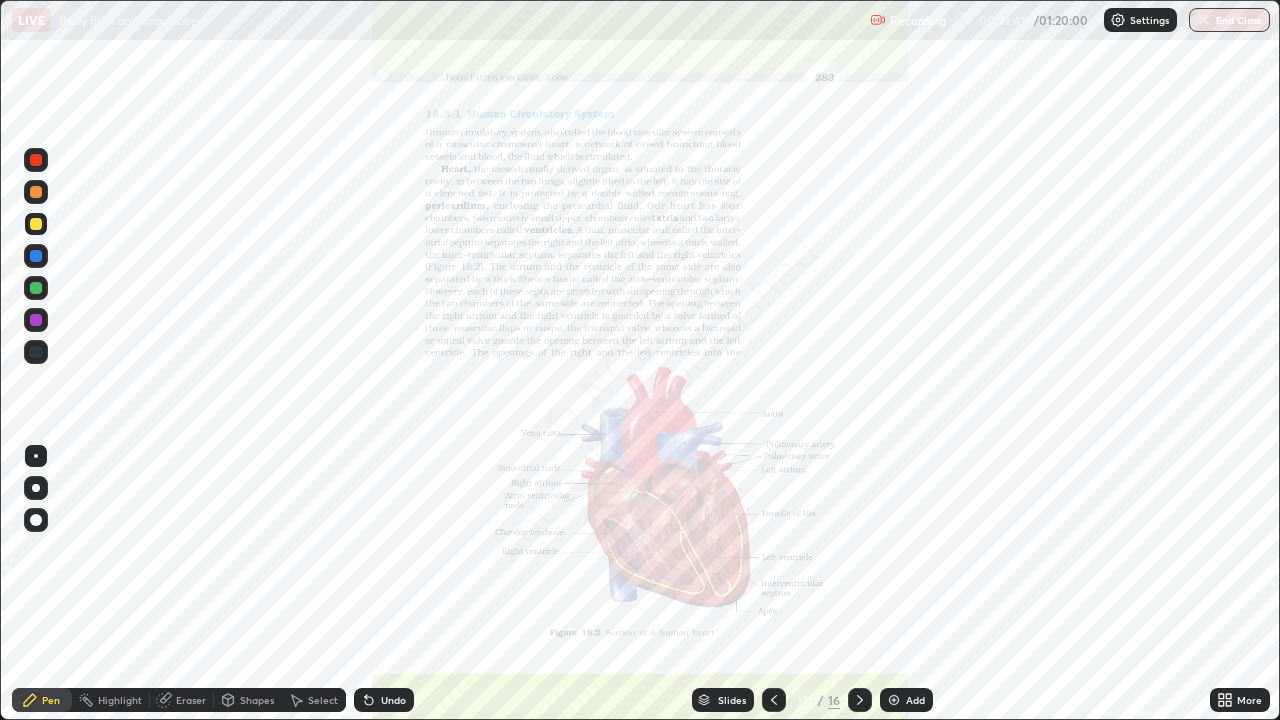 click 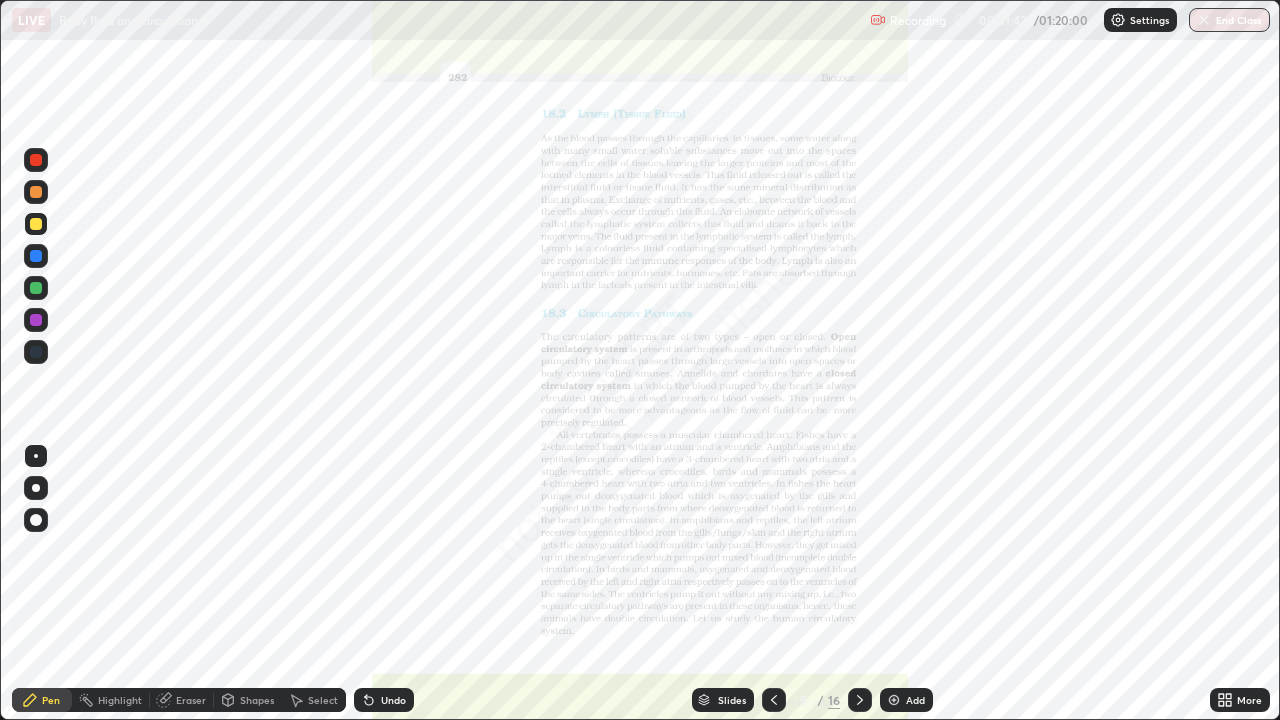 click on "Add" at bounding box center (915, 700) 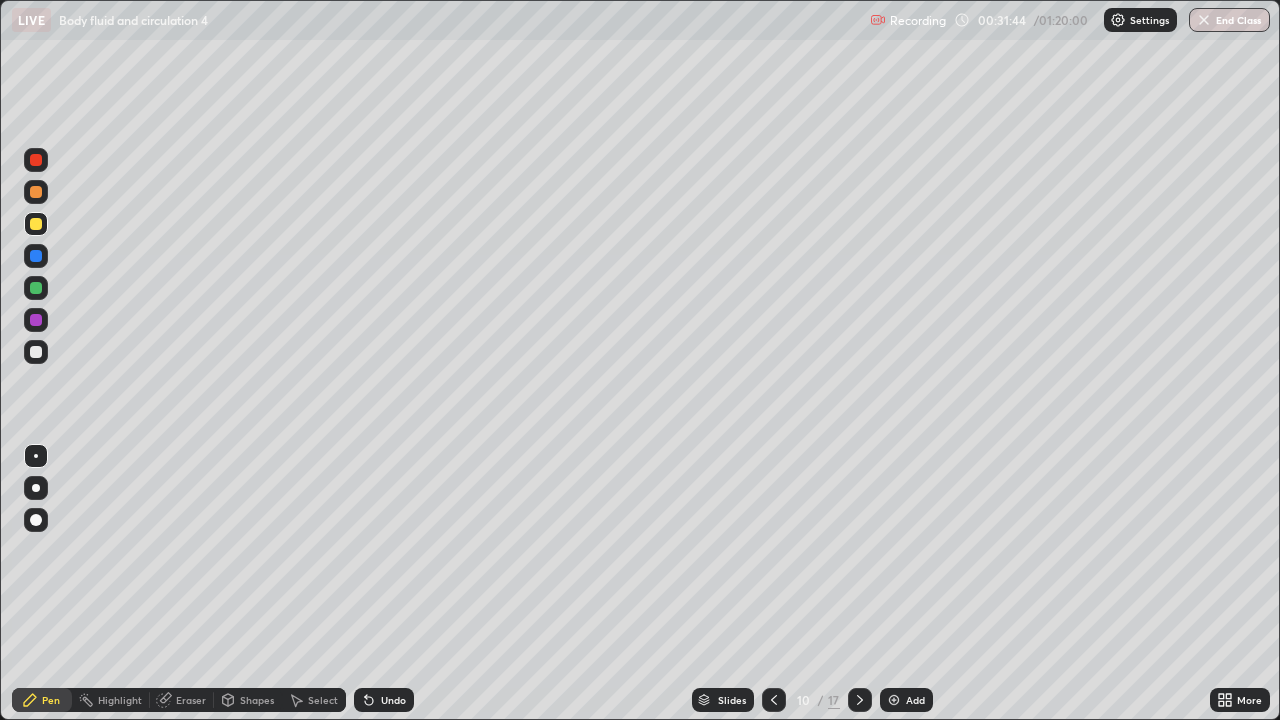 click at bounding box center [36, 192] 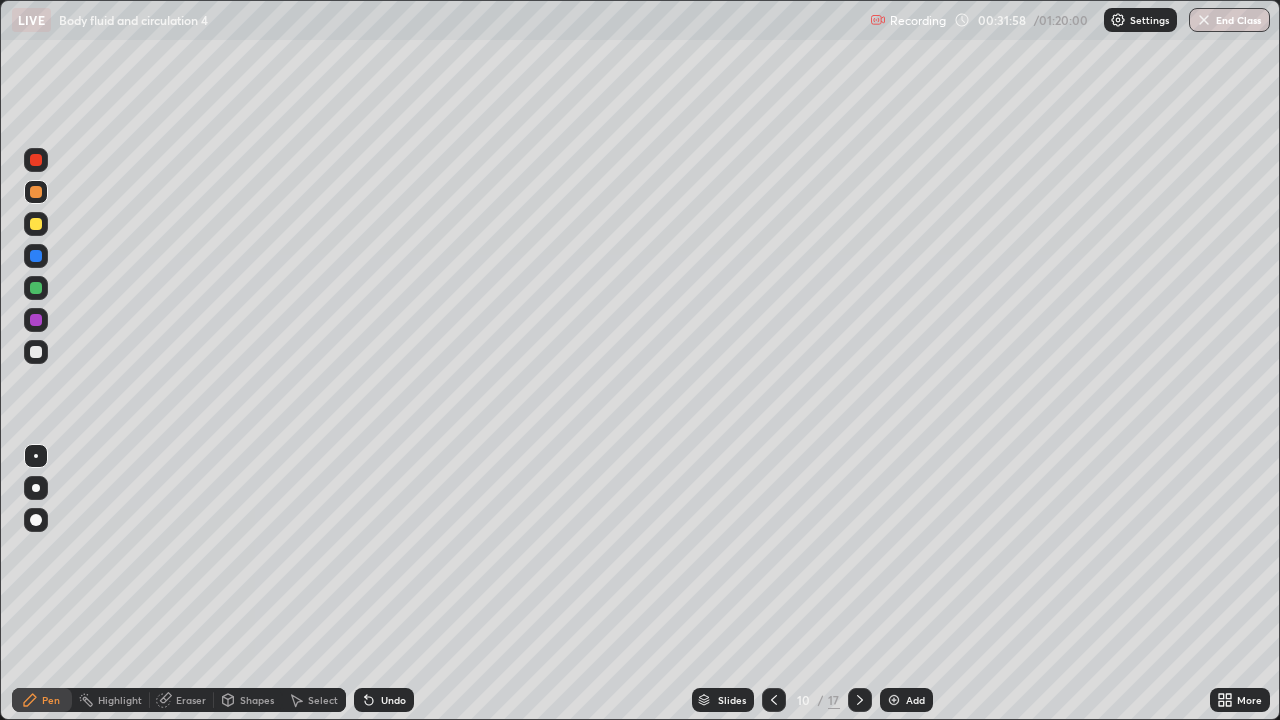 click at bounding box center [36, 288] 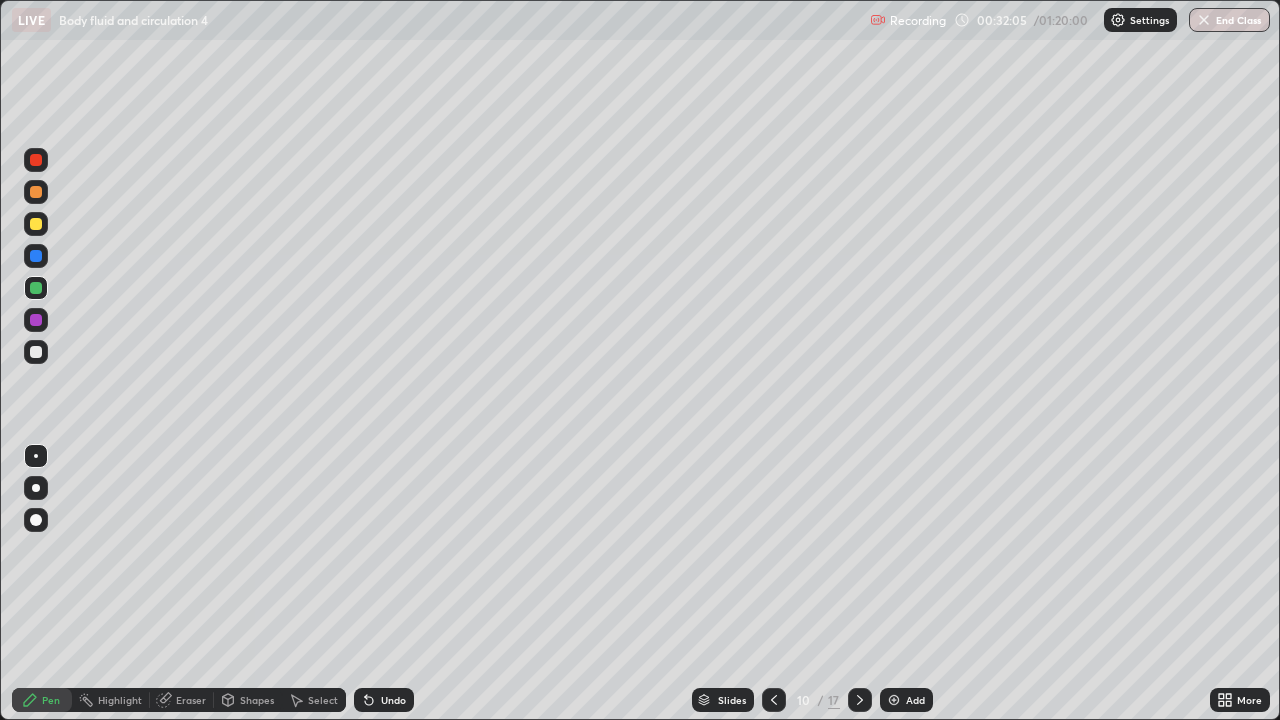 click at bounding box center (36, 320) 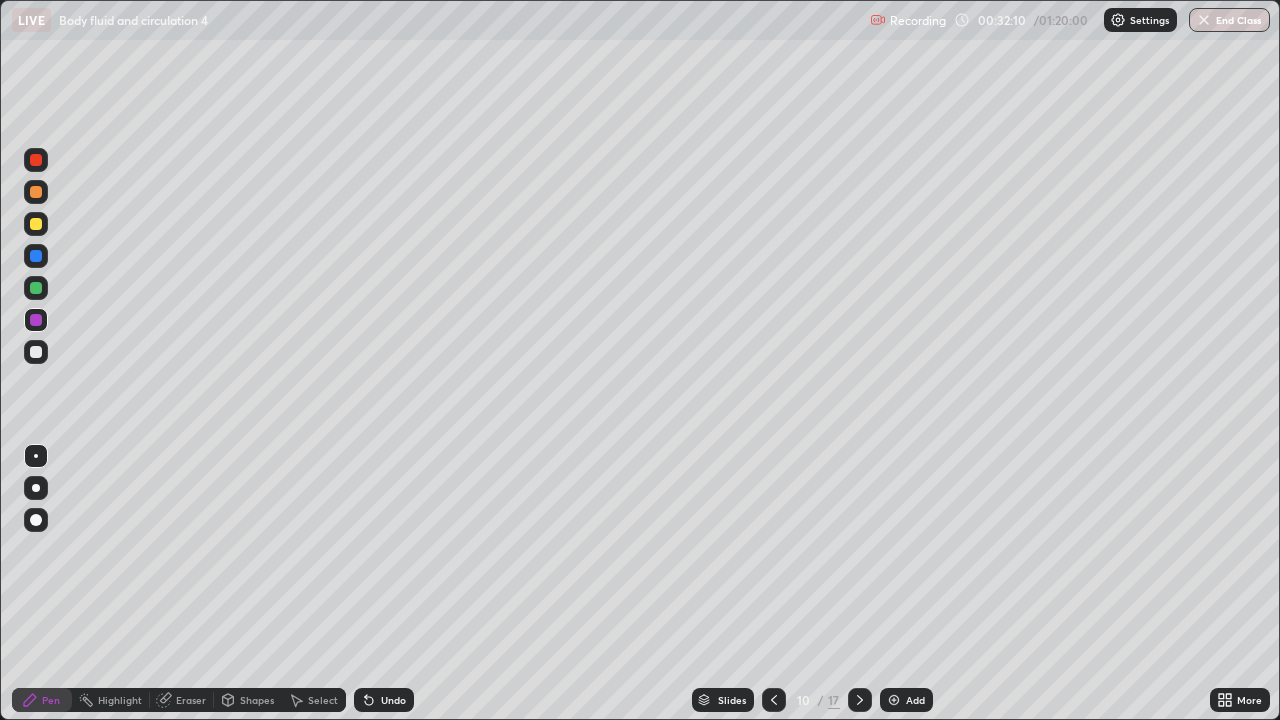 click at bounding box center (36, 288) 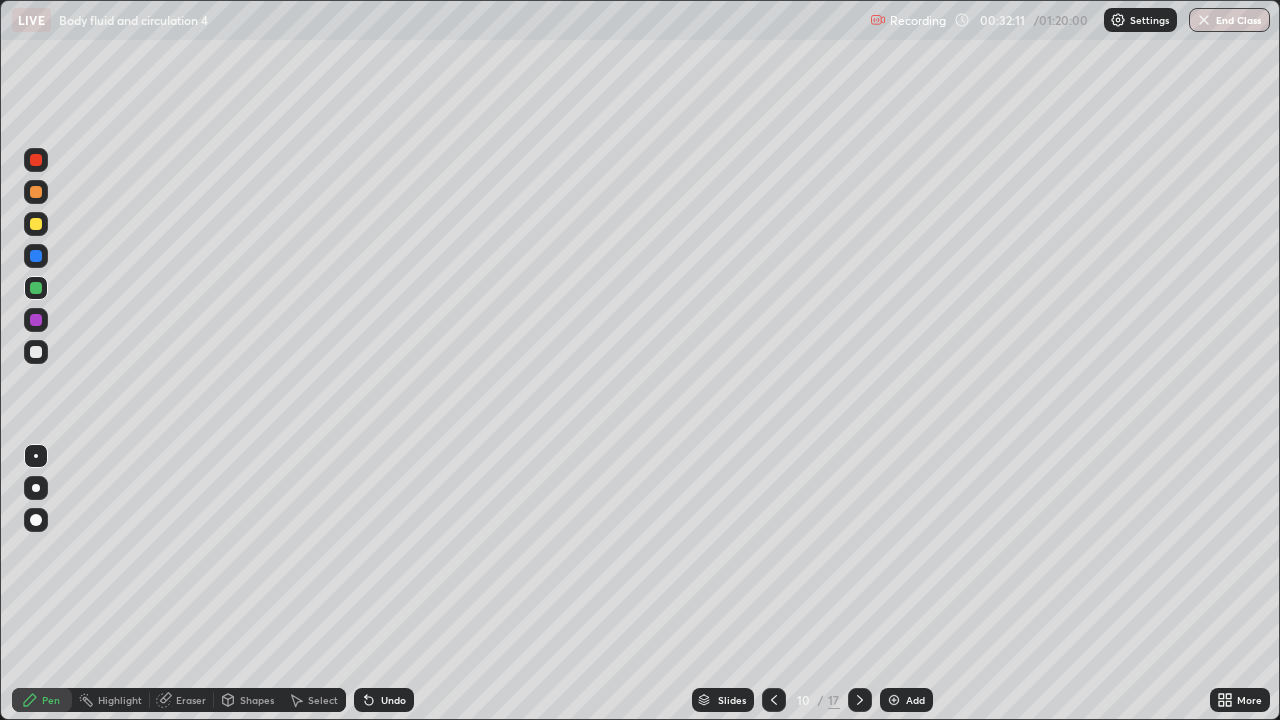 click at bounding box center [36, 256] 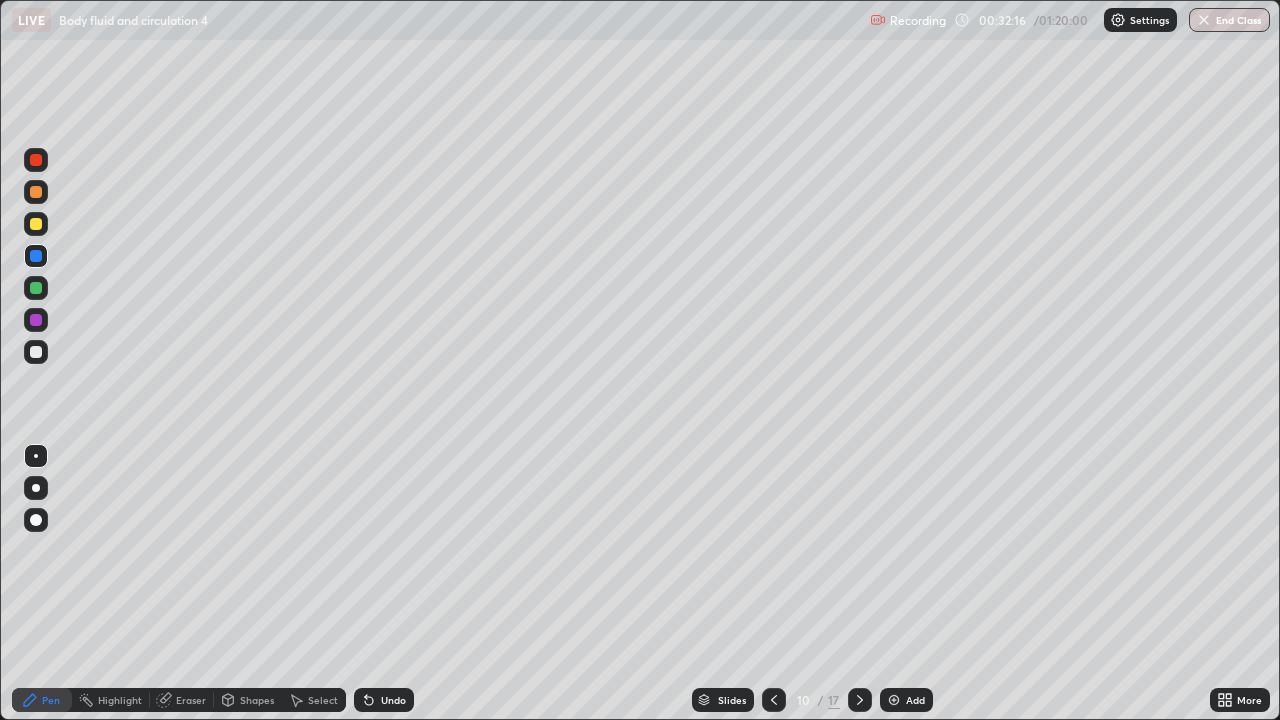 click at bounding box center (36, 320) 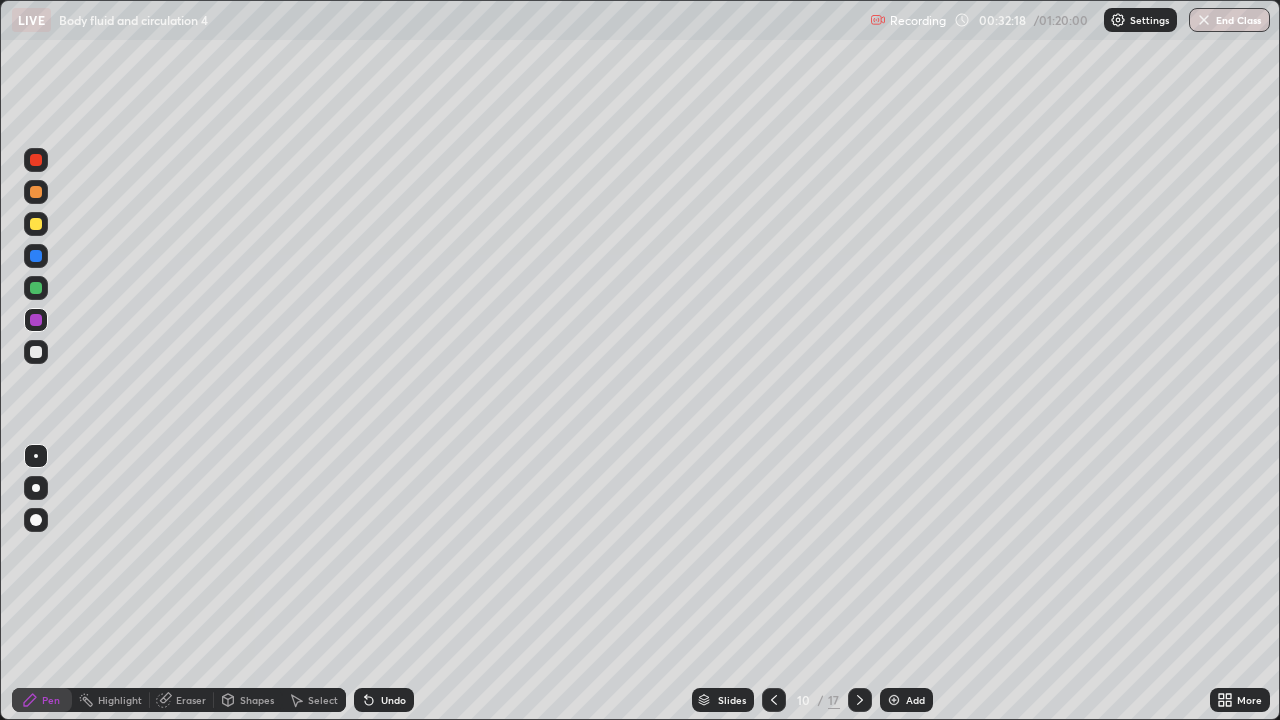 click at bounding box center [36, 288] 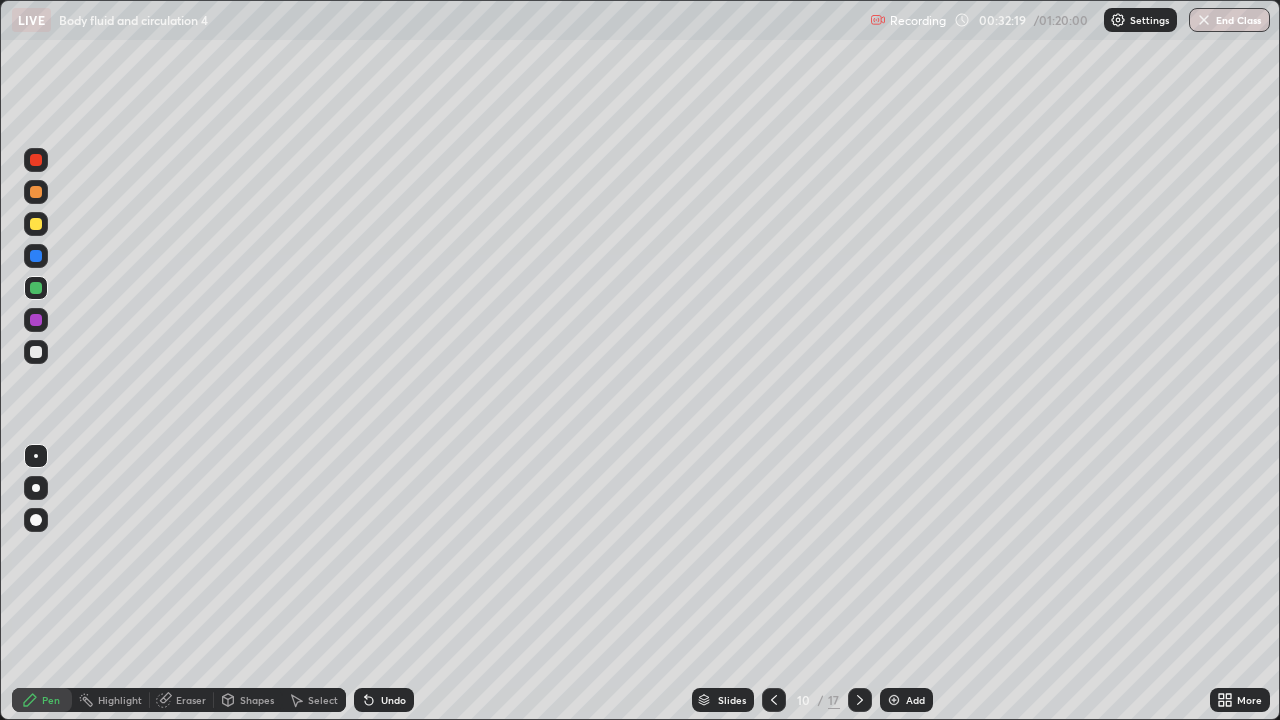 click at bounding box center (36, 288) 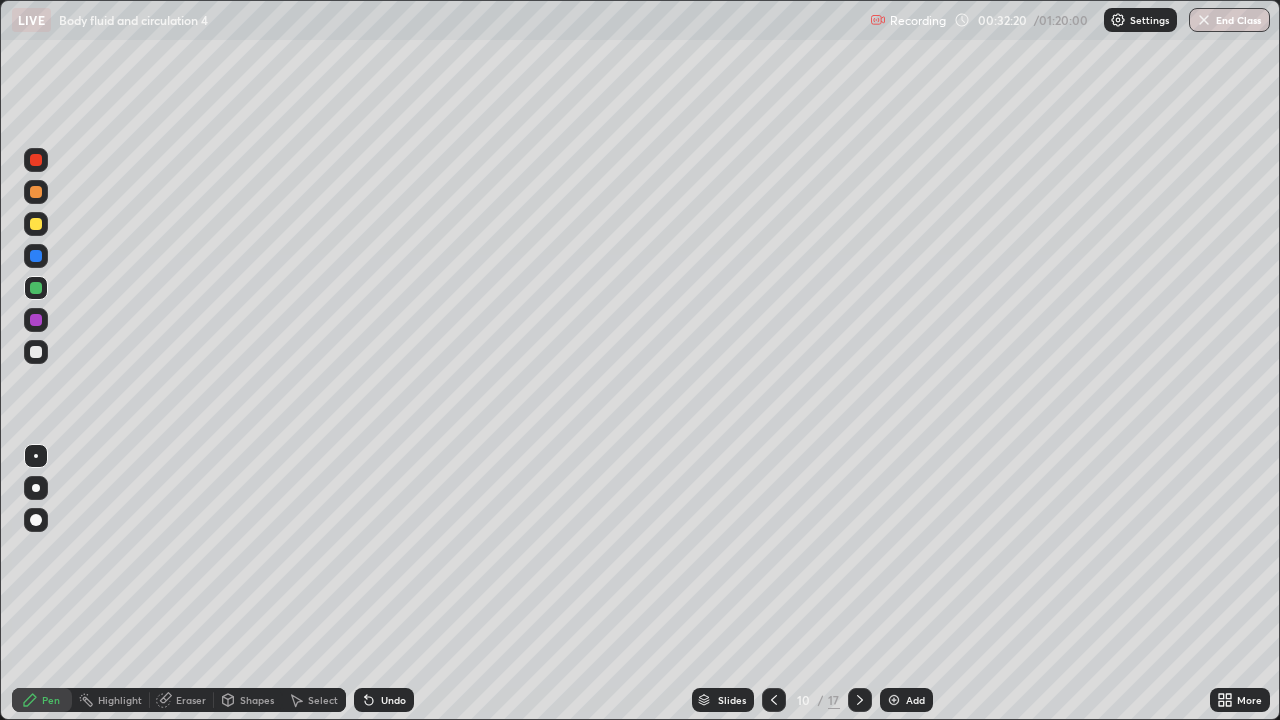 click at bounding box center [36, 256] 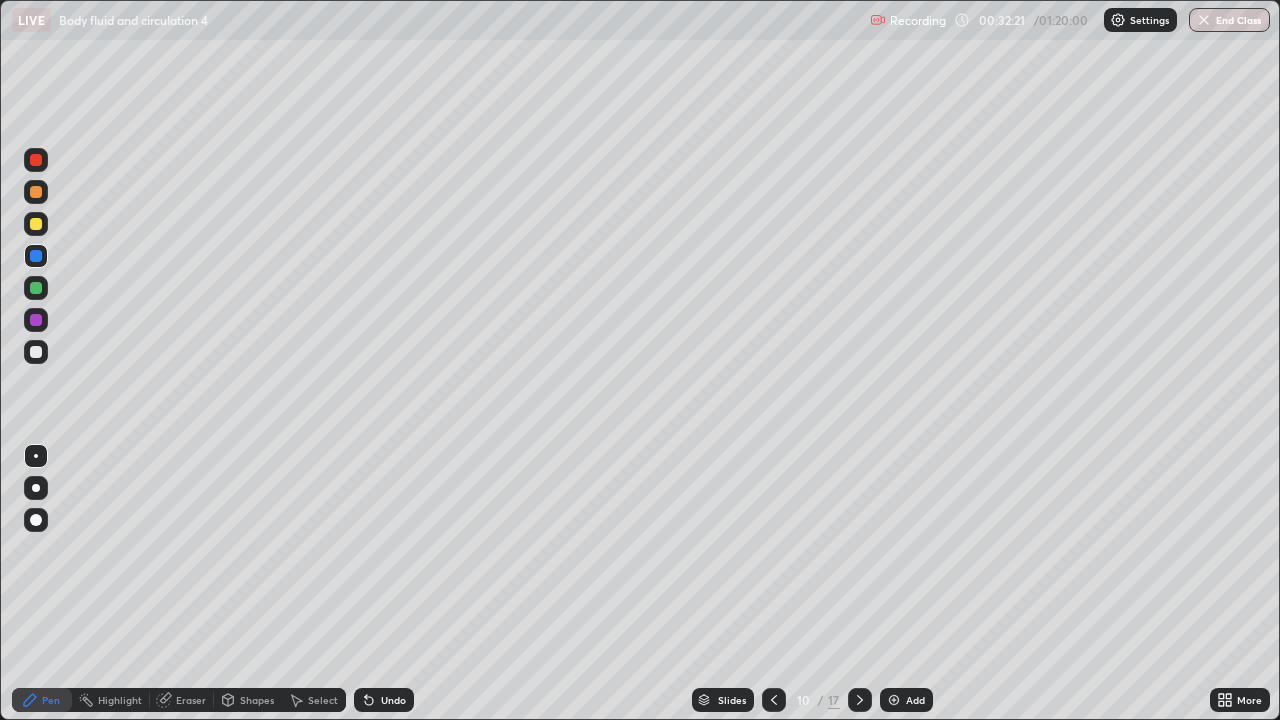 click at bounding box center [36, 224] 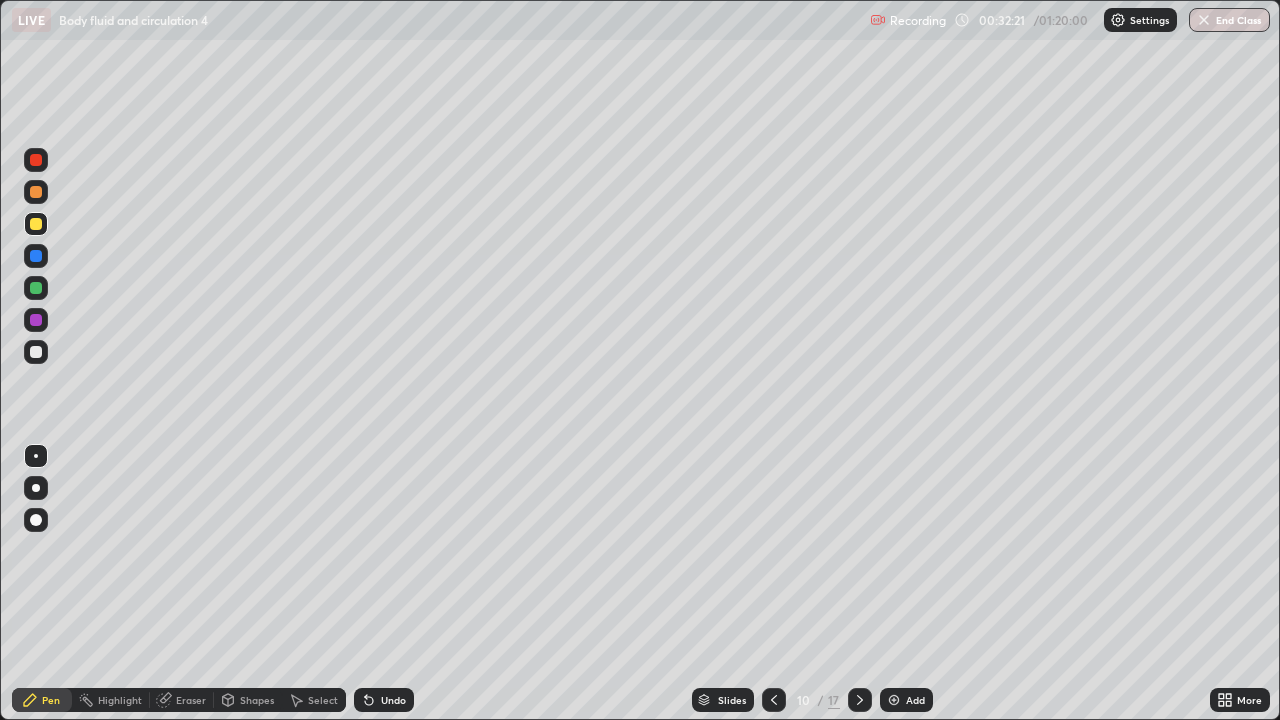 click at bounding box center [36, 224] 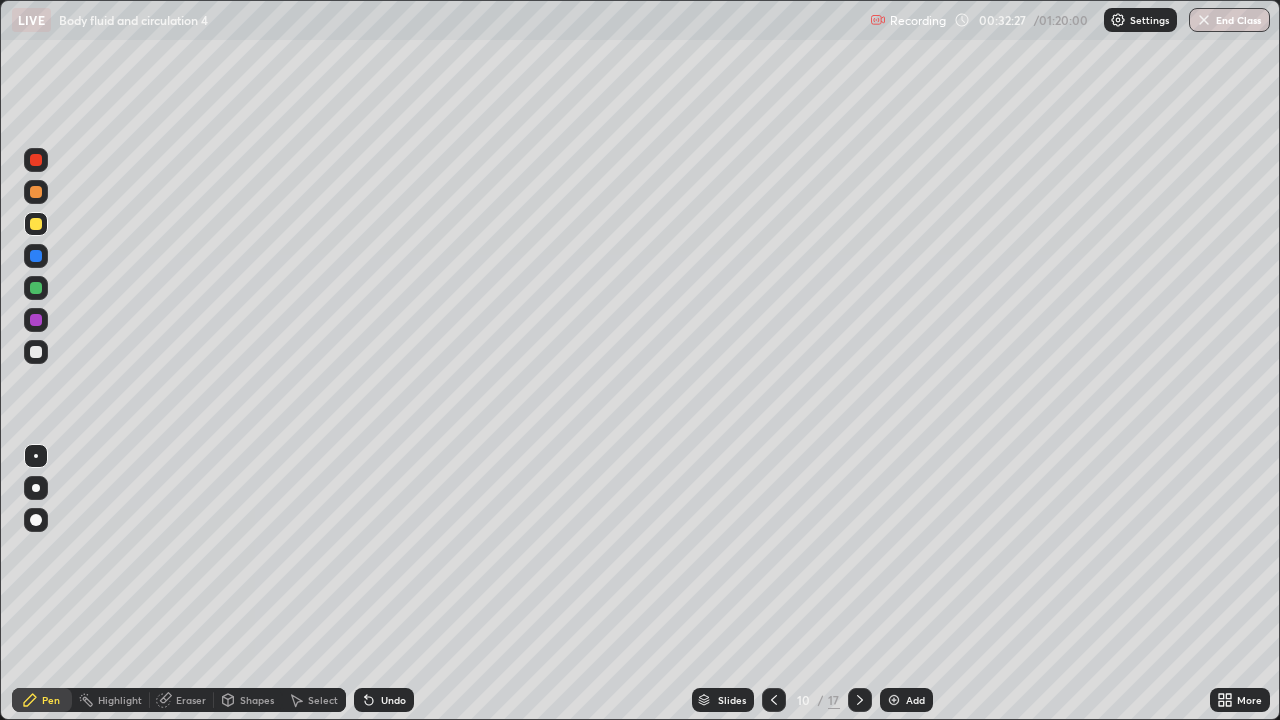 click on "Pen" at bounding box center (51, 700) 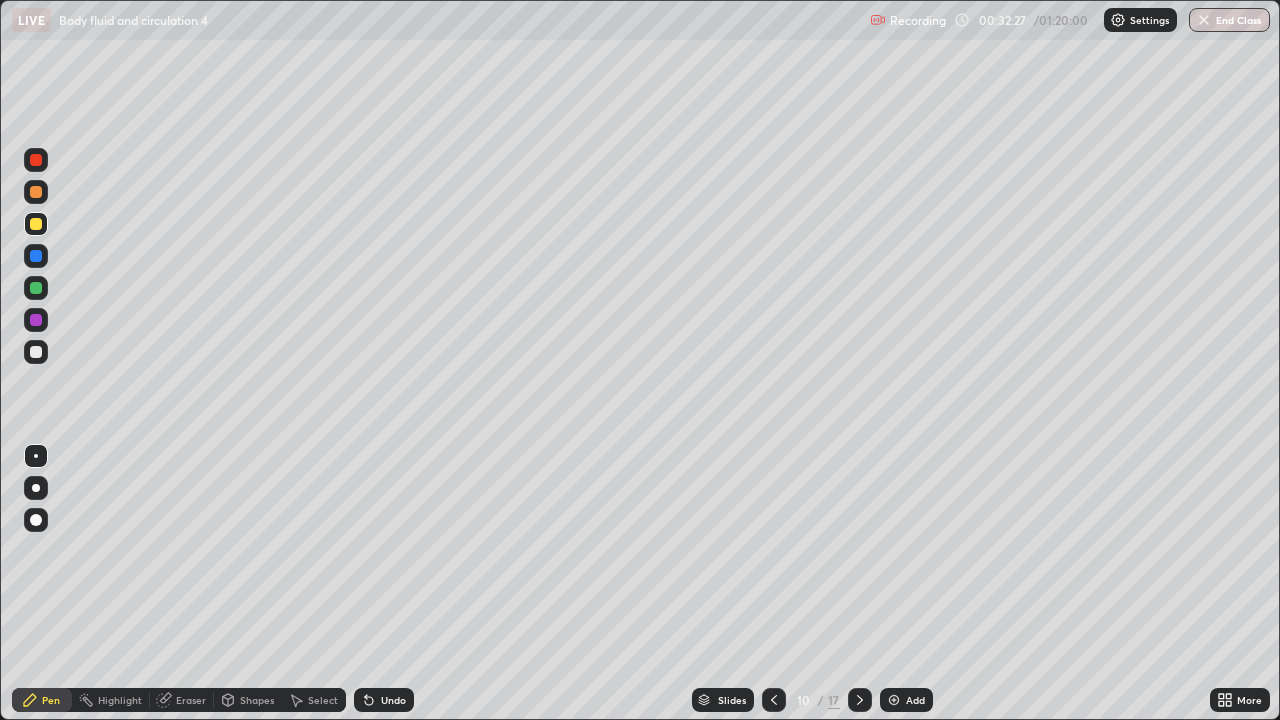 click at bounding box center [36, 352] 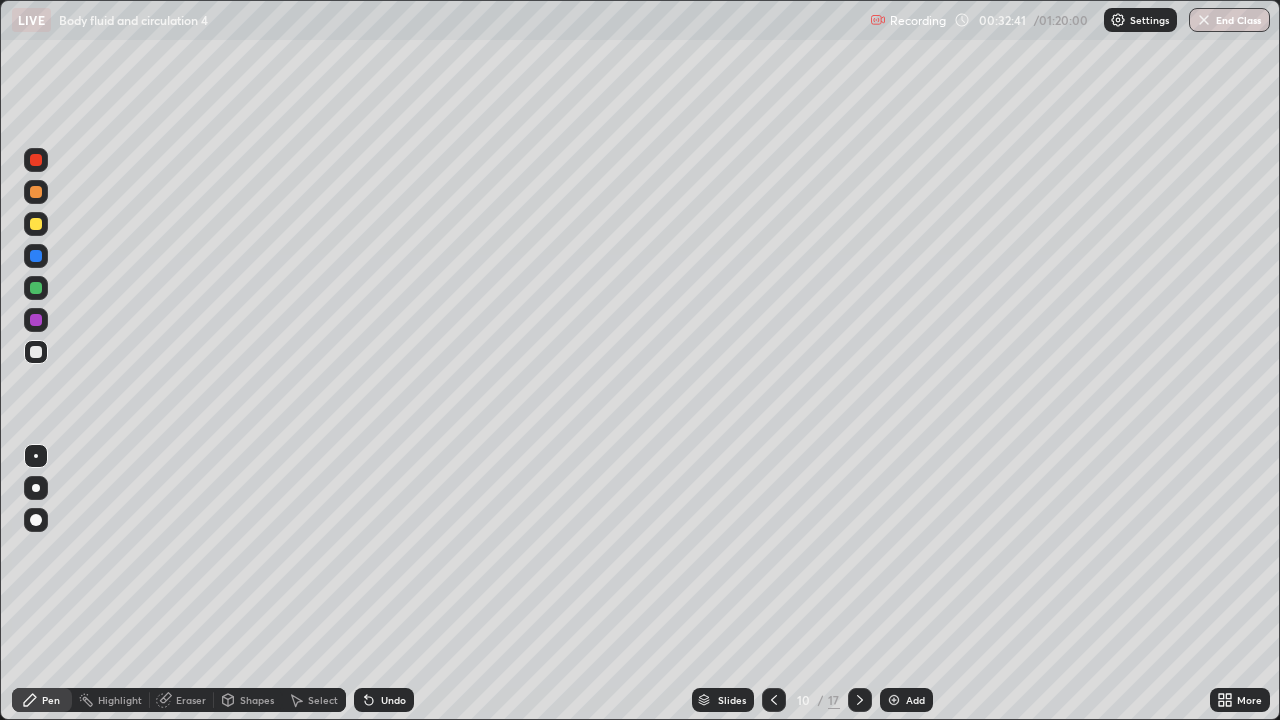 click 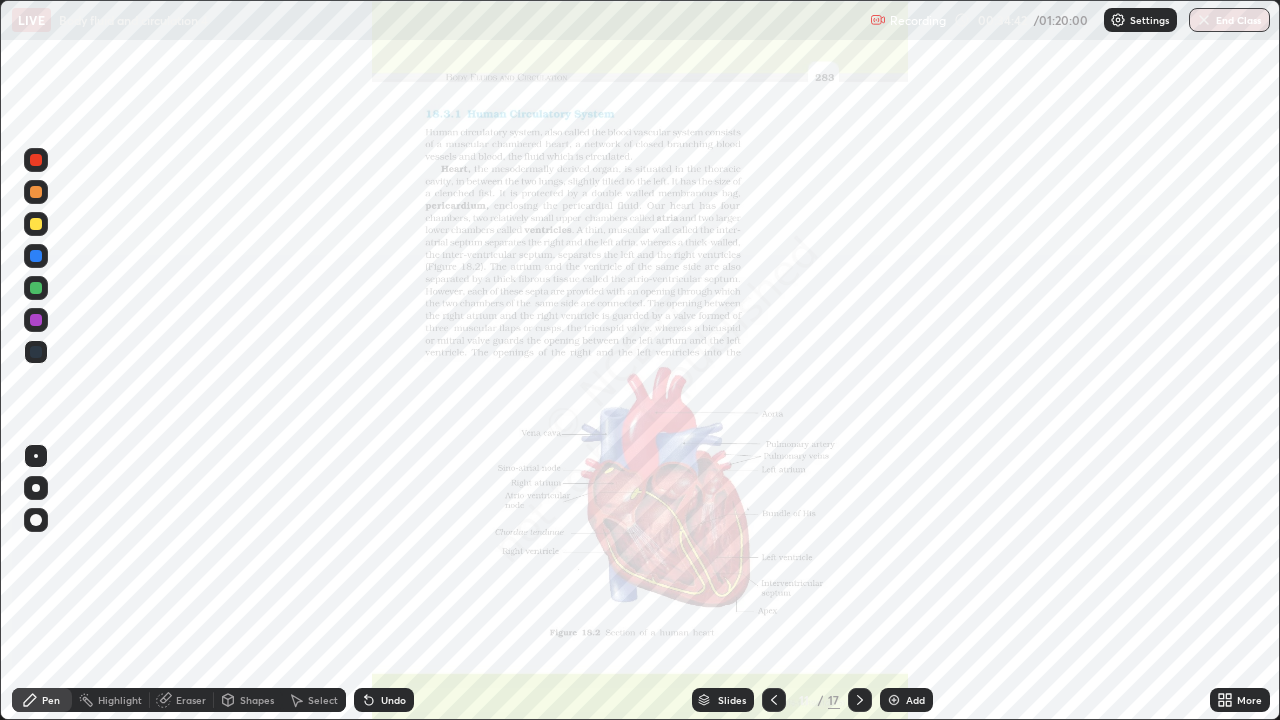 click at bounding box center (36, 320) 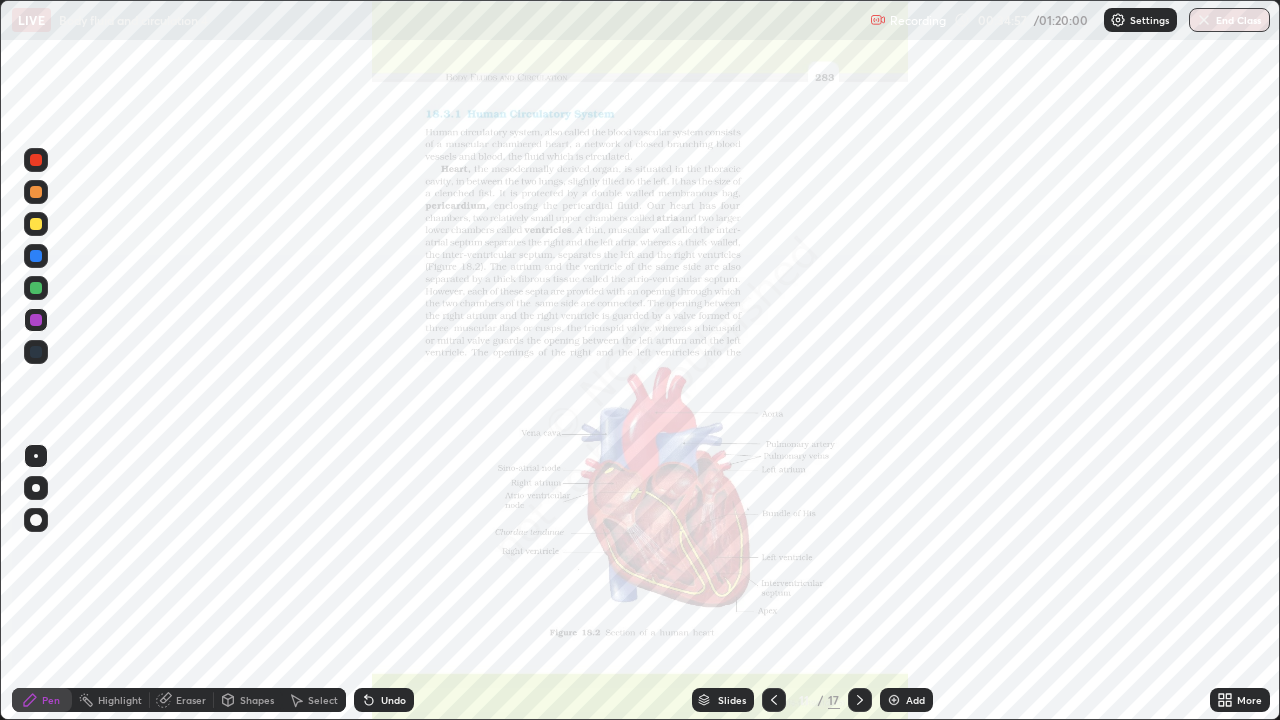 click on "Eraser" at bounding box center [191, 700] 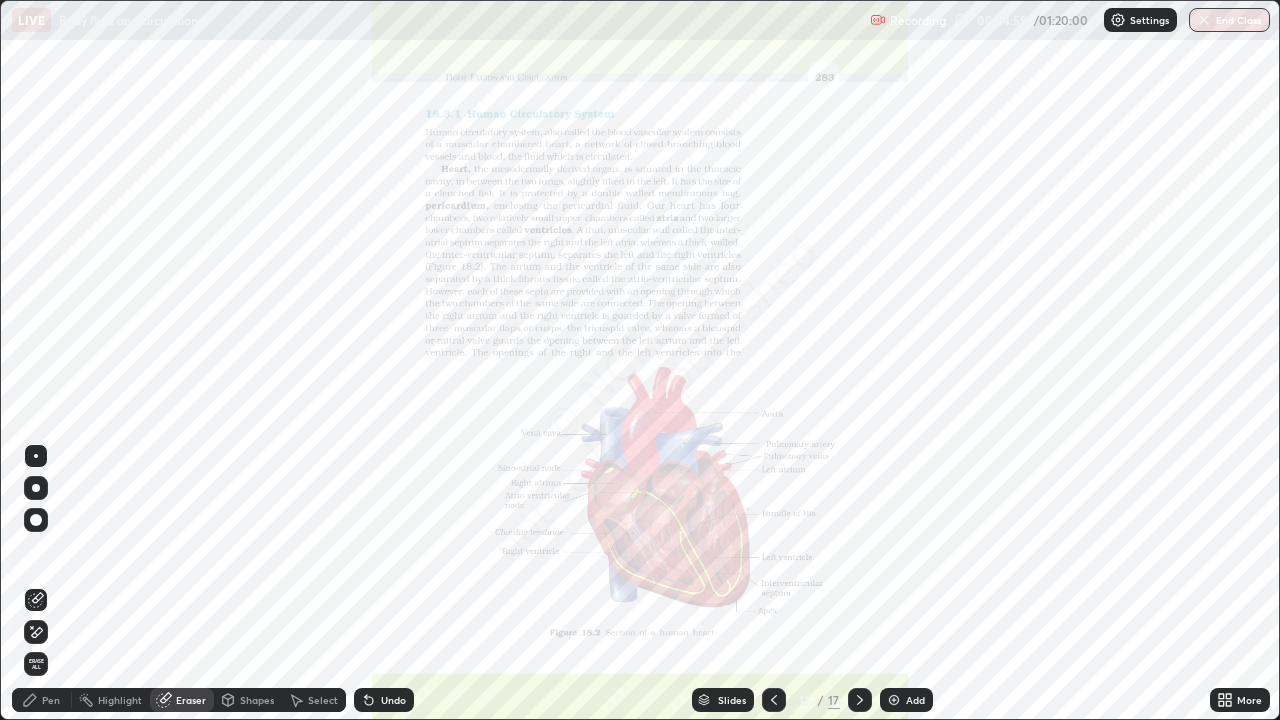 click on "Pen" at bounding box center (42, 700) 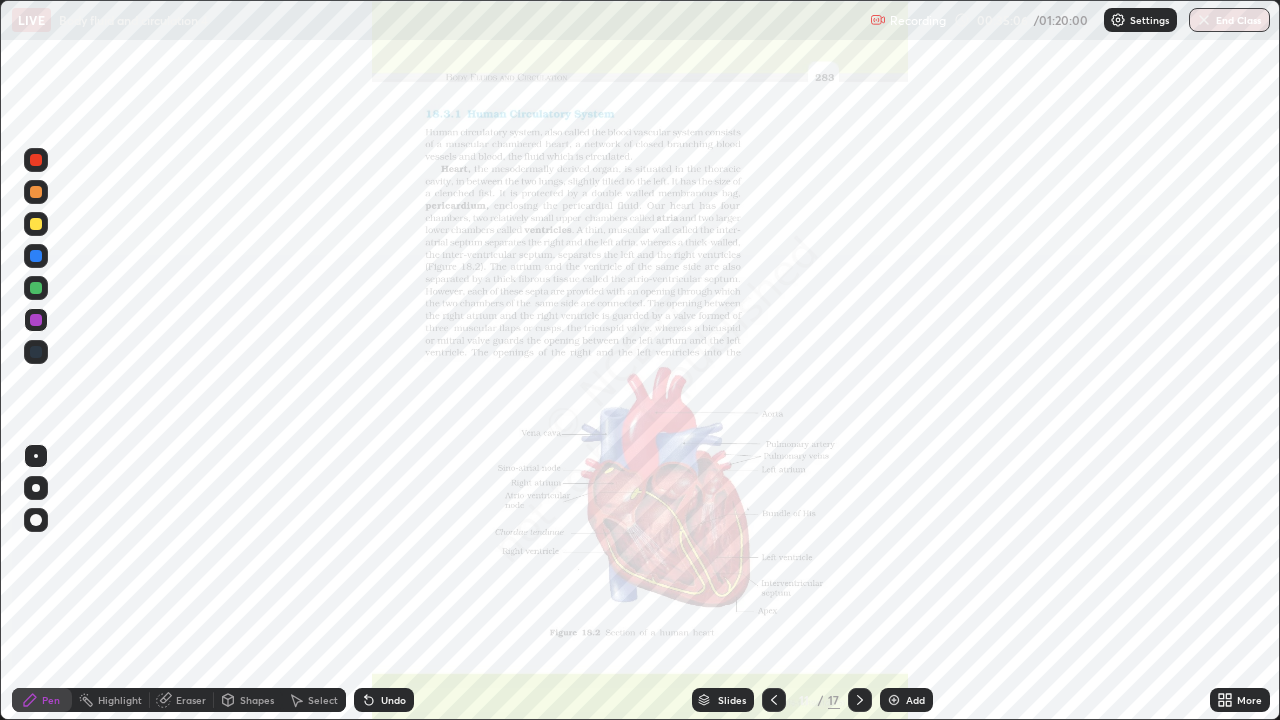click on "Eraser" at bounding box center (191, 700) 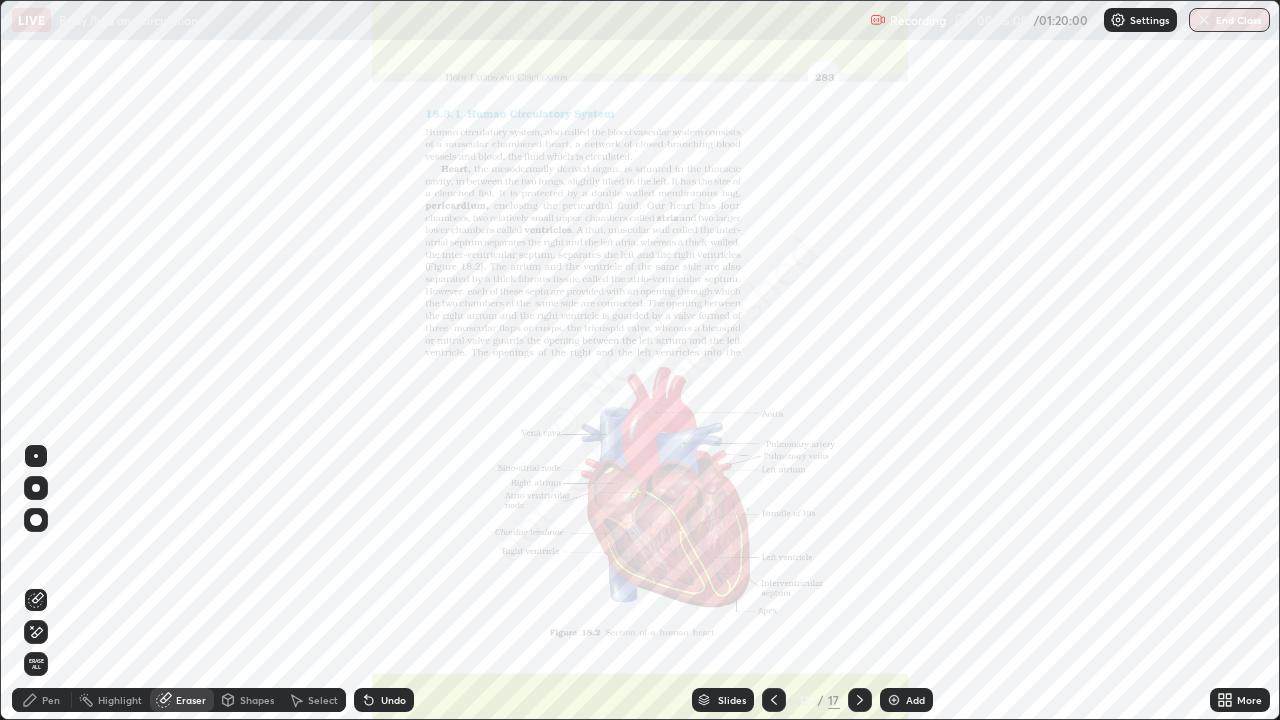 click on "Pen" at bounding box center (51, 700) 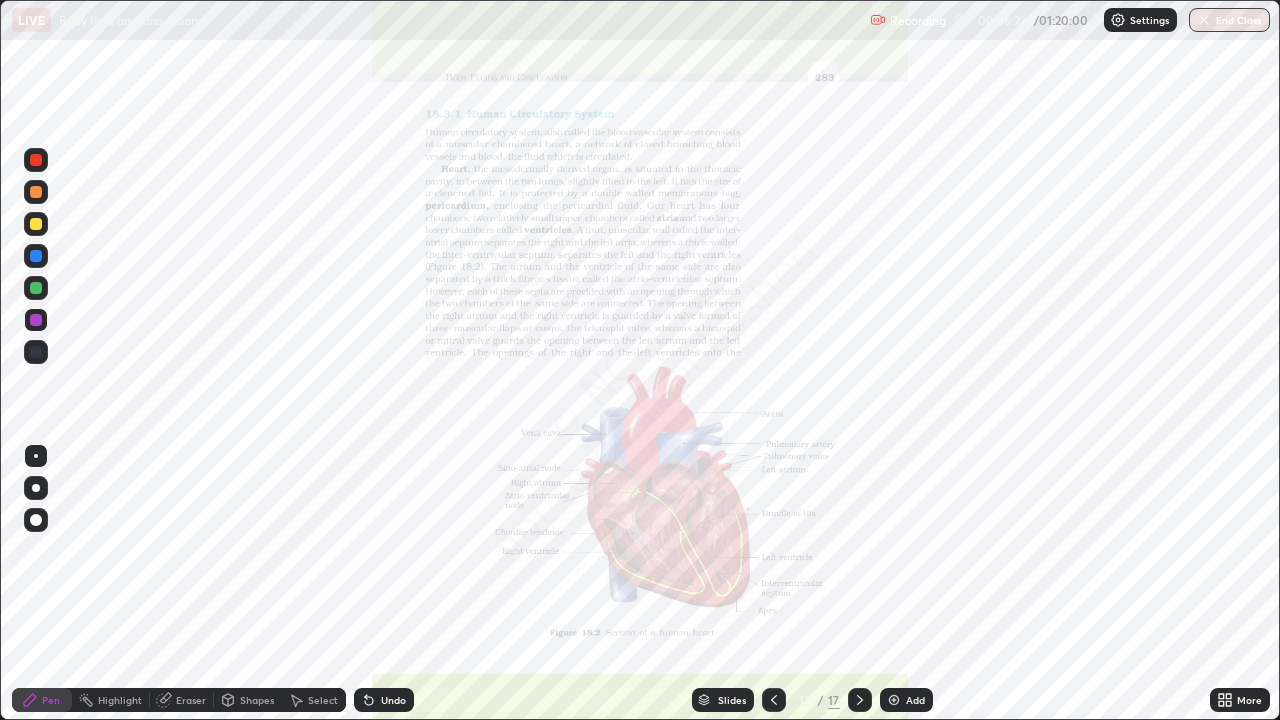 click at bounding box center [36, 352] 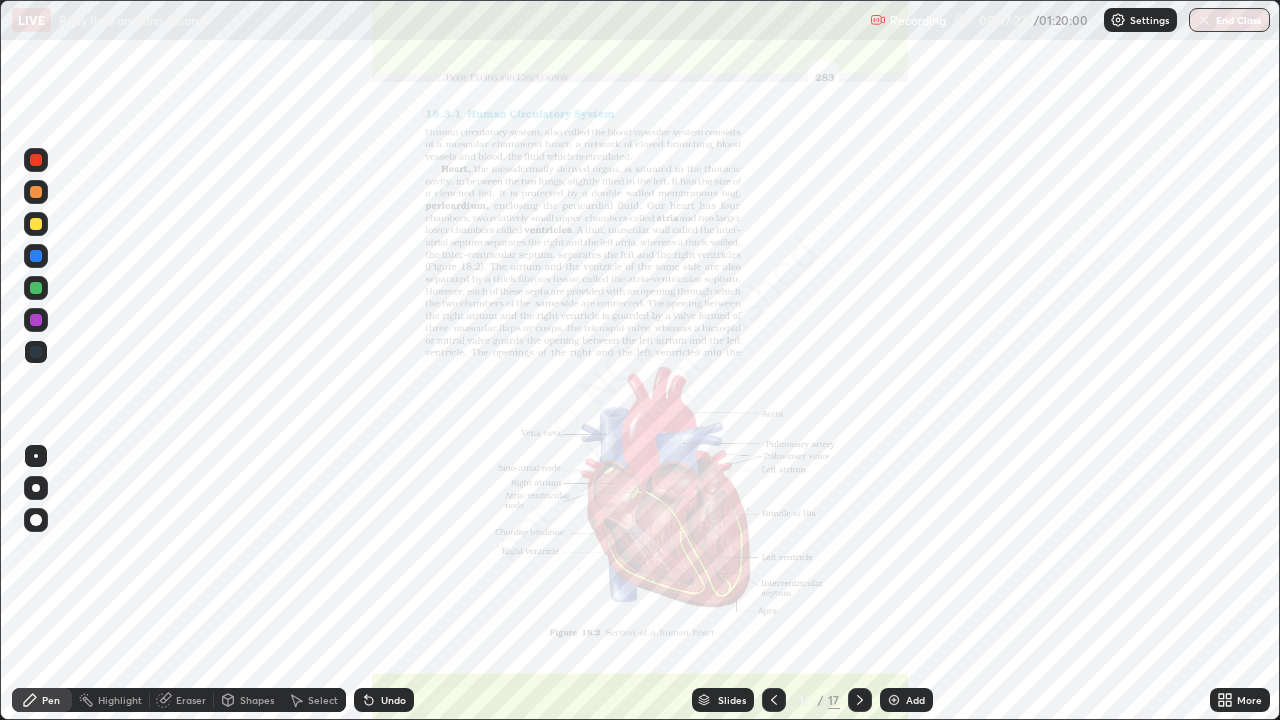 click on "Eraser" at bounding box center (191, 700) 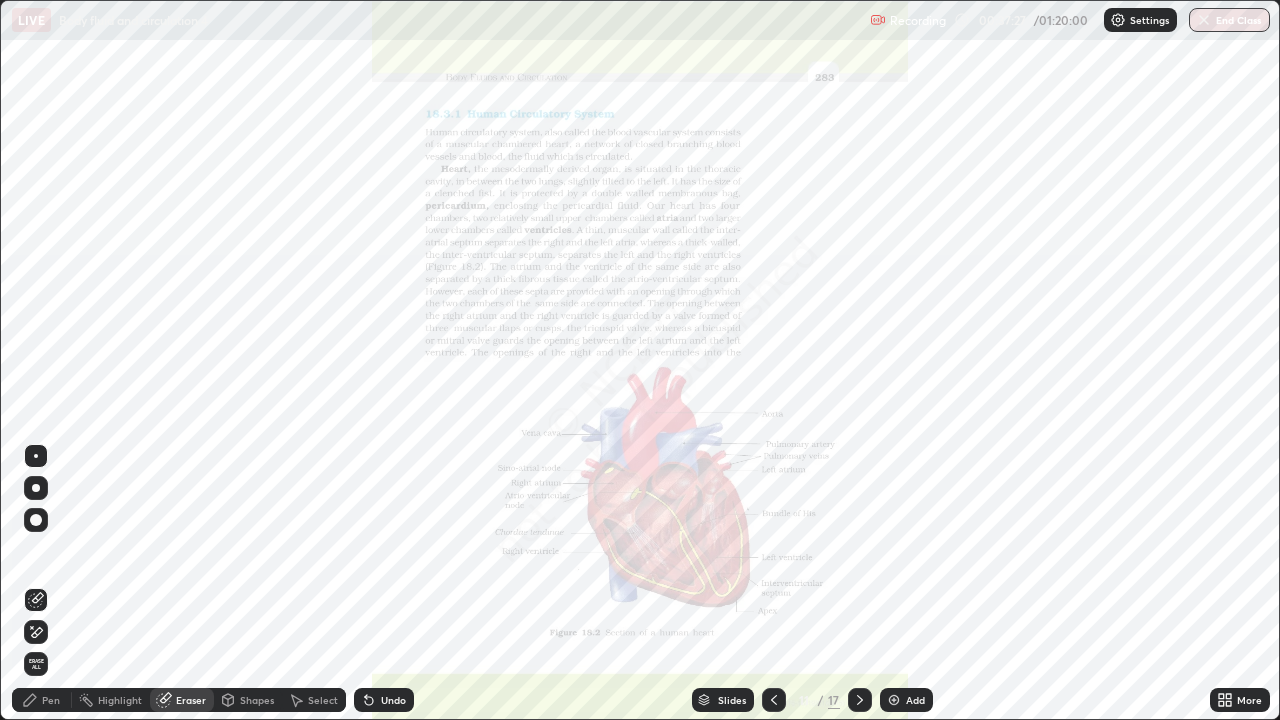 click on "Erase all" at bounding box center (36, 664) 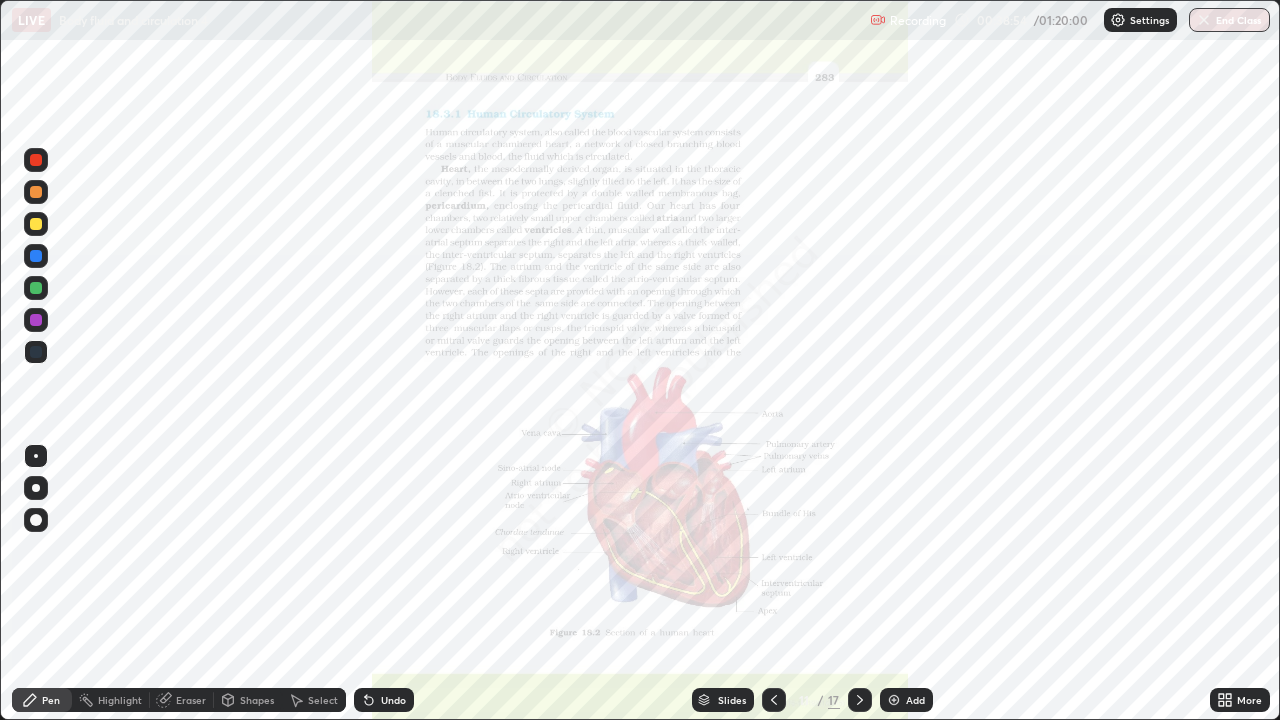 click on "More" at bounding box center [1249, 700] 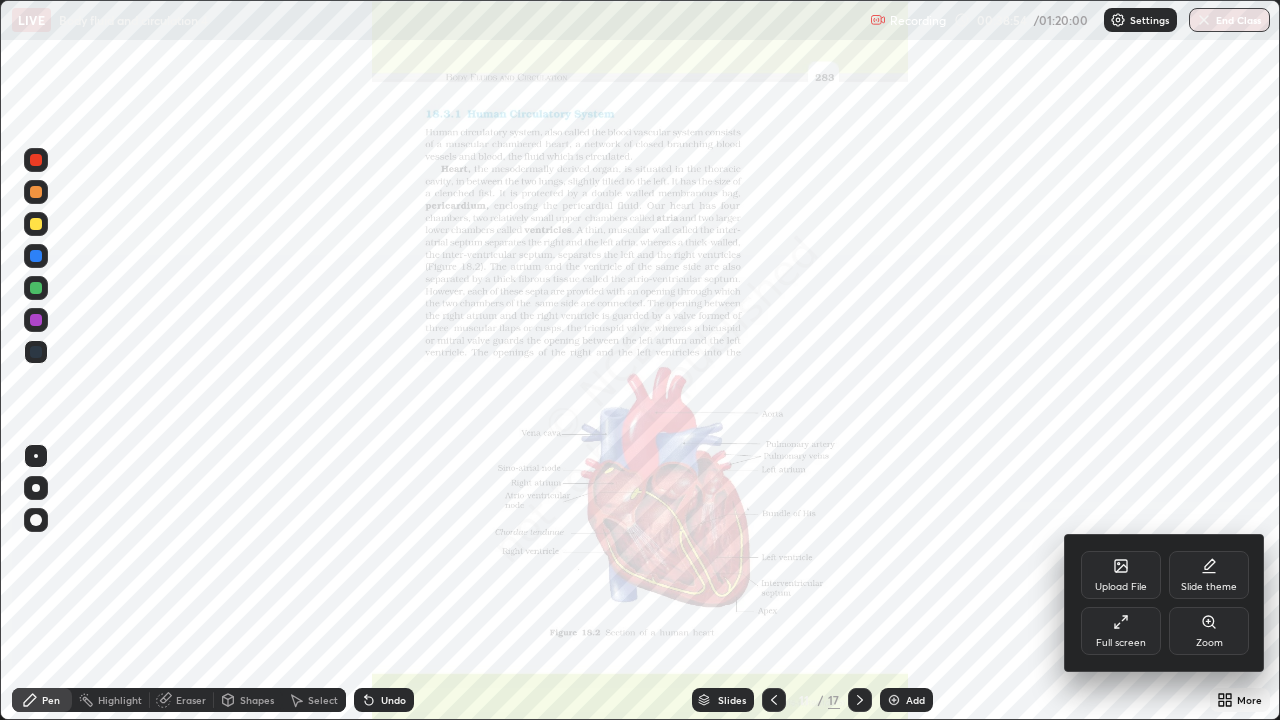 click on "Zoom" at bounding box center (1209, 643) 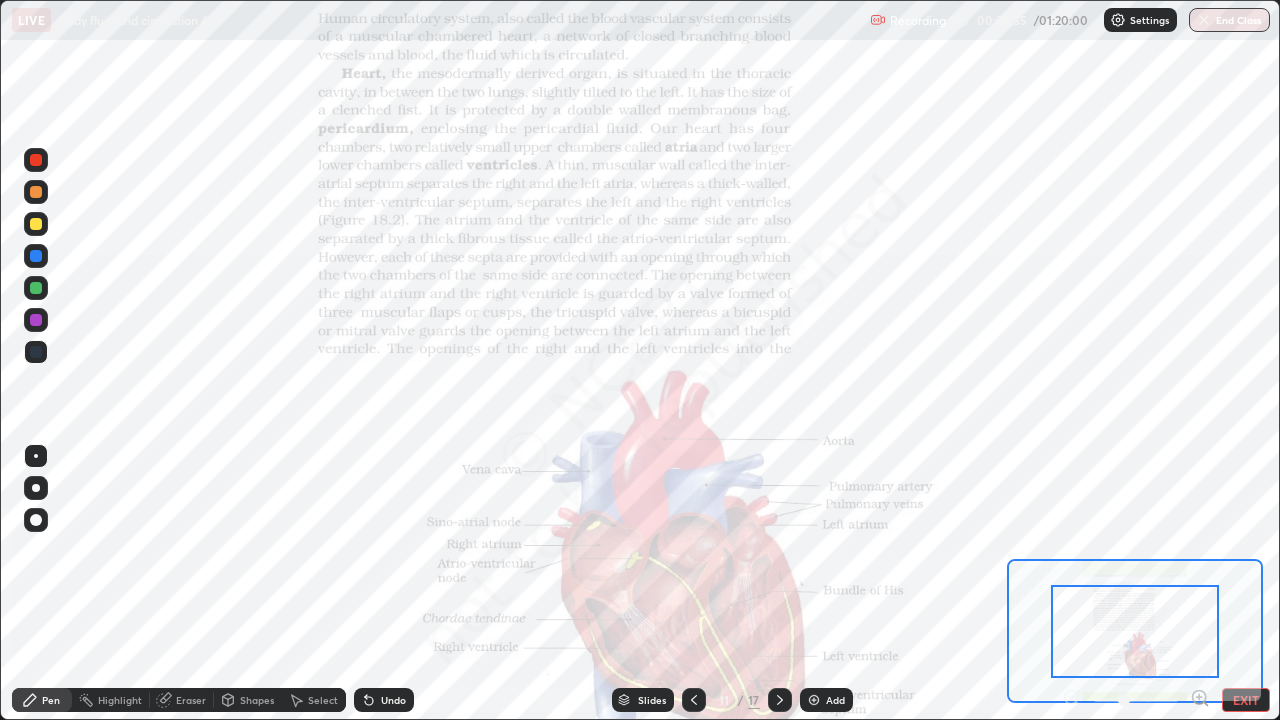 click 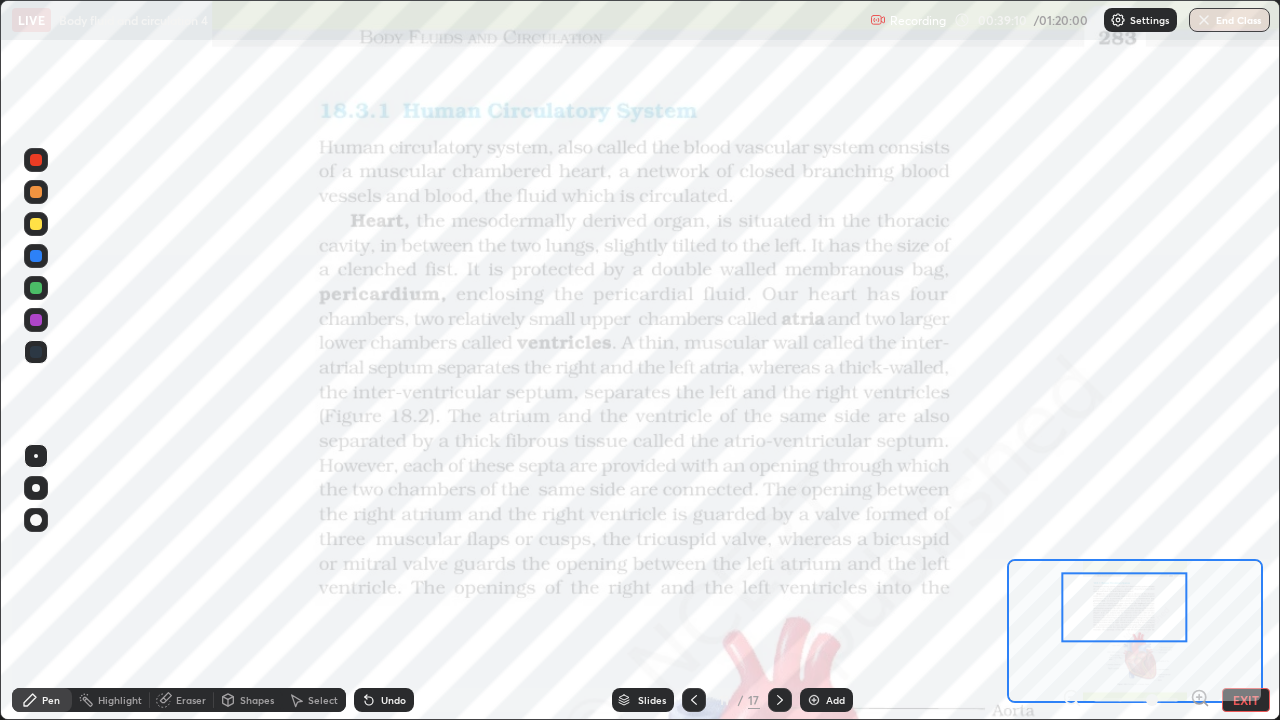 click on "Eraser" at bounding box center (191, 700) 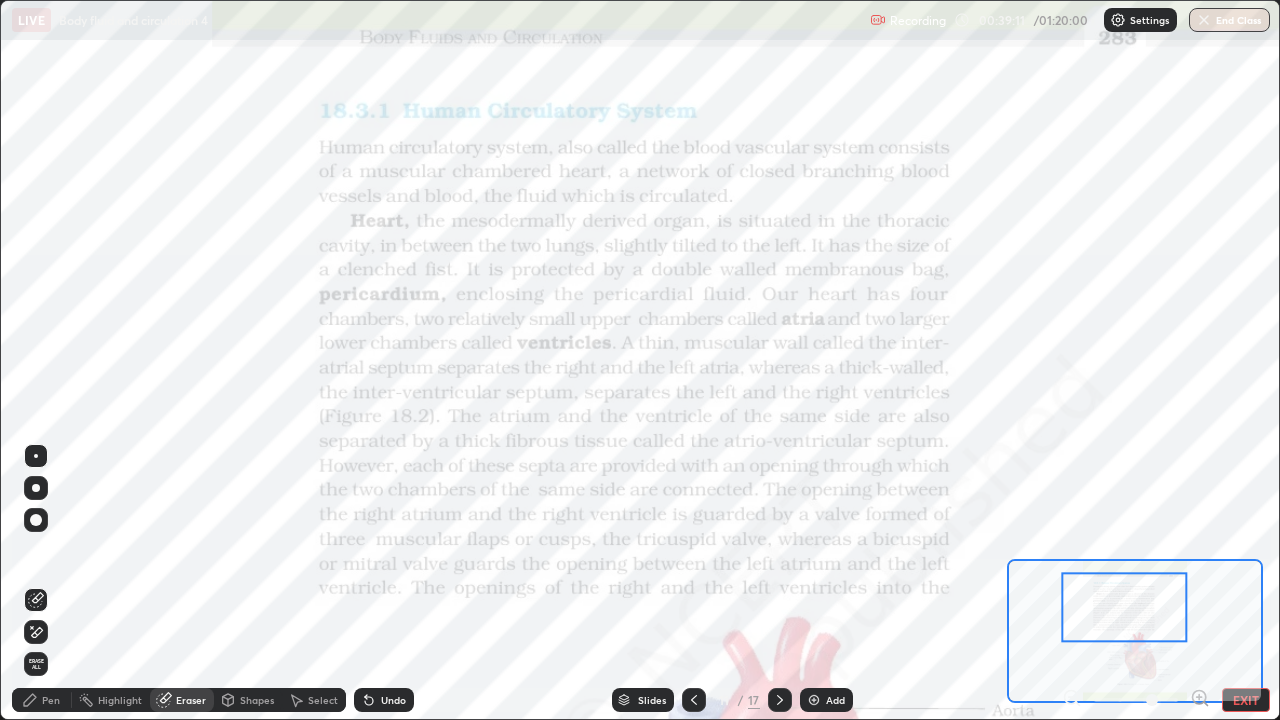 click on "Erase all" at bounding box center (36, 664) 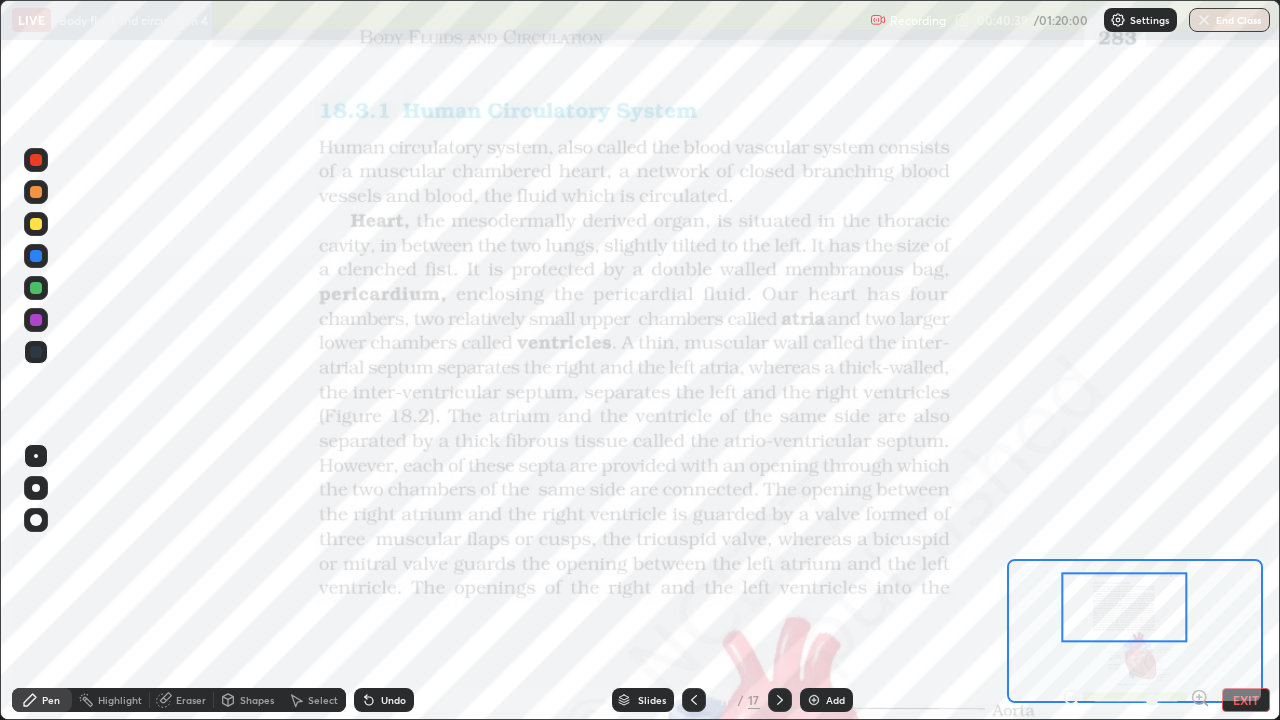 click 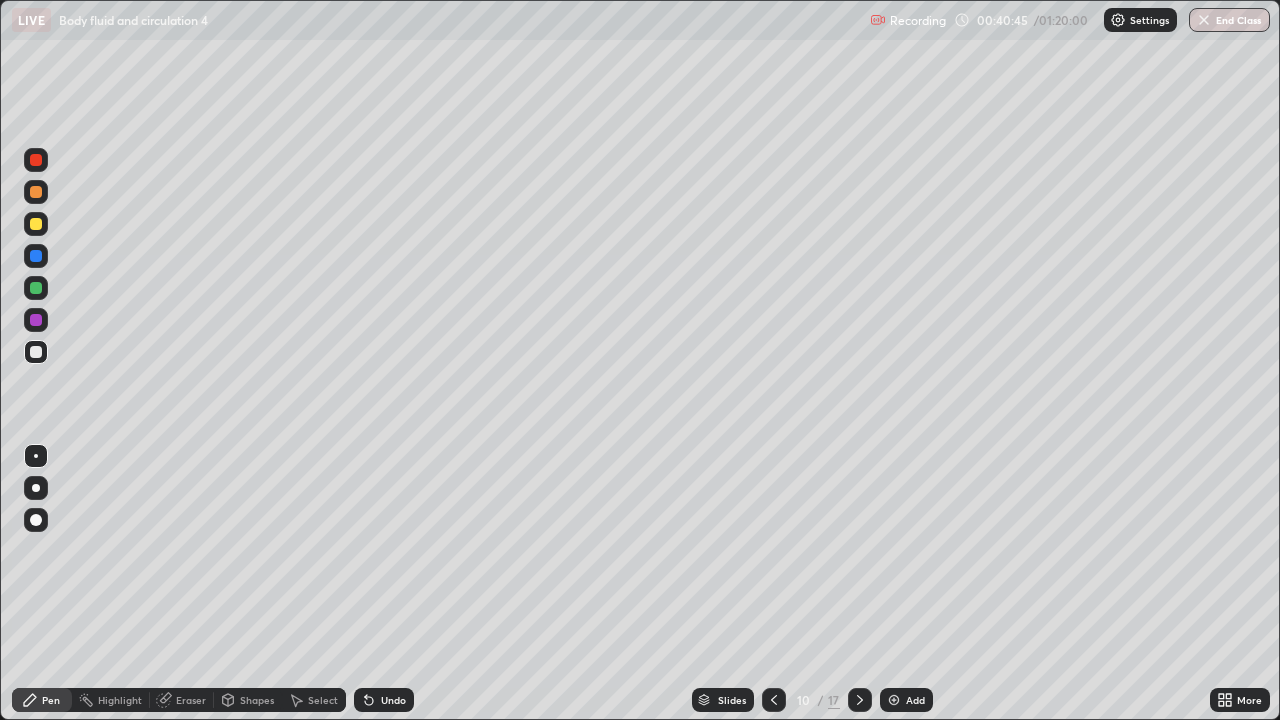 click at bounding box center (36, 352) 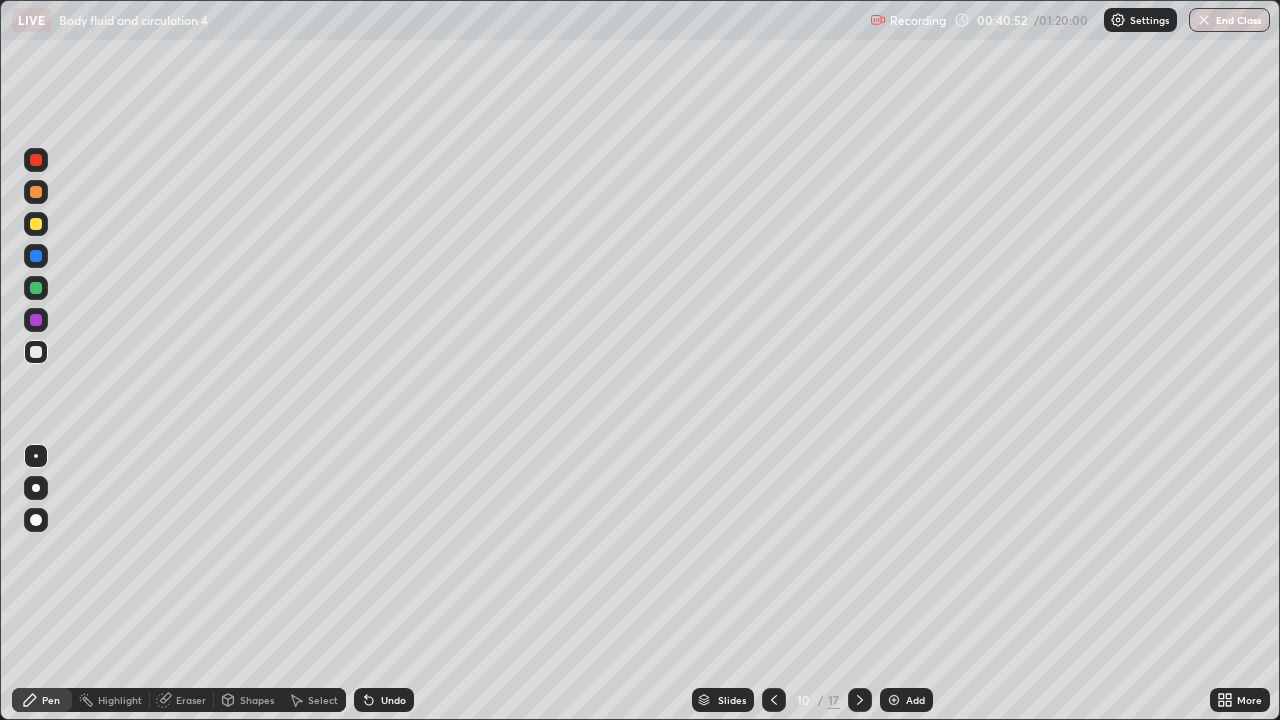 click at bounding box center [36, 352] 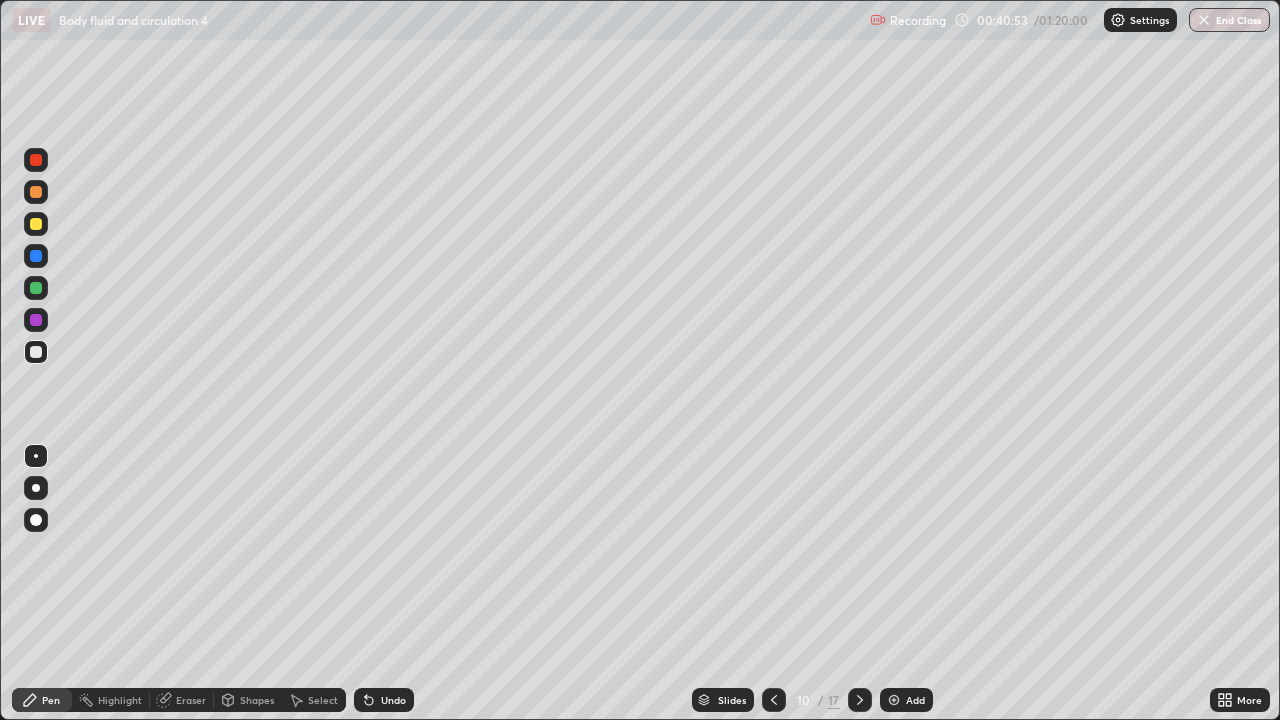 click at bounding box center [36, 288] 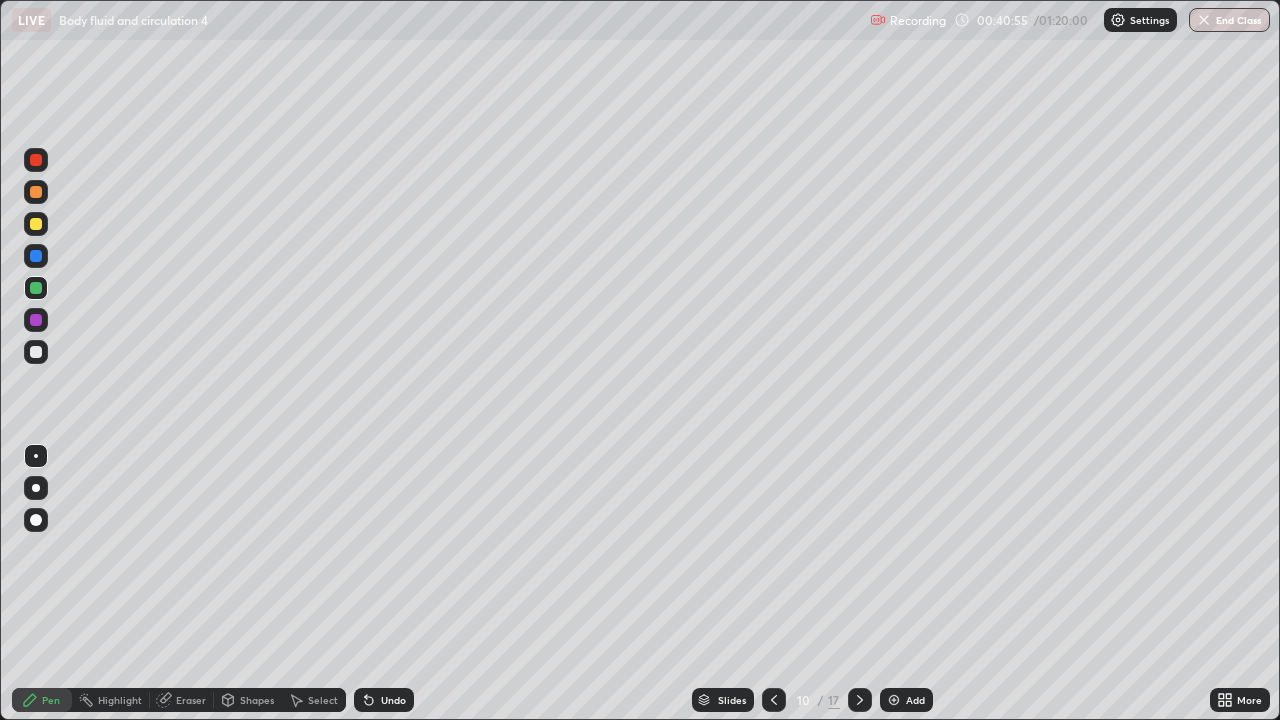click at bounding box center (36, 224) 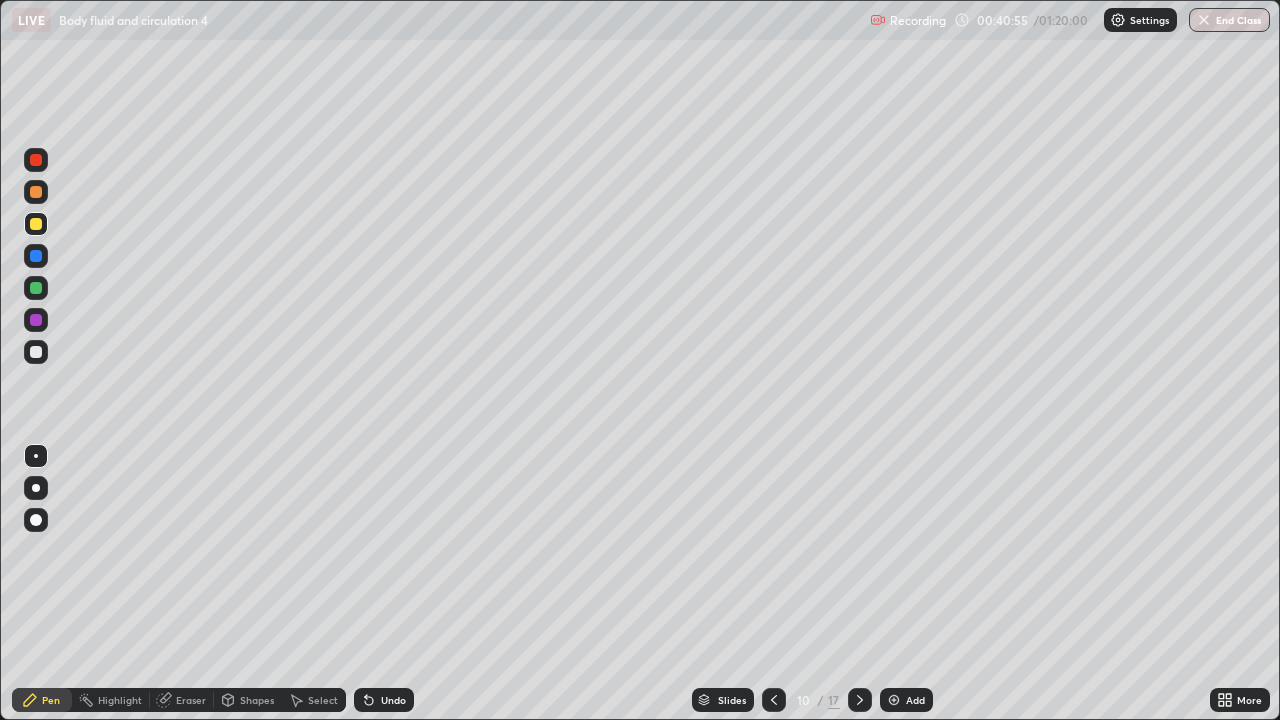 click at bounding box center (36, 224) 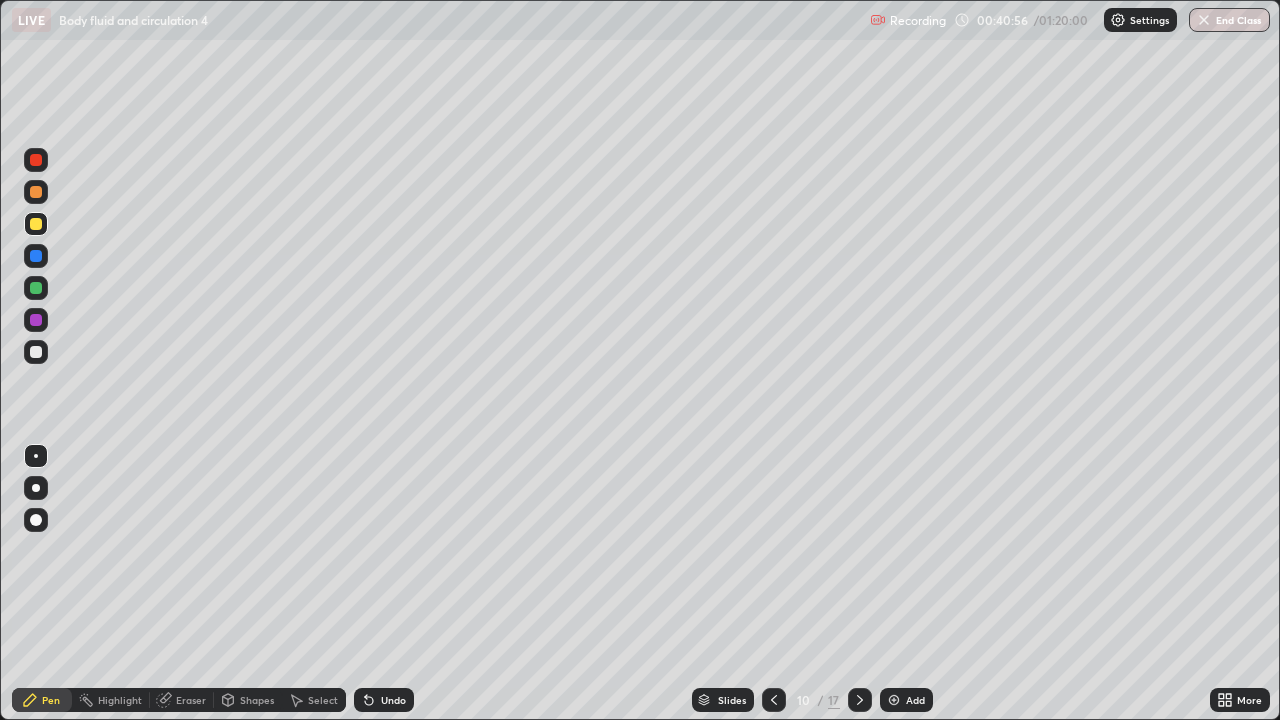 click at bounding box center (36, 352) 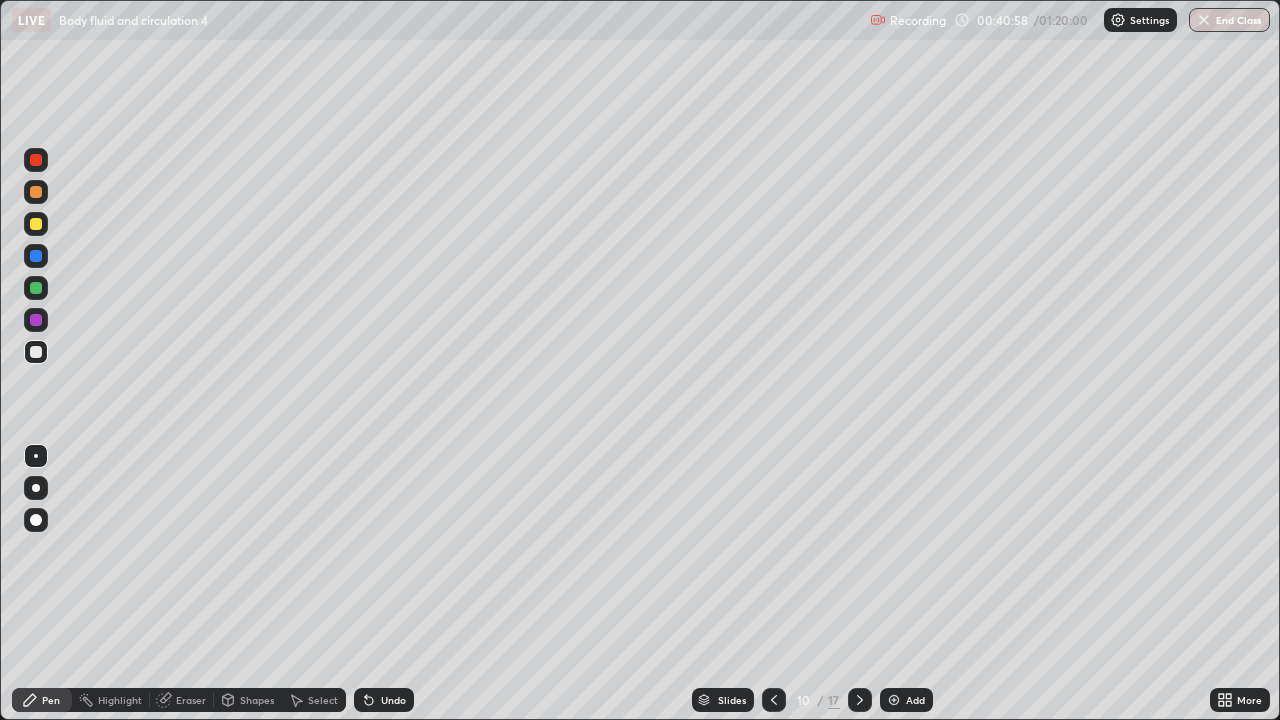 click at bounding box center [36, 256] 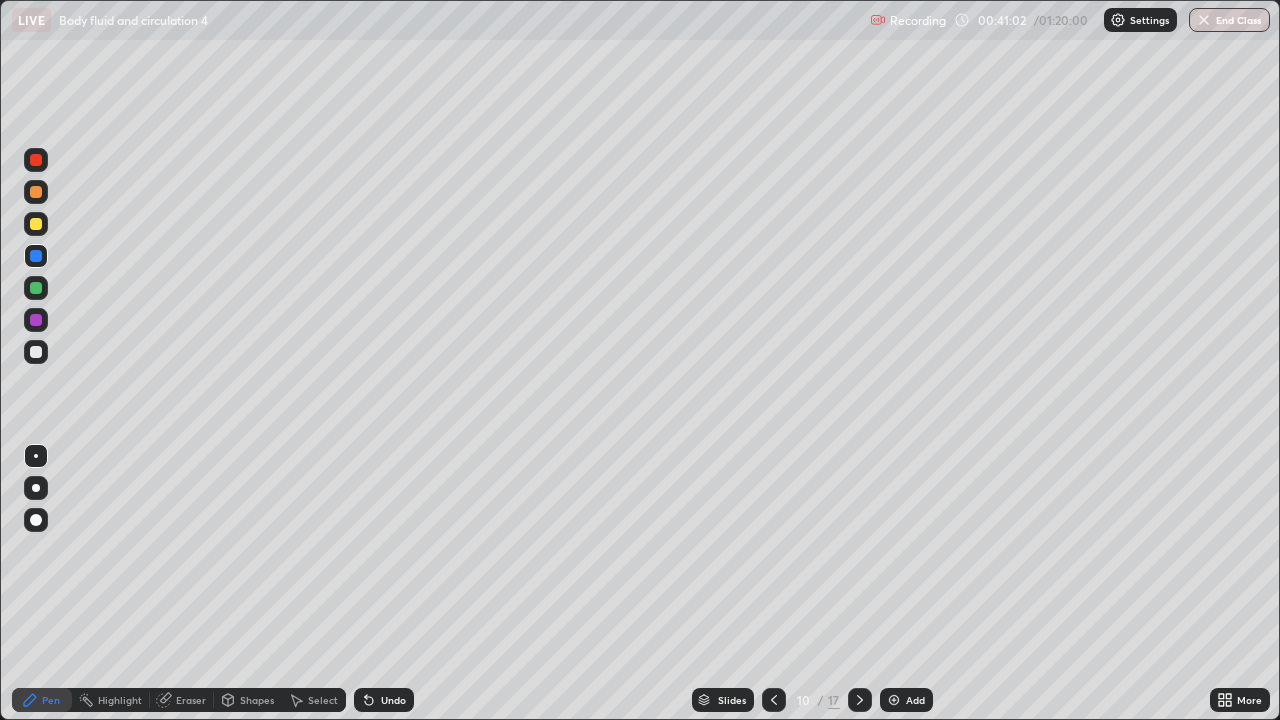 click at bounding box center (36, 320) 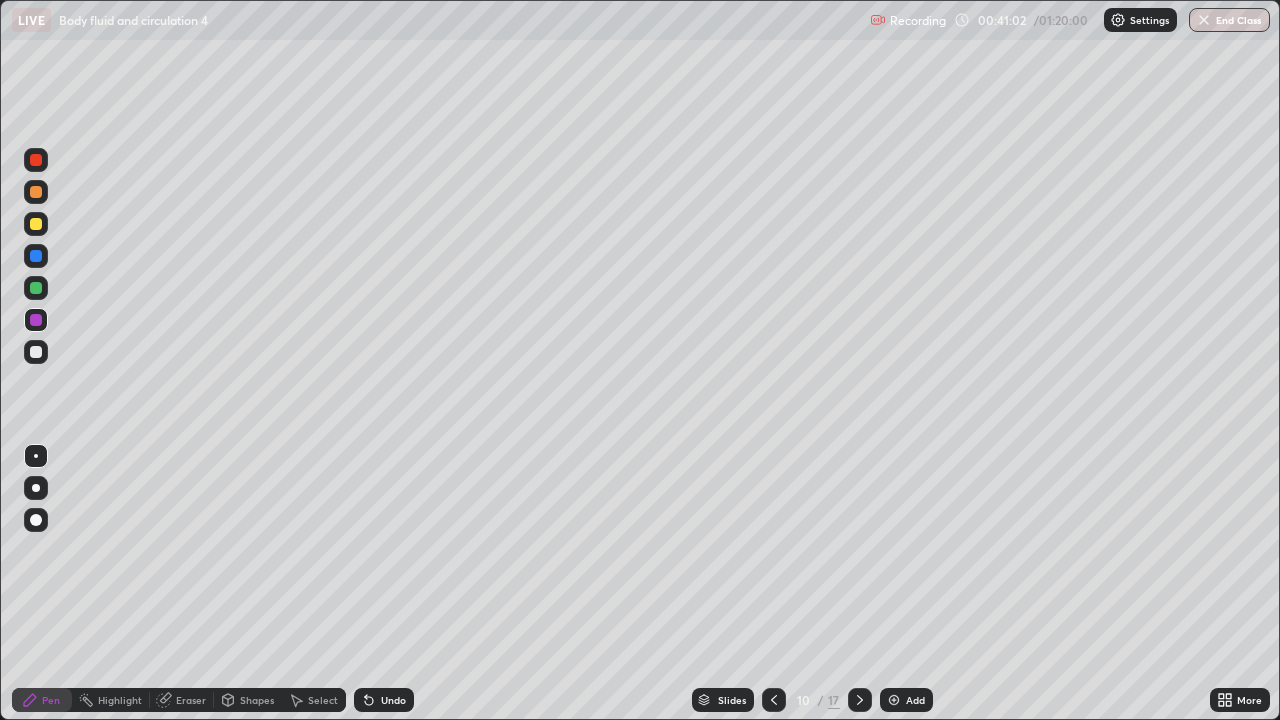click at bounding box center (36, 320) 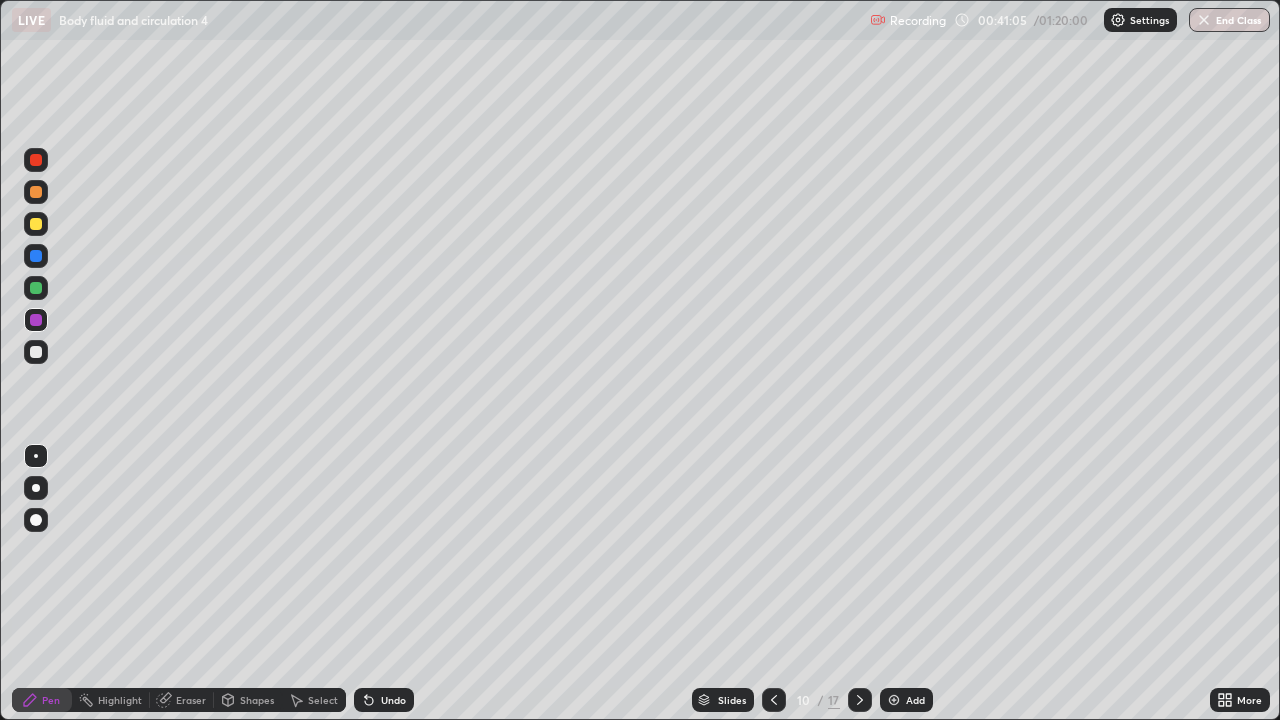 click at bounding box center (36, 352) 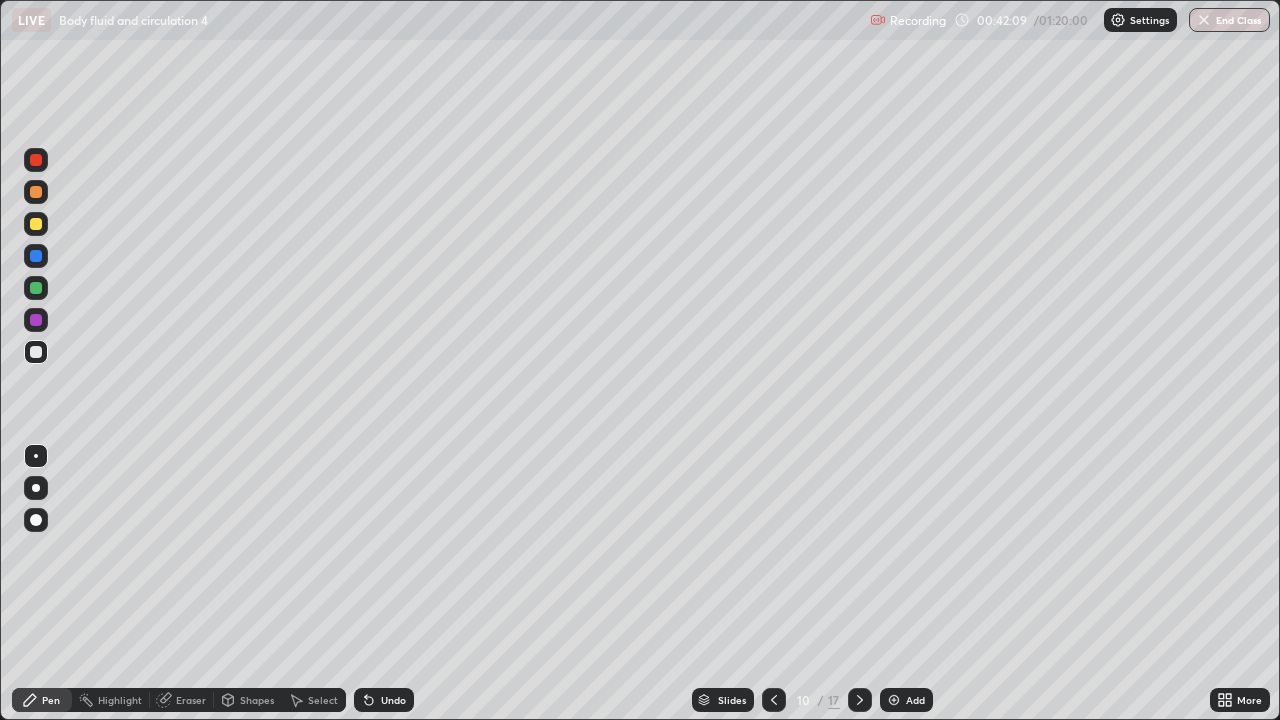 click at bounding box center (36, 352) 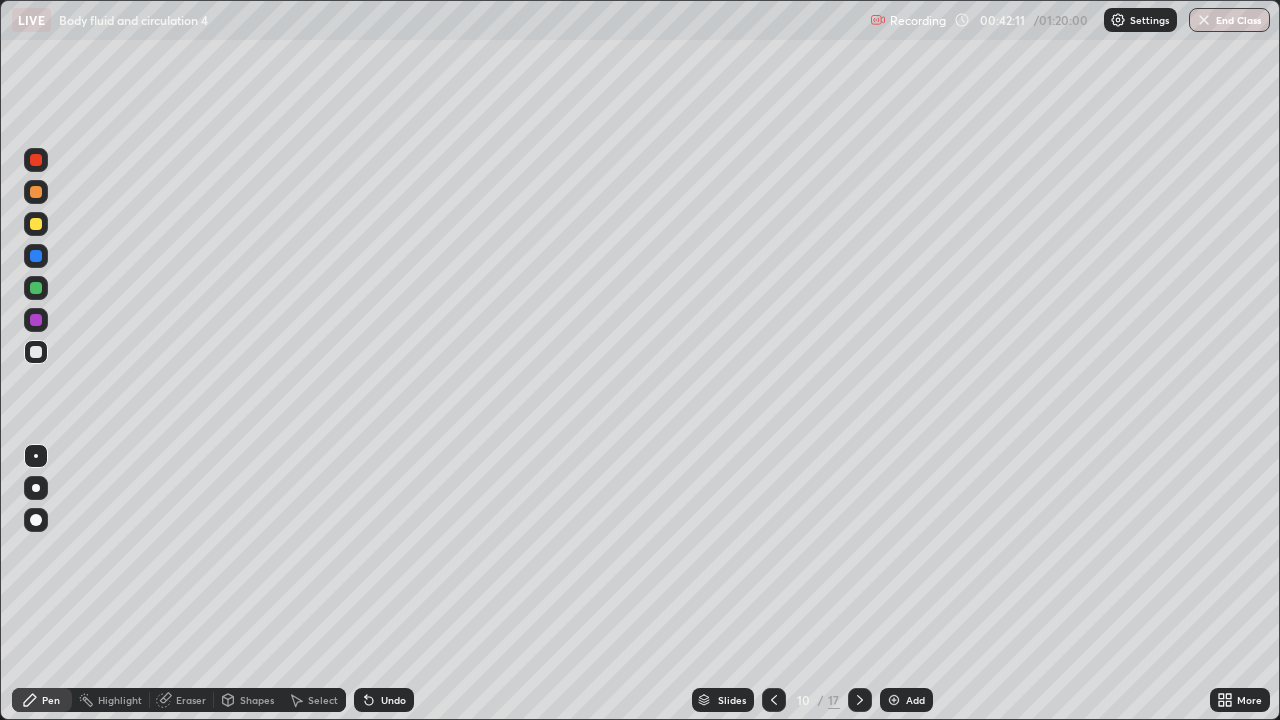 click at bounding box center [36, 256] 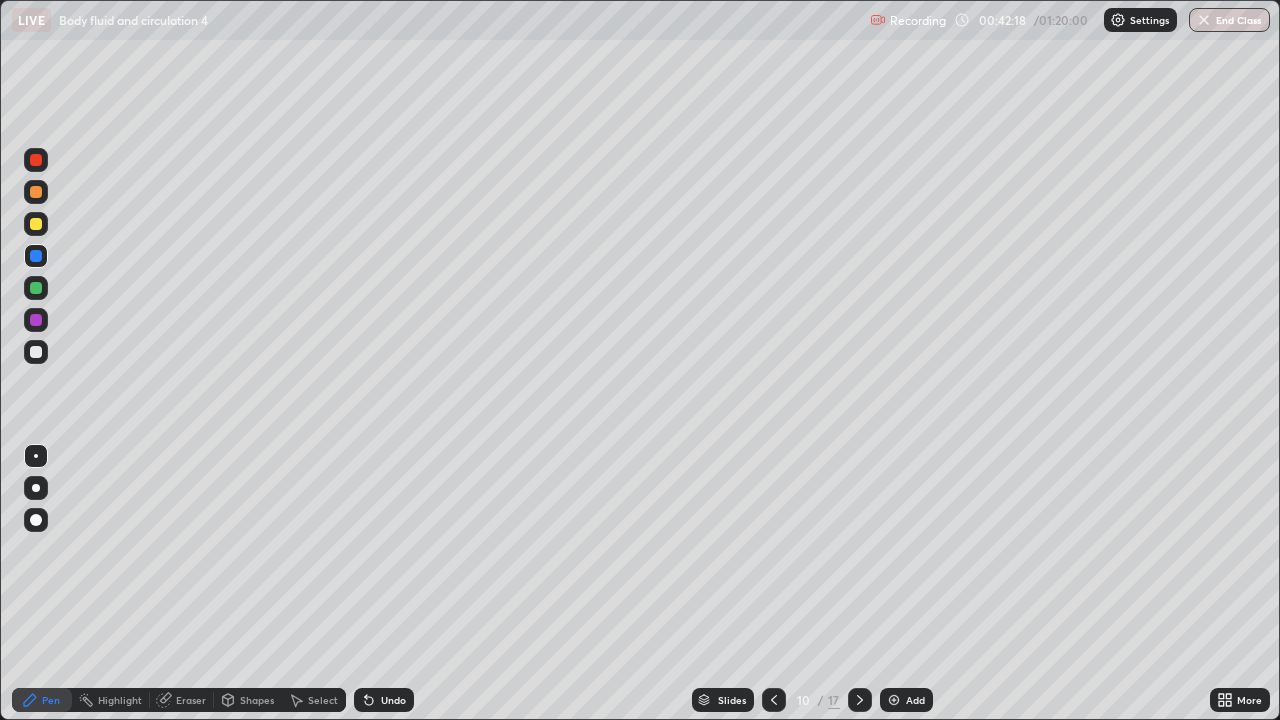click at bounding box center [36, 352] 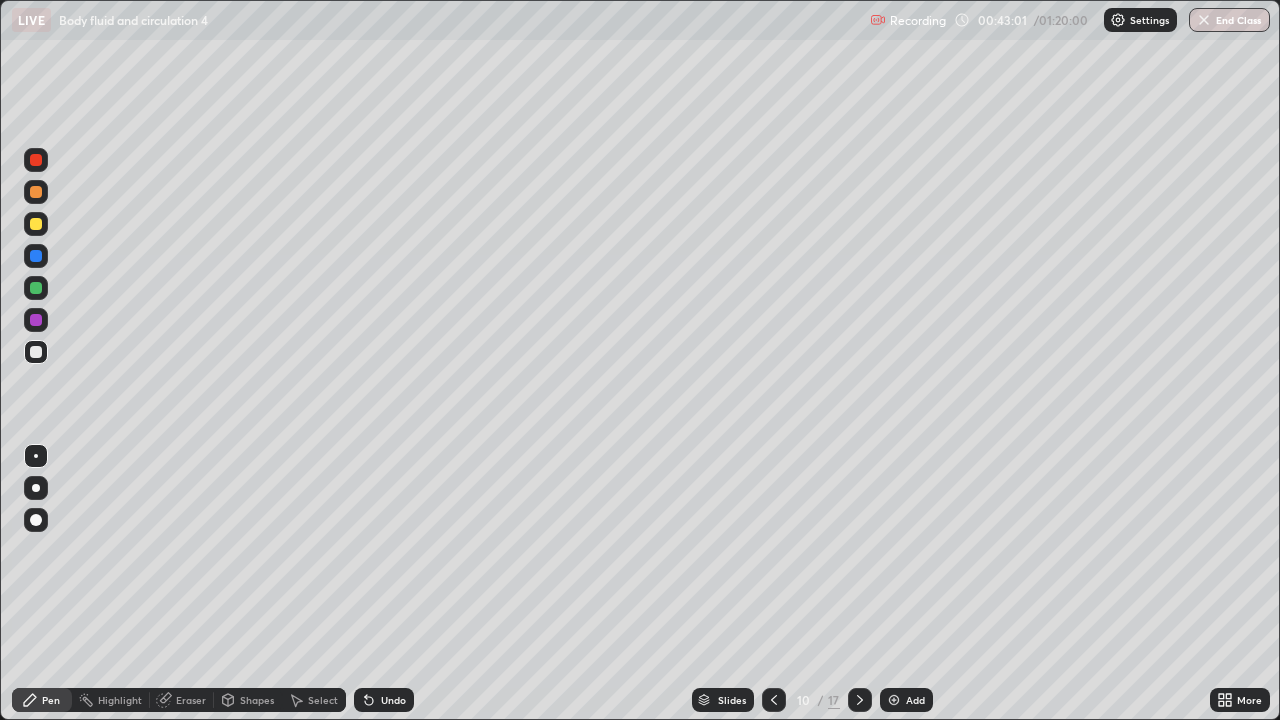 click on "Add" at bounding box center (915, 700) 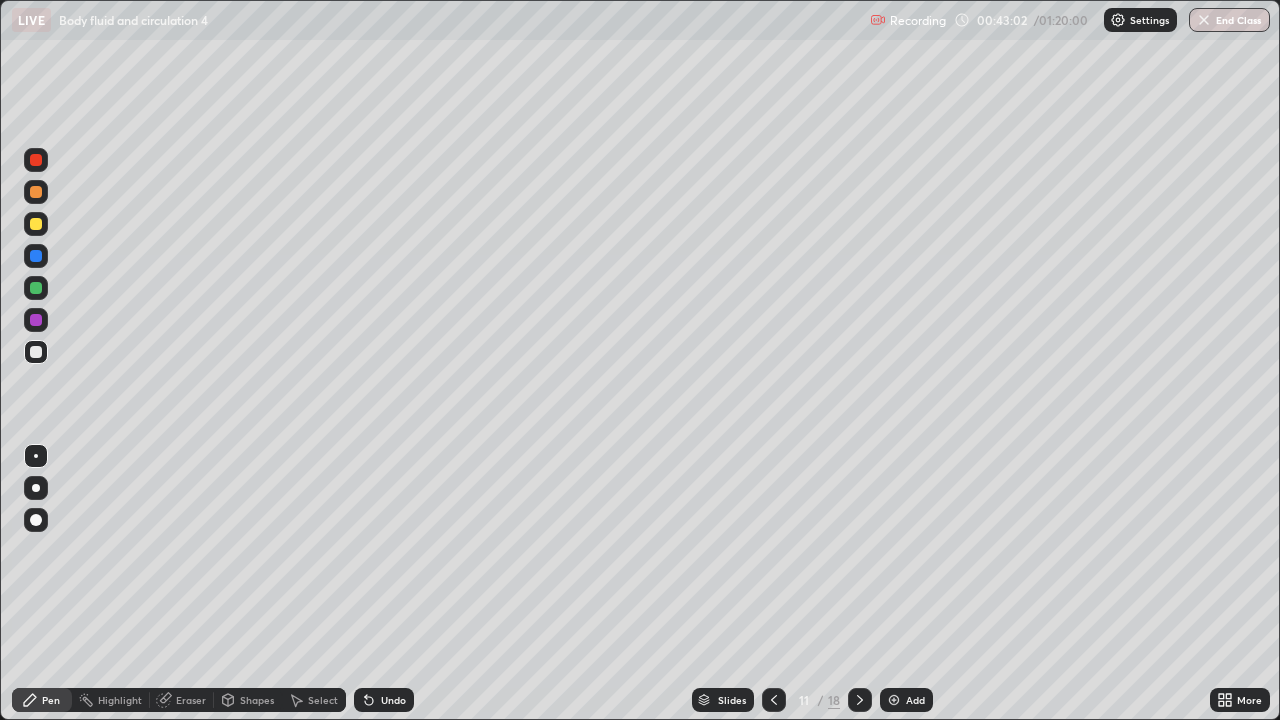 click at bounding box center (36, 224) 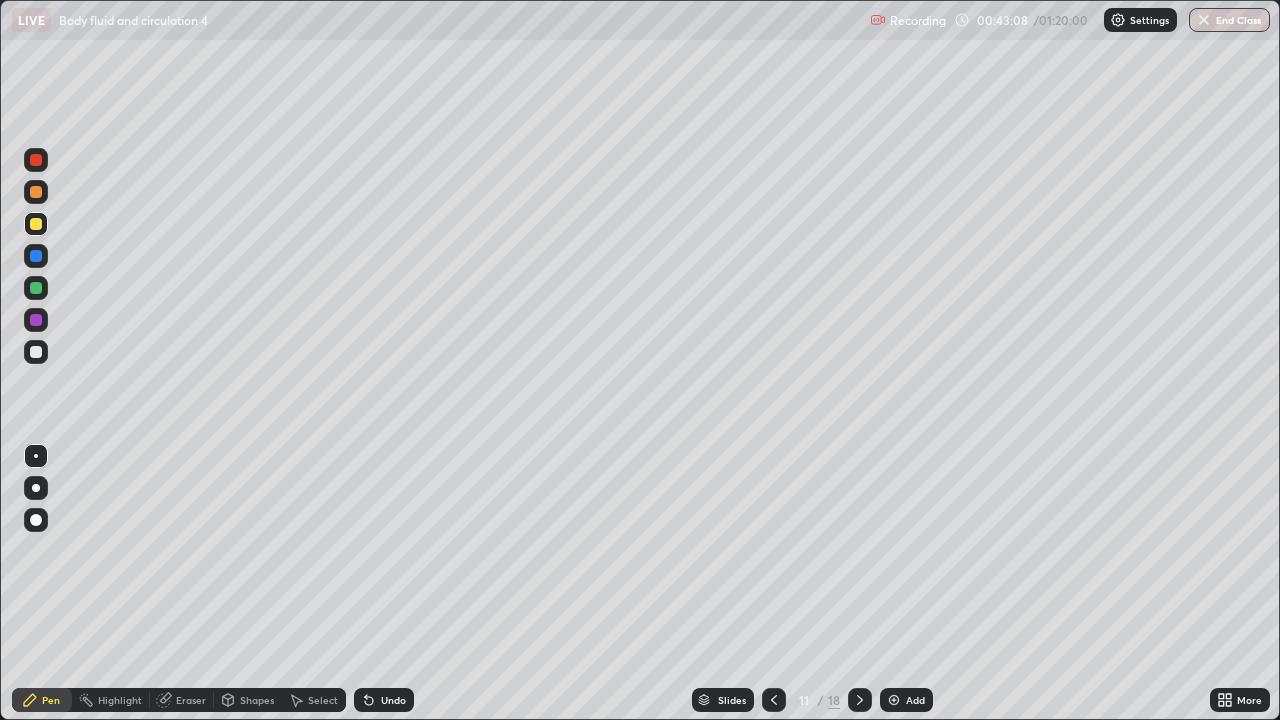 click at bounding box center [36, 352] 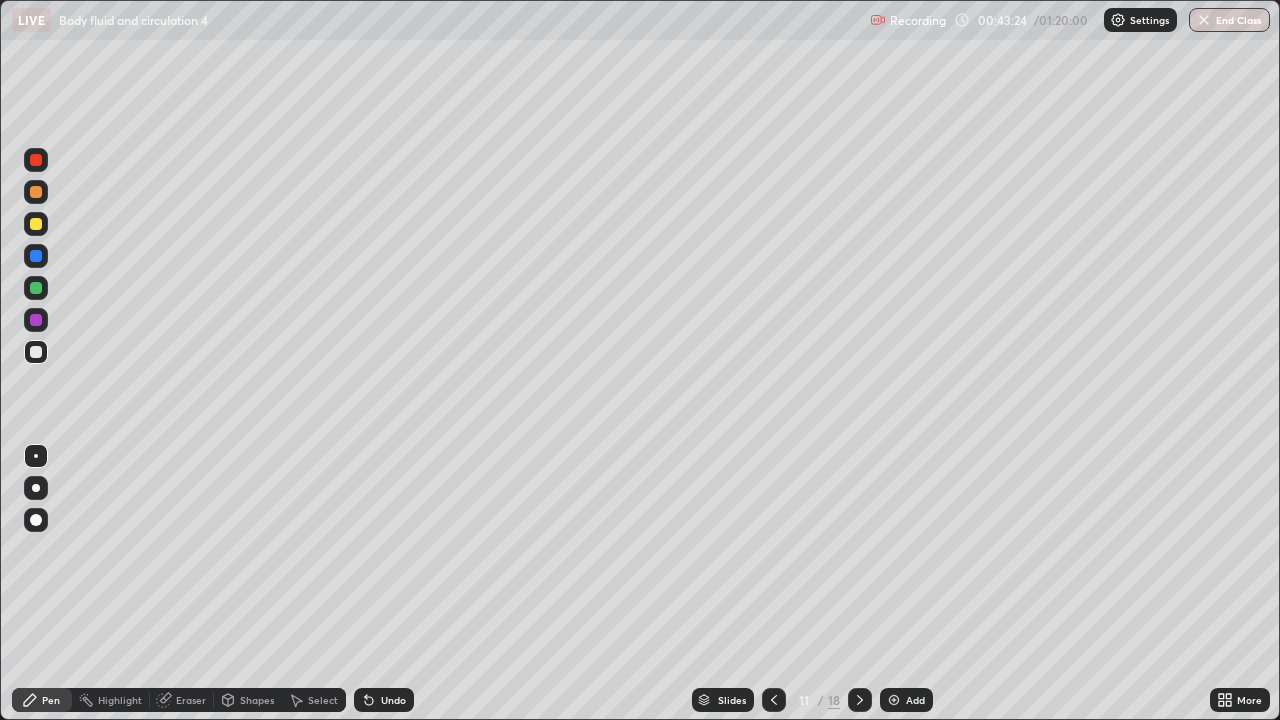 click at bounding box center (36, 288) 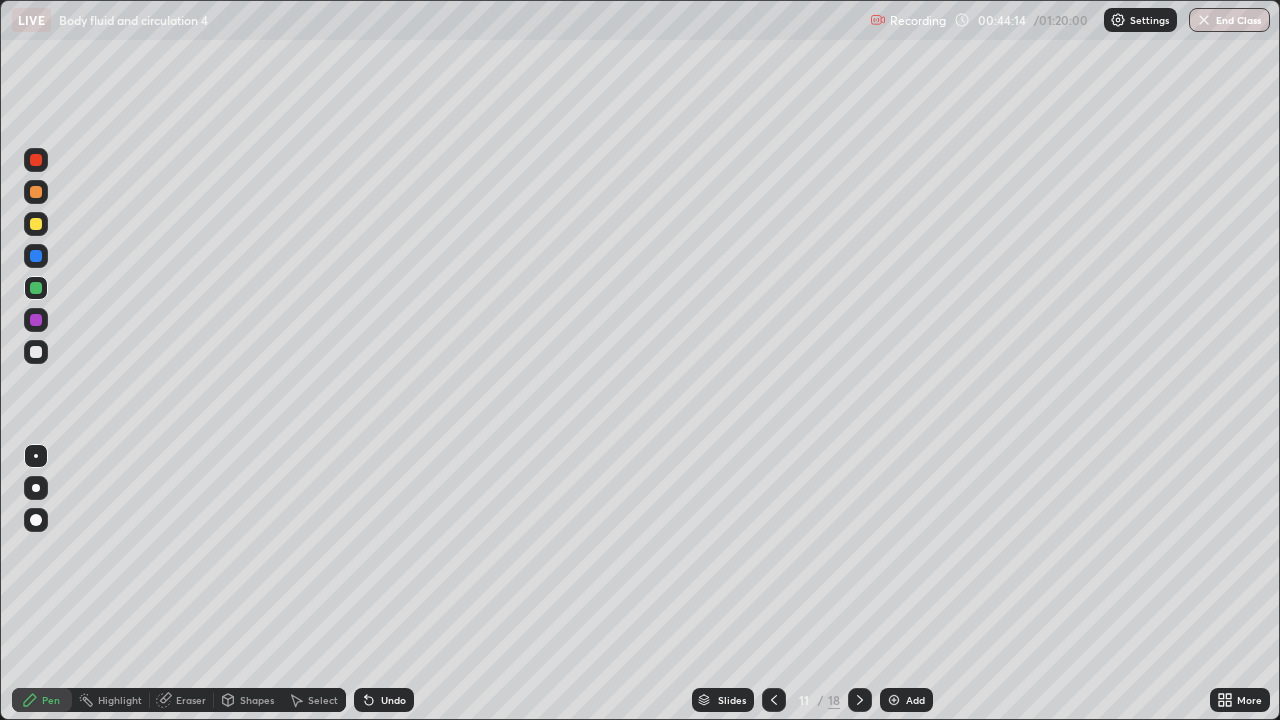 click on "Shapes" at bounding box center [257, 700] 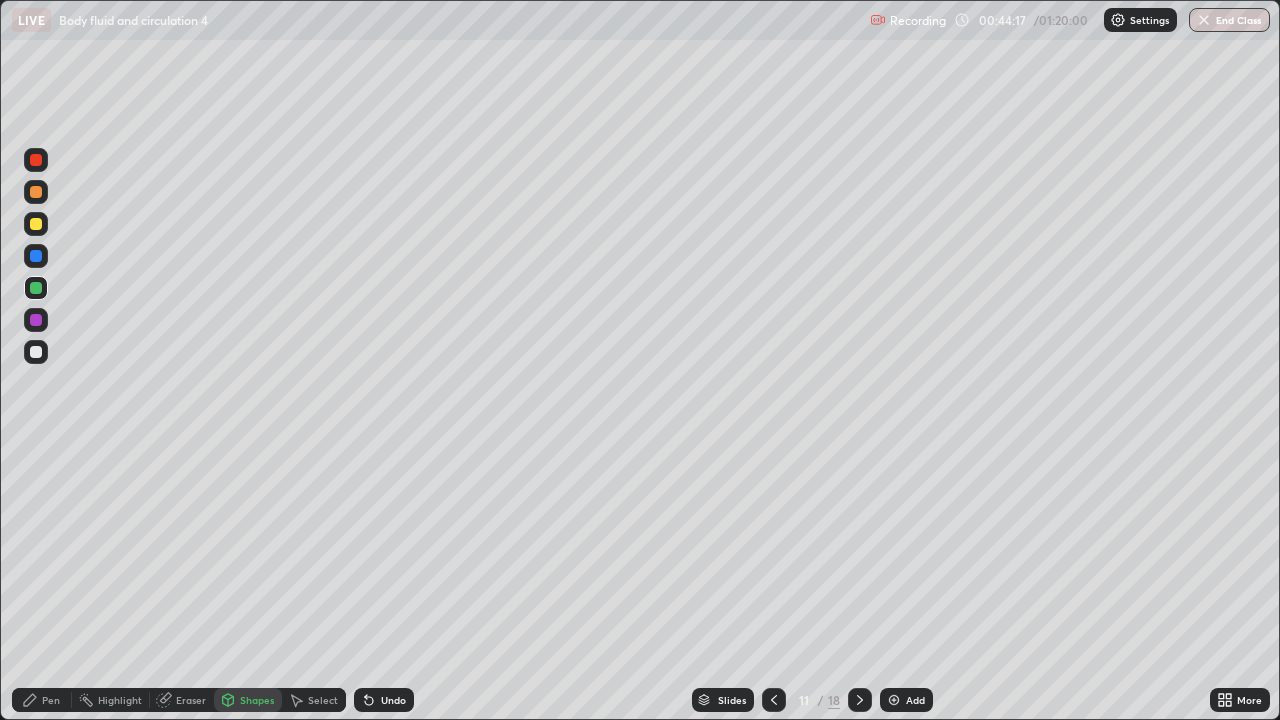 click on "Eraser" at bounding box center [182, 700] 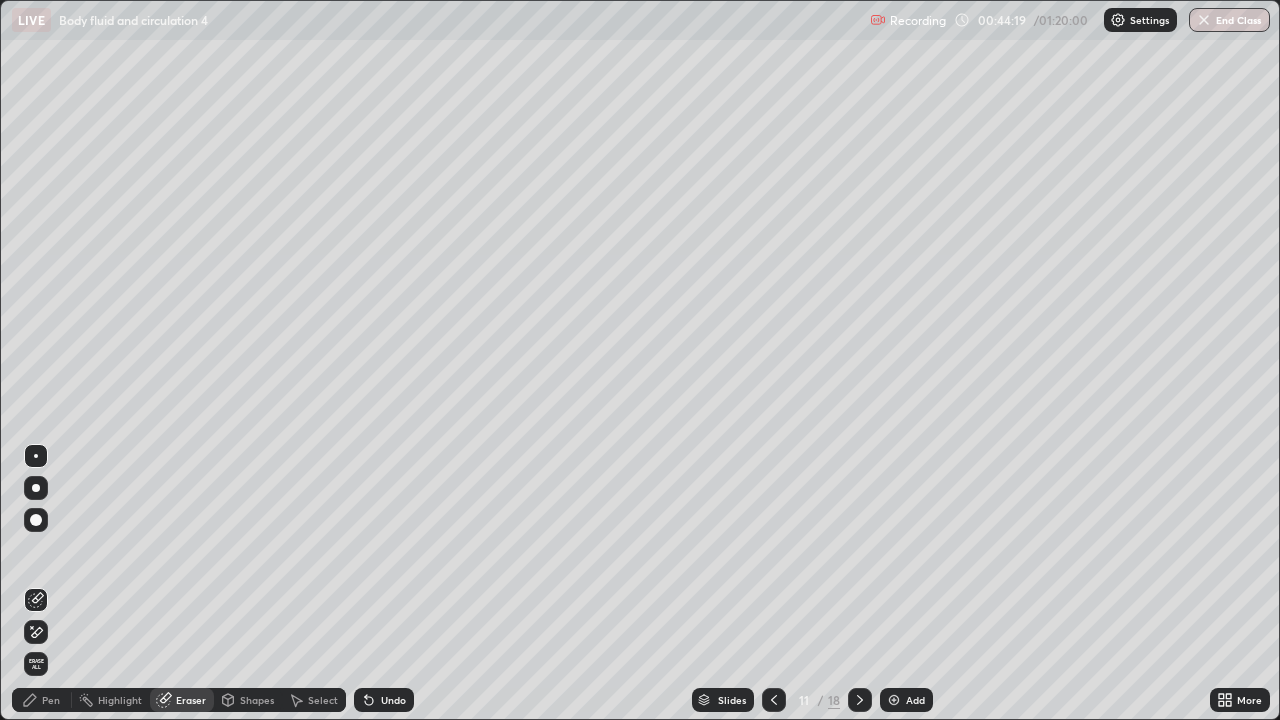 click on "Pen" at bounding box center (42, 700) 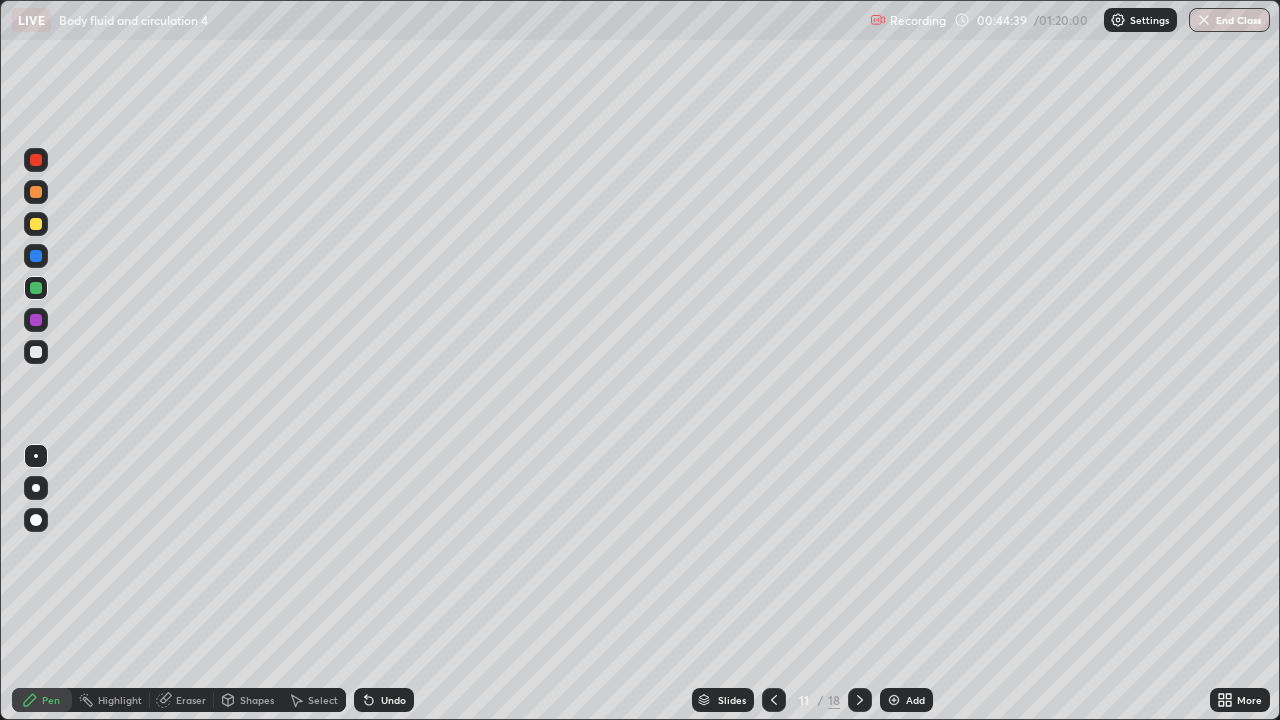 click at bounding box center (36, 256) 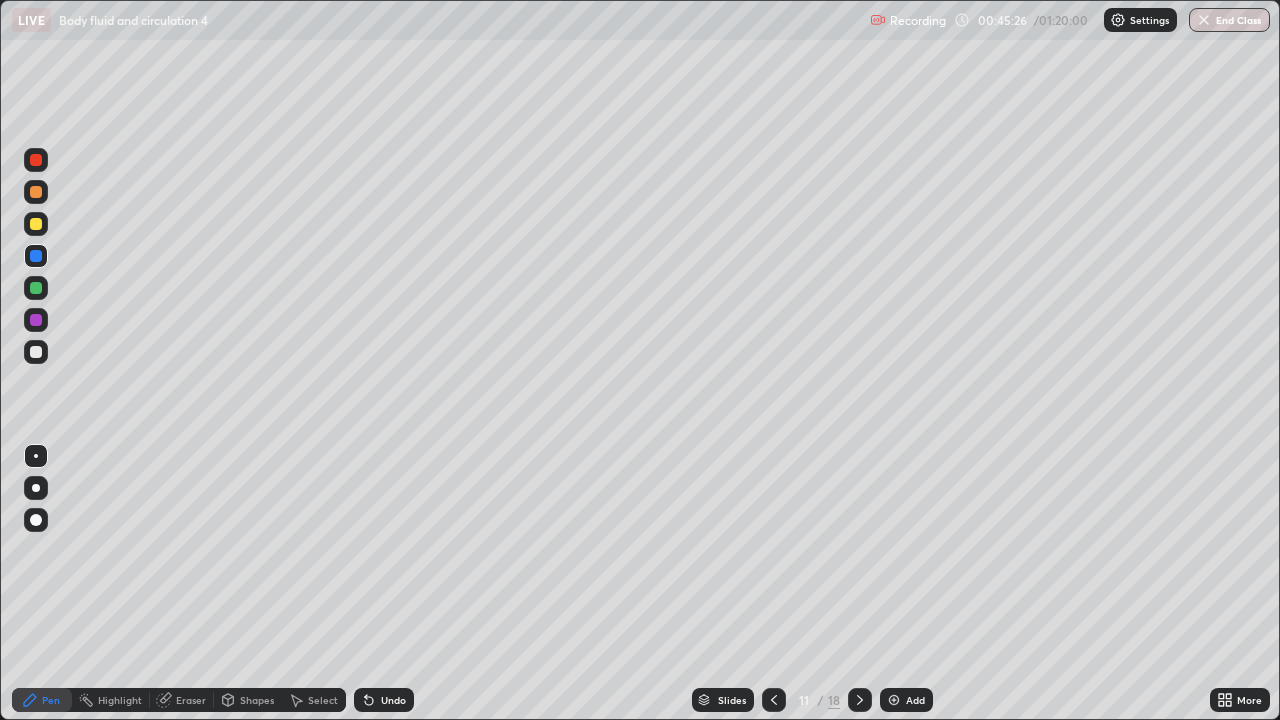 click 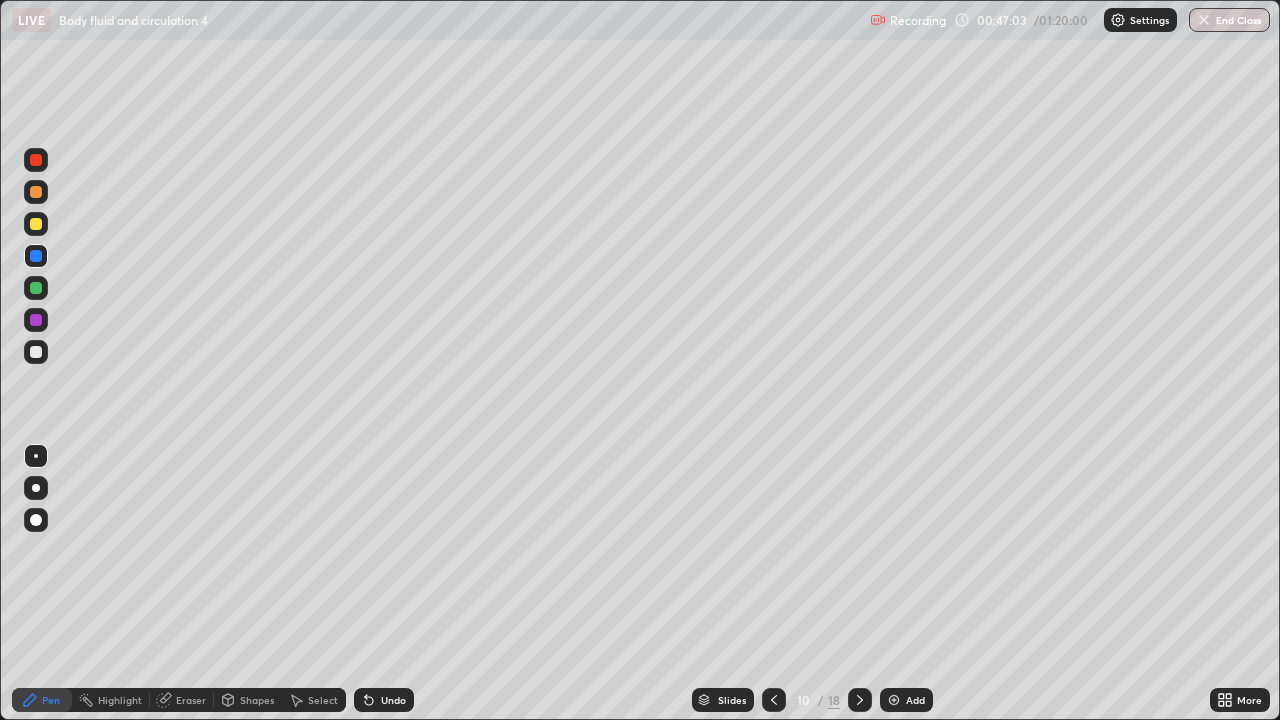 click at bounding box center [36, 352] 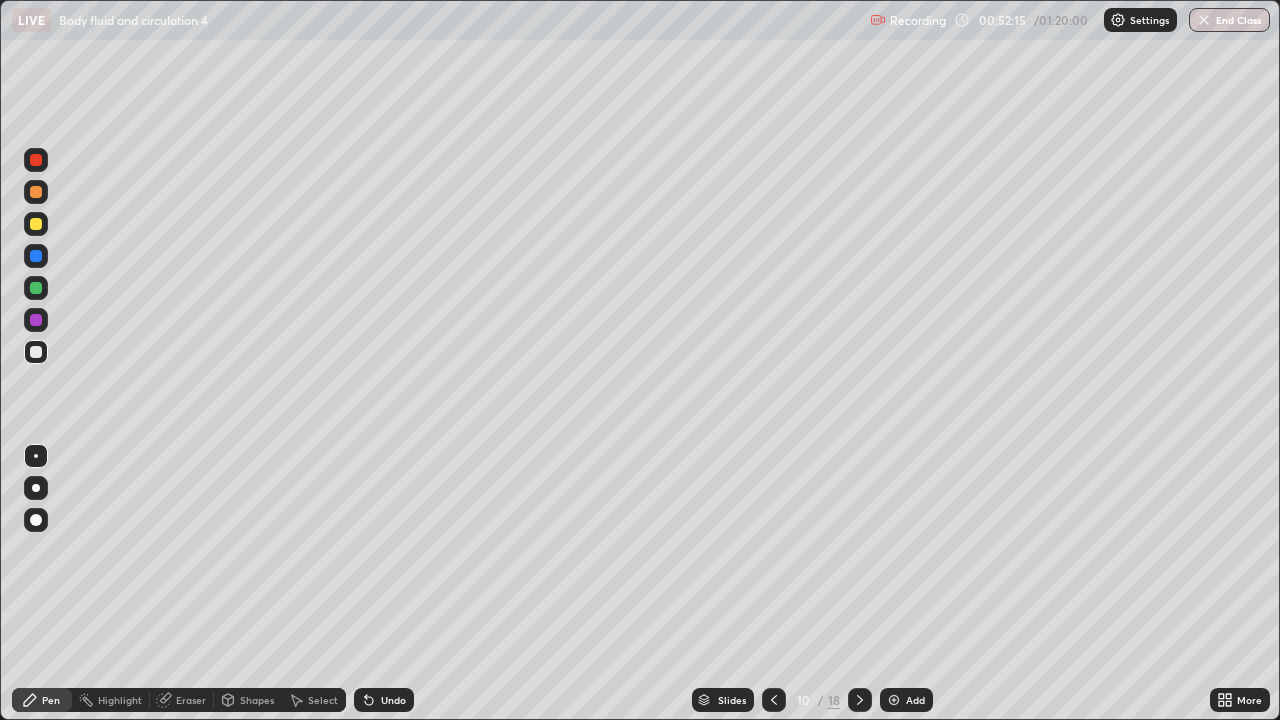 click on "Add" at bounding box center [915, 700] 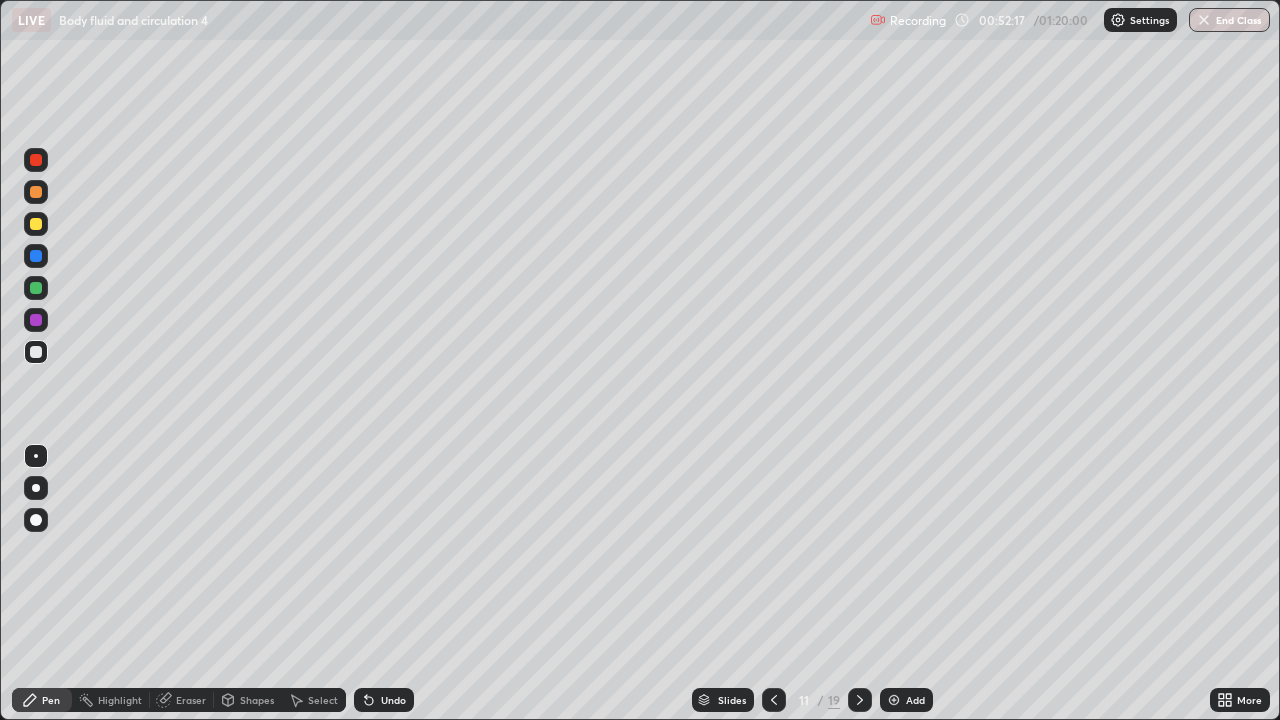 click at bounding box center [36, 192] 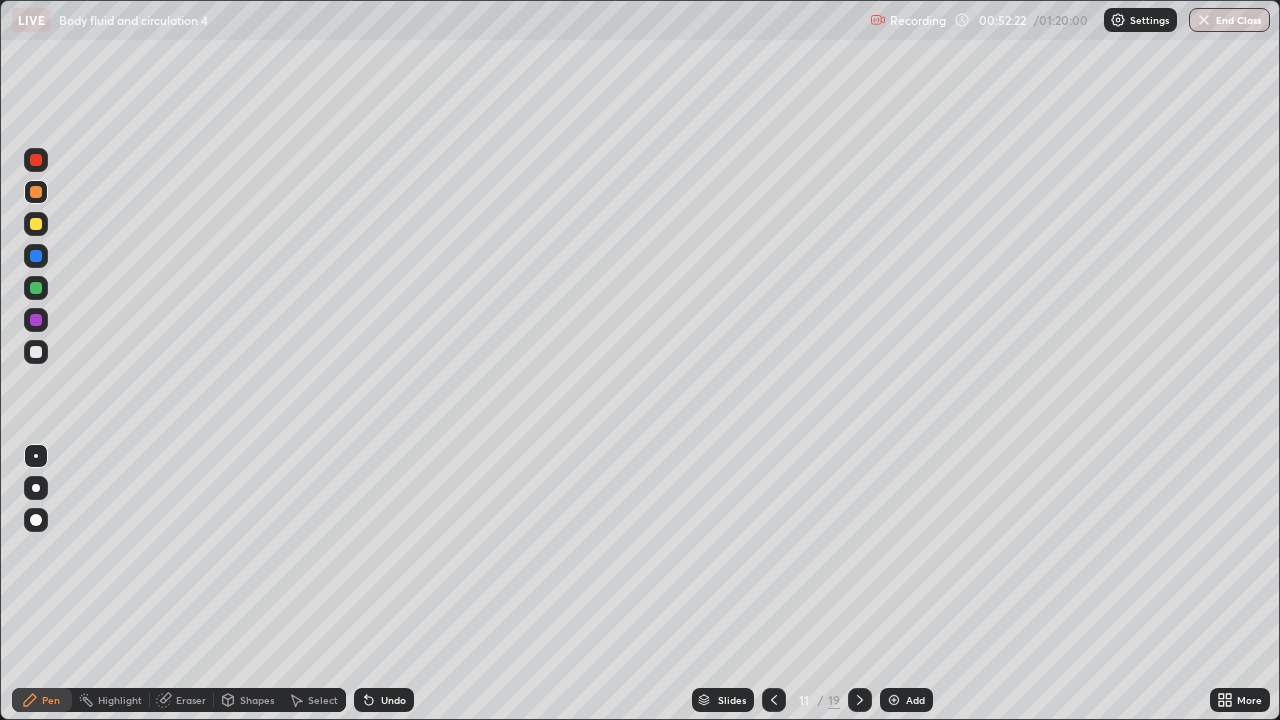 click on "Eraser" at bounding box center (191, 700) 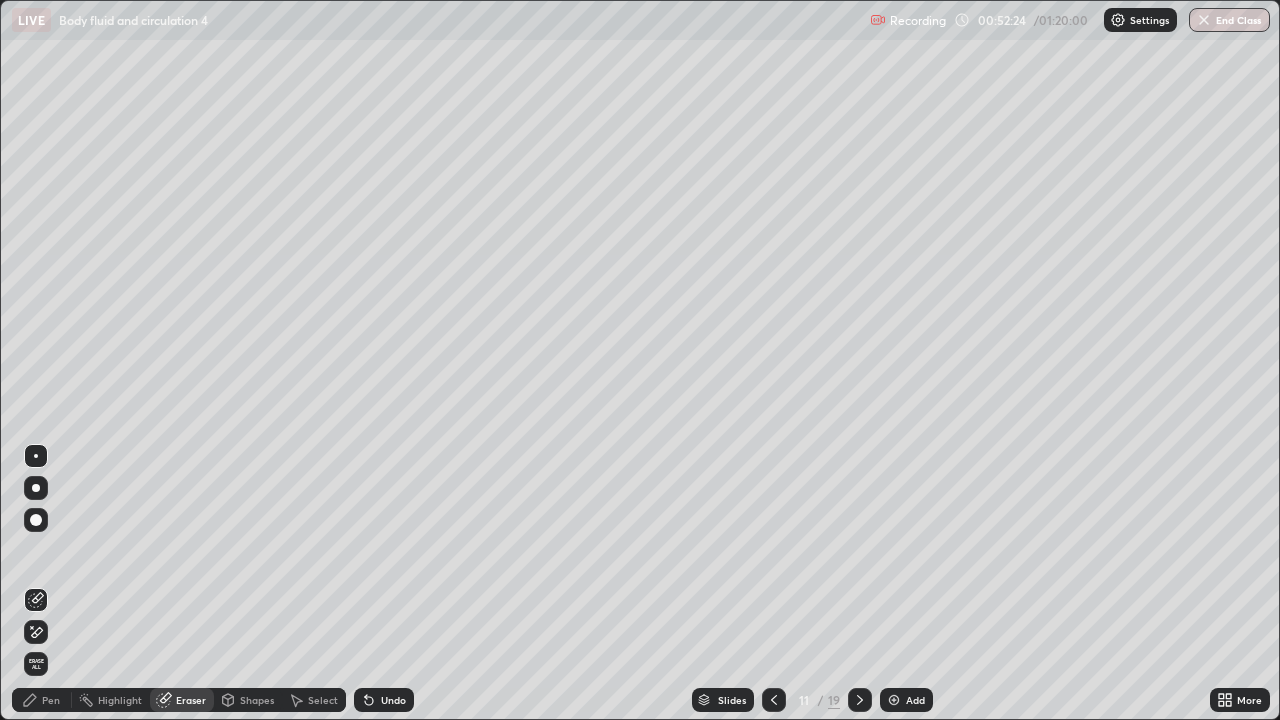 click on "Pen" at bounding box center [42, 700] 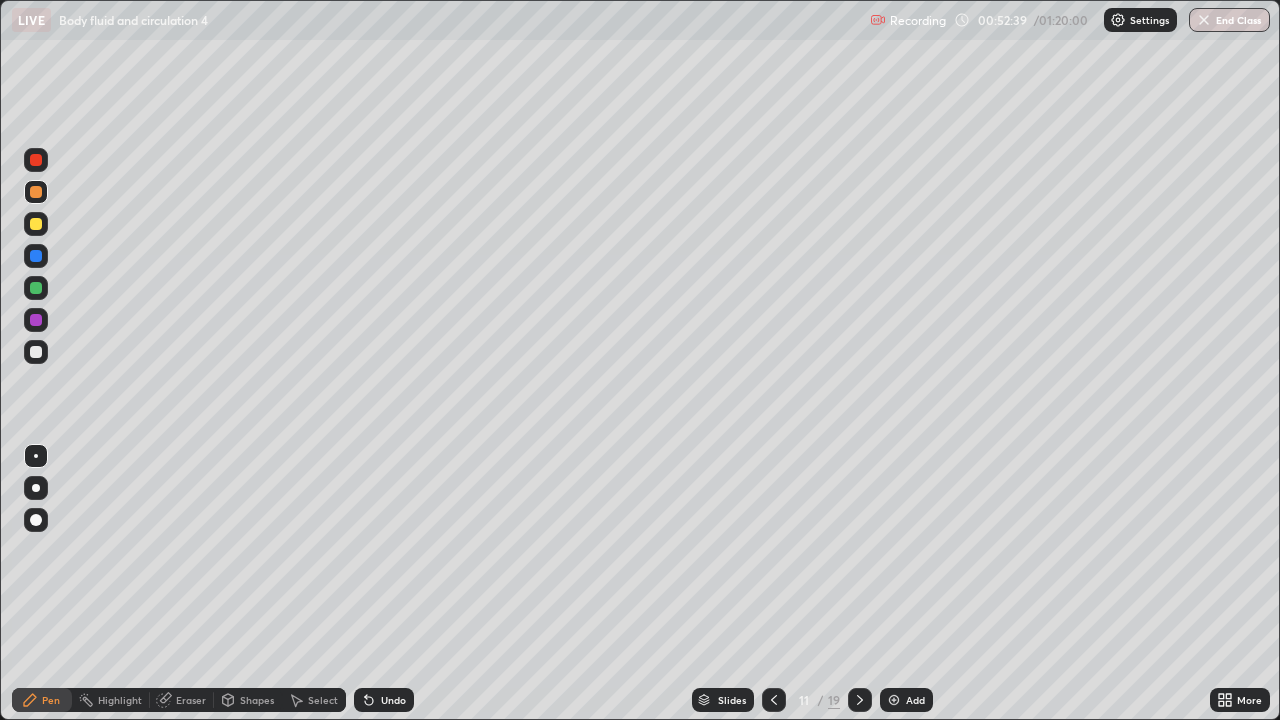 click on "Eraser" at bounding box center (191, 700) 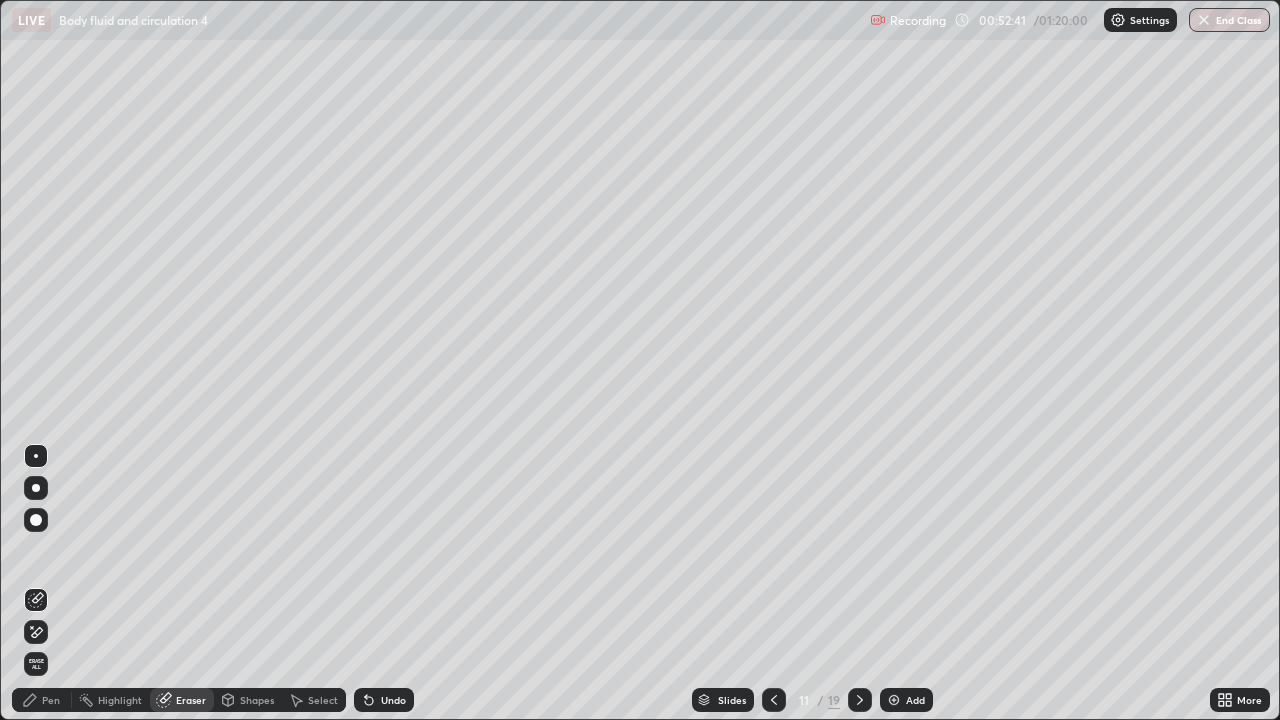 click on "Pen" at bounding box center (51, 700) 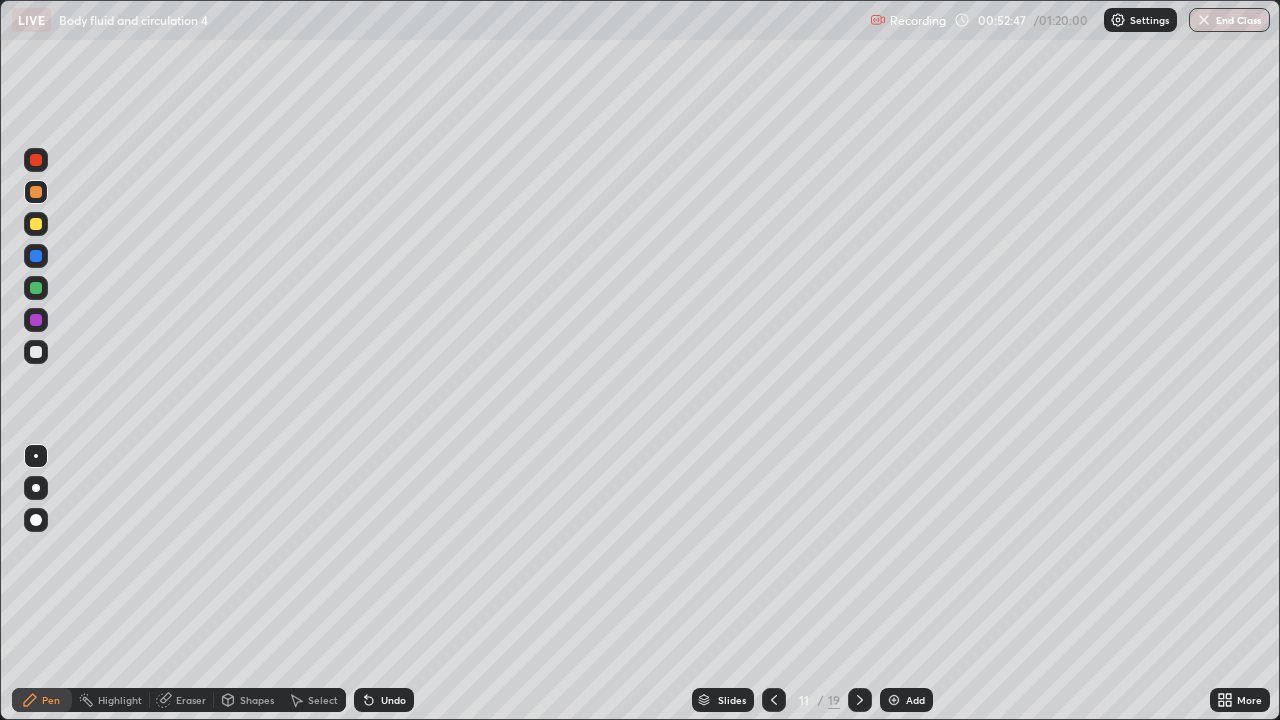 click on "Eraser" at bounding box center [191, 700] 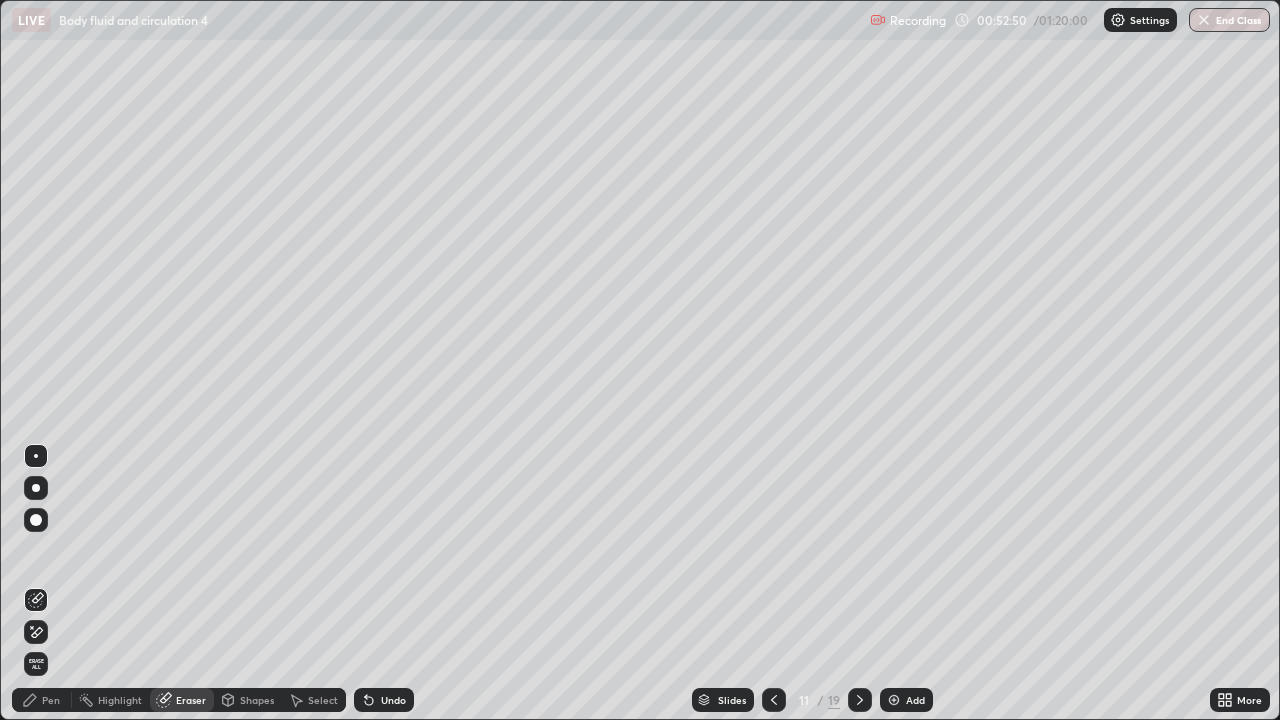 click on "Pen" at bounding box center (51, 700) 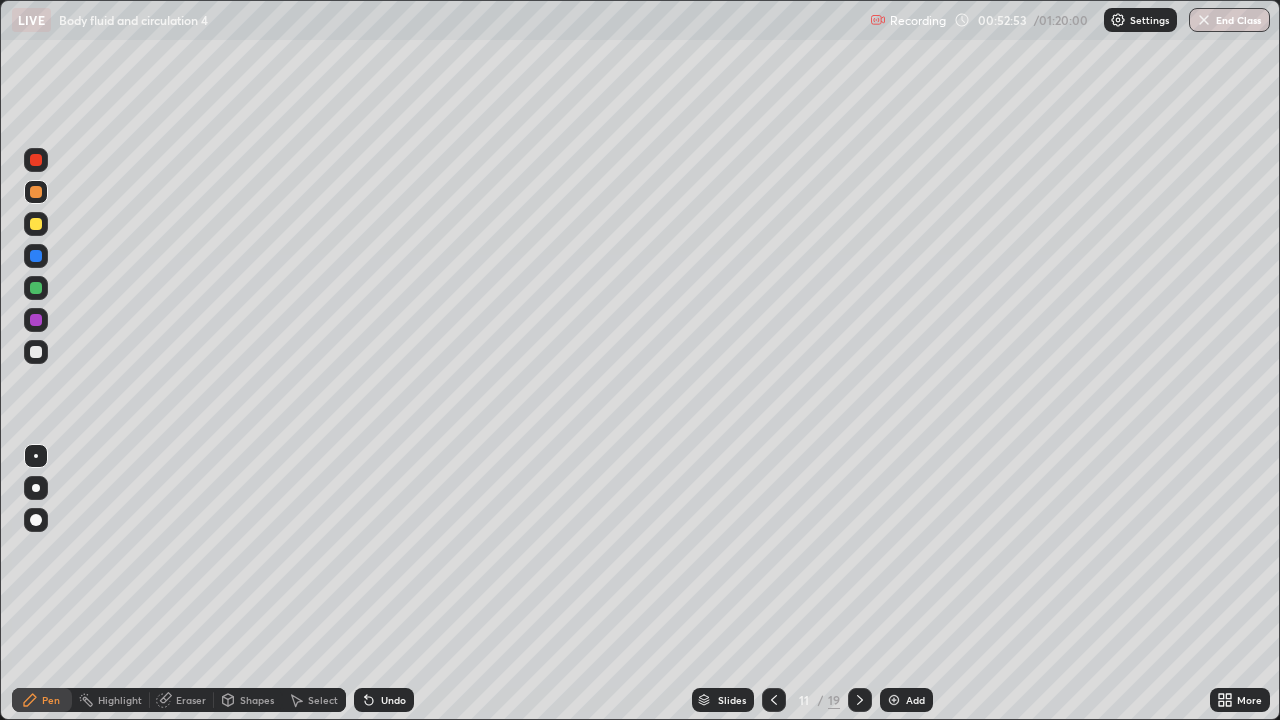 click on "Pen" at bounding box center (42, 700) 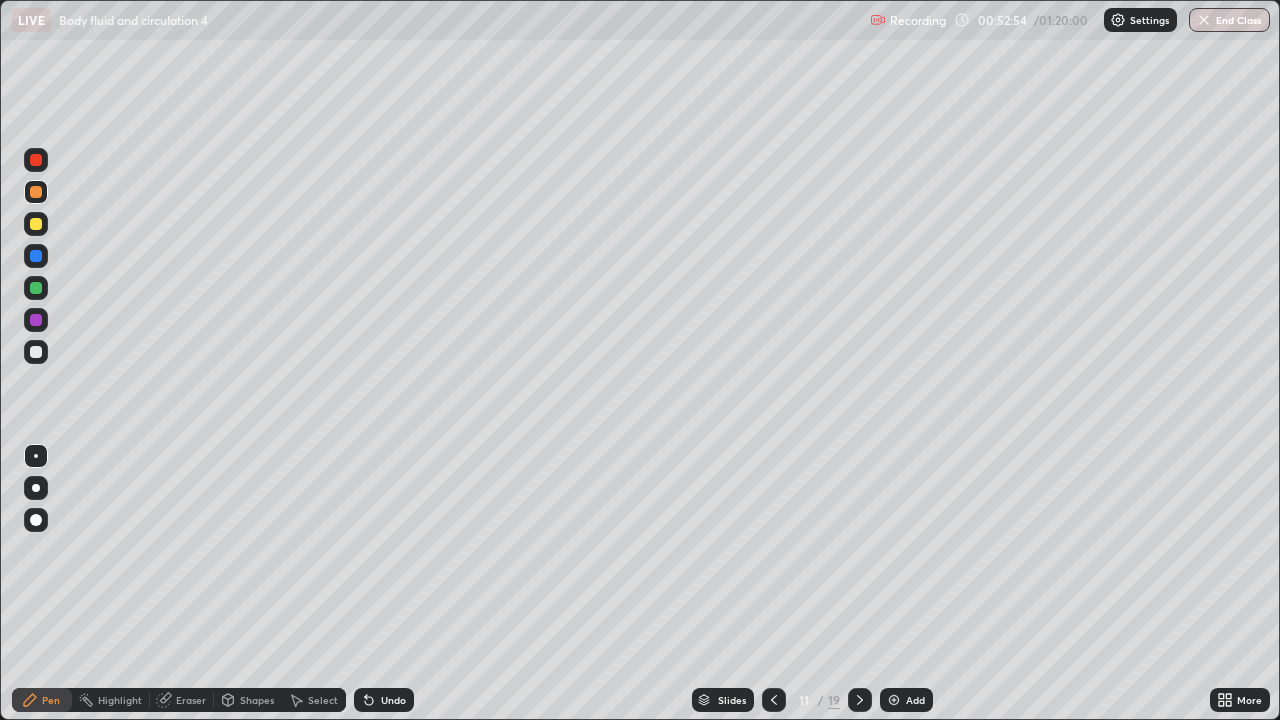 click at bounding box center (36, 352) 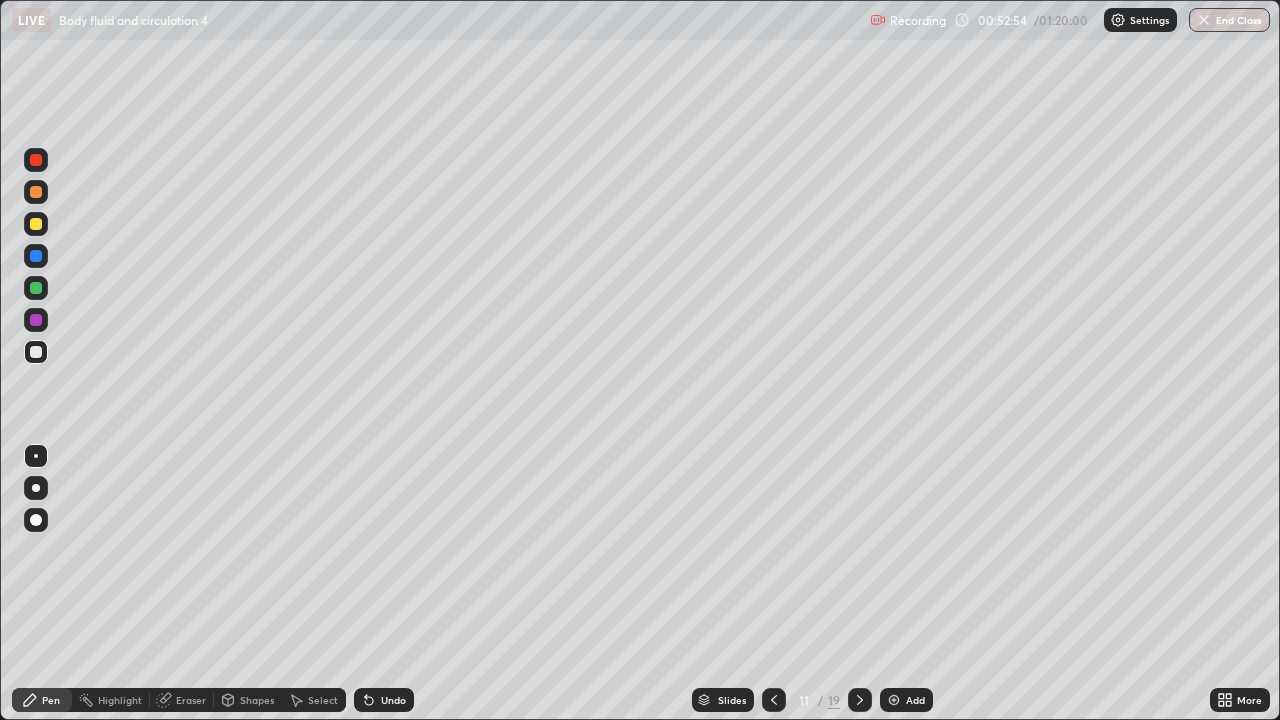 click at bounding box center (36, 352) 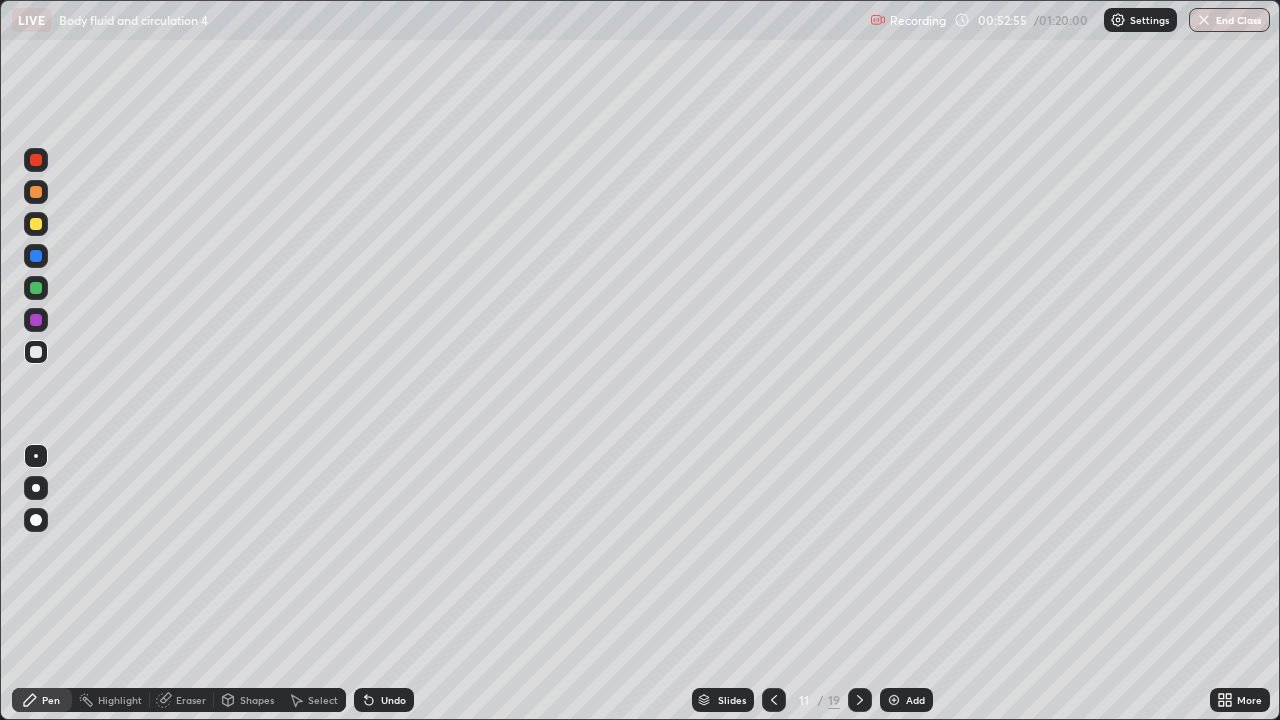 click at bounding box center [36, 320] 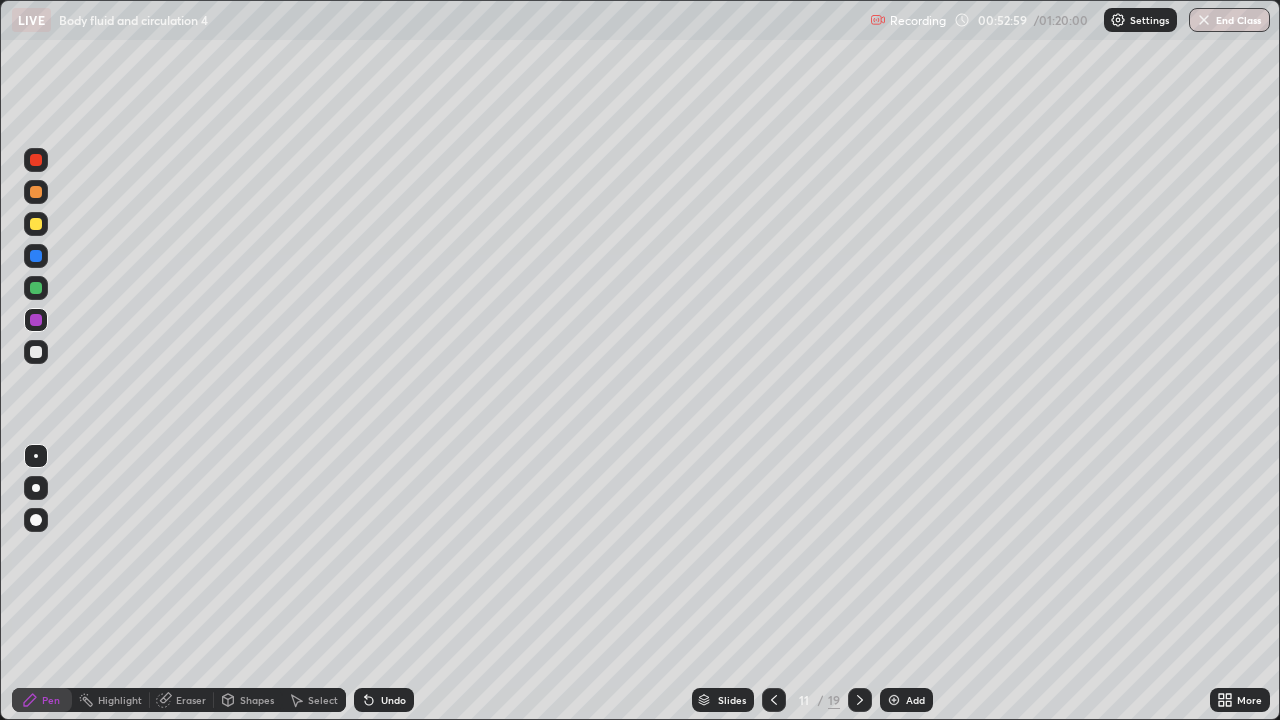 click at bounding box center (36, 352) 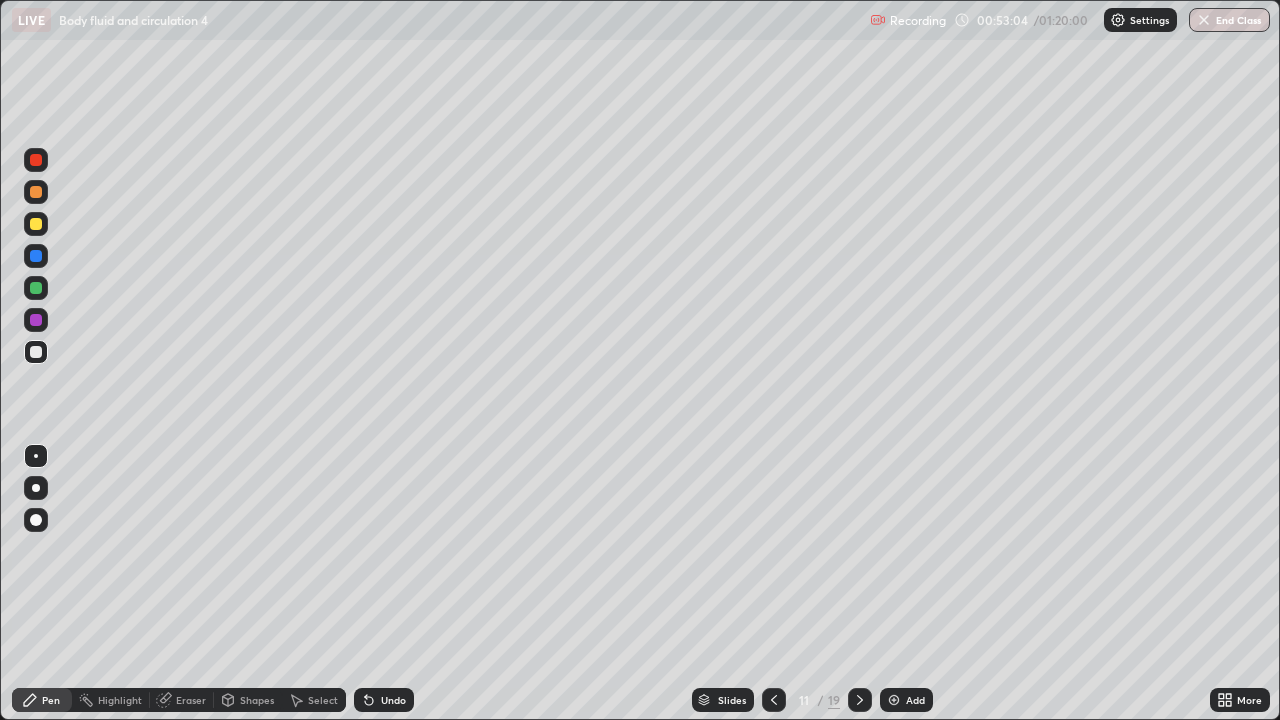 click at bounding box center (36, 320) 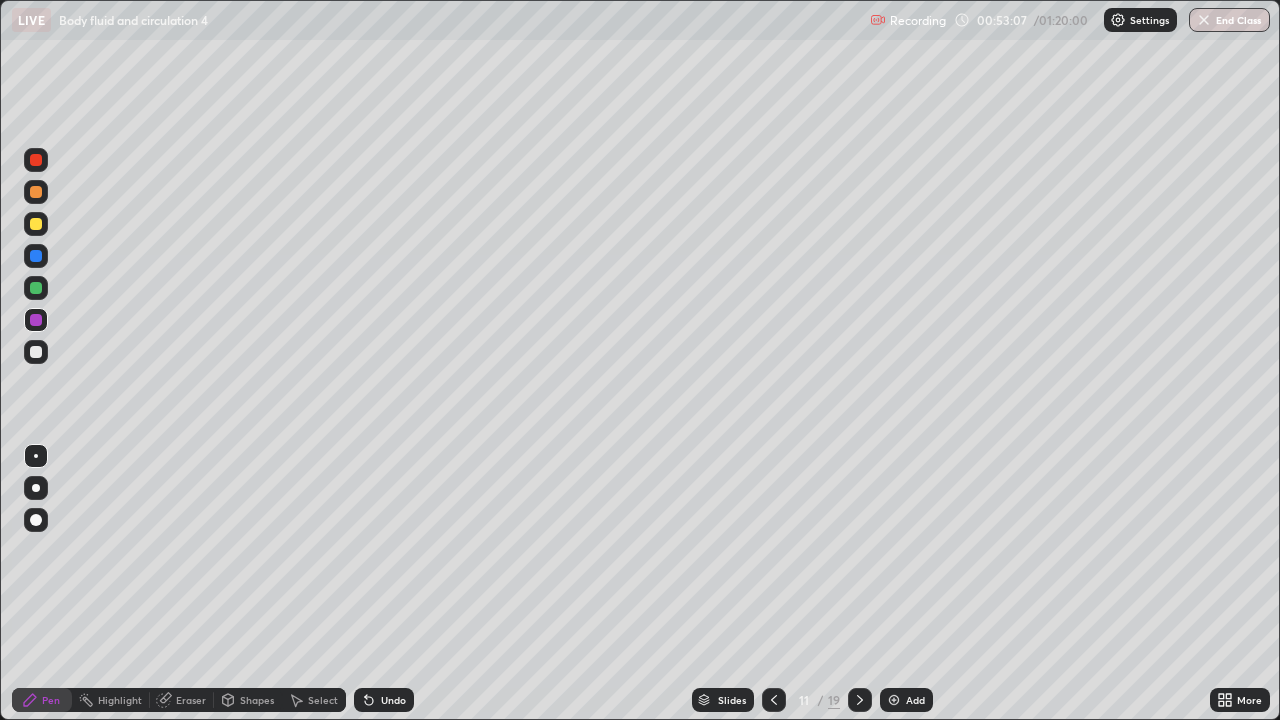 click at bounding box center [36, 352] 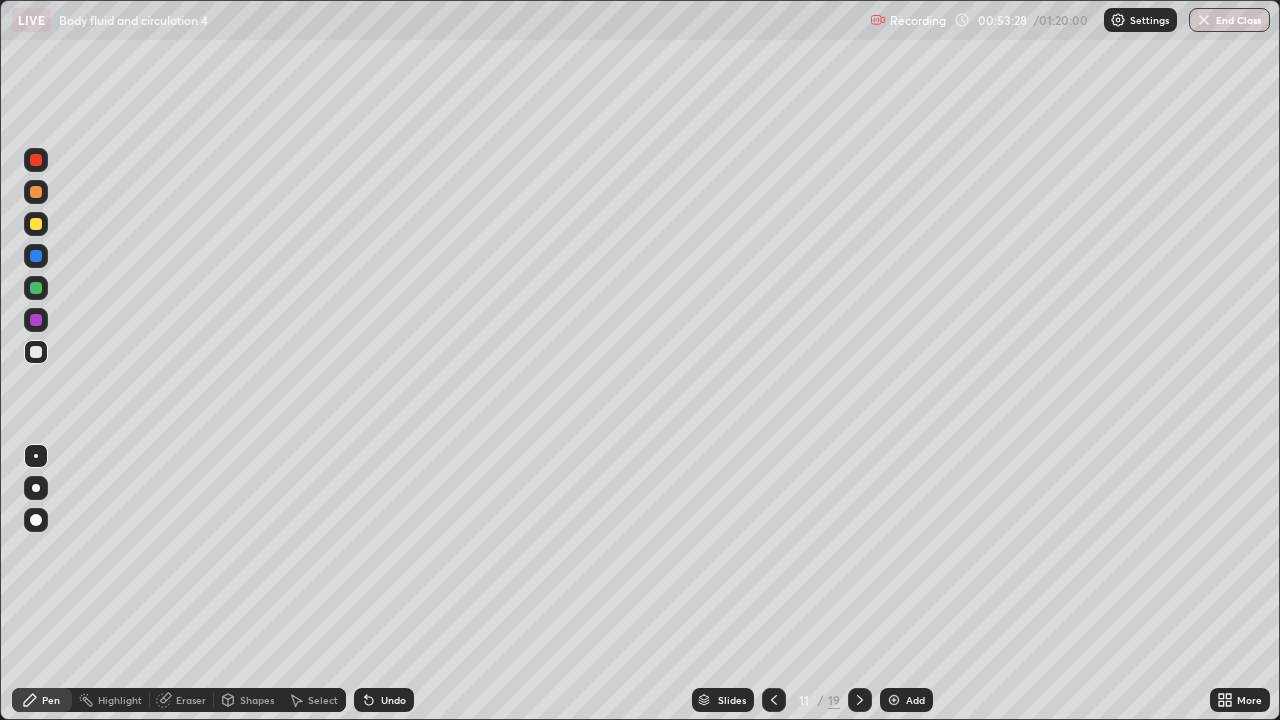 click at bounding box center (36, 288) 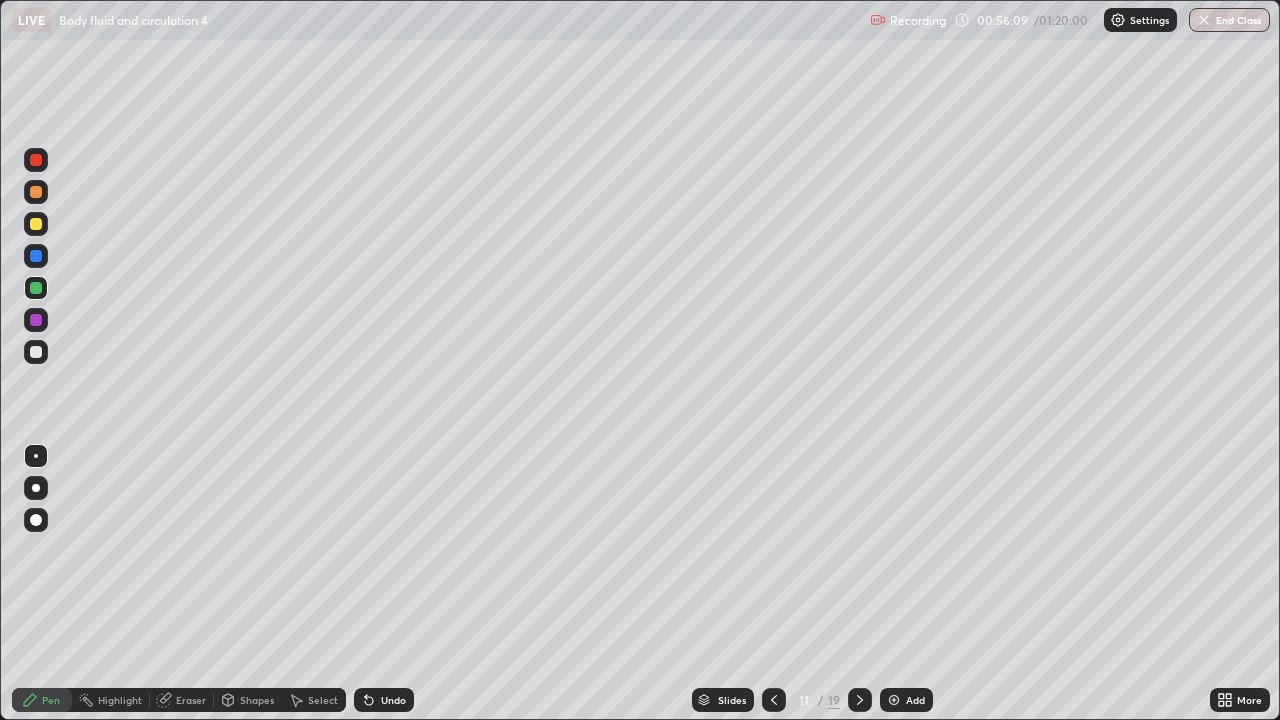 click at bounding box center (36, 256) 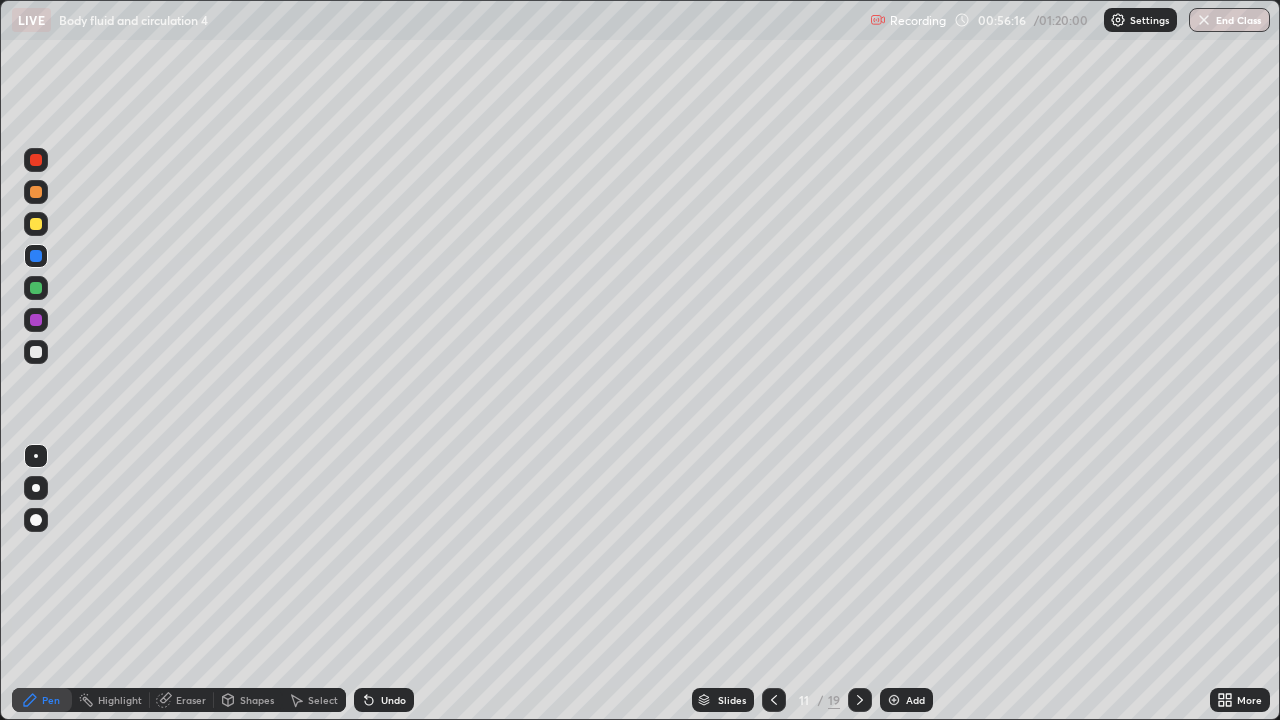 click on "Eraser" at bounding box center [191, 700] 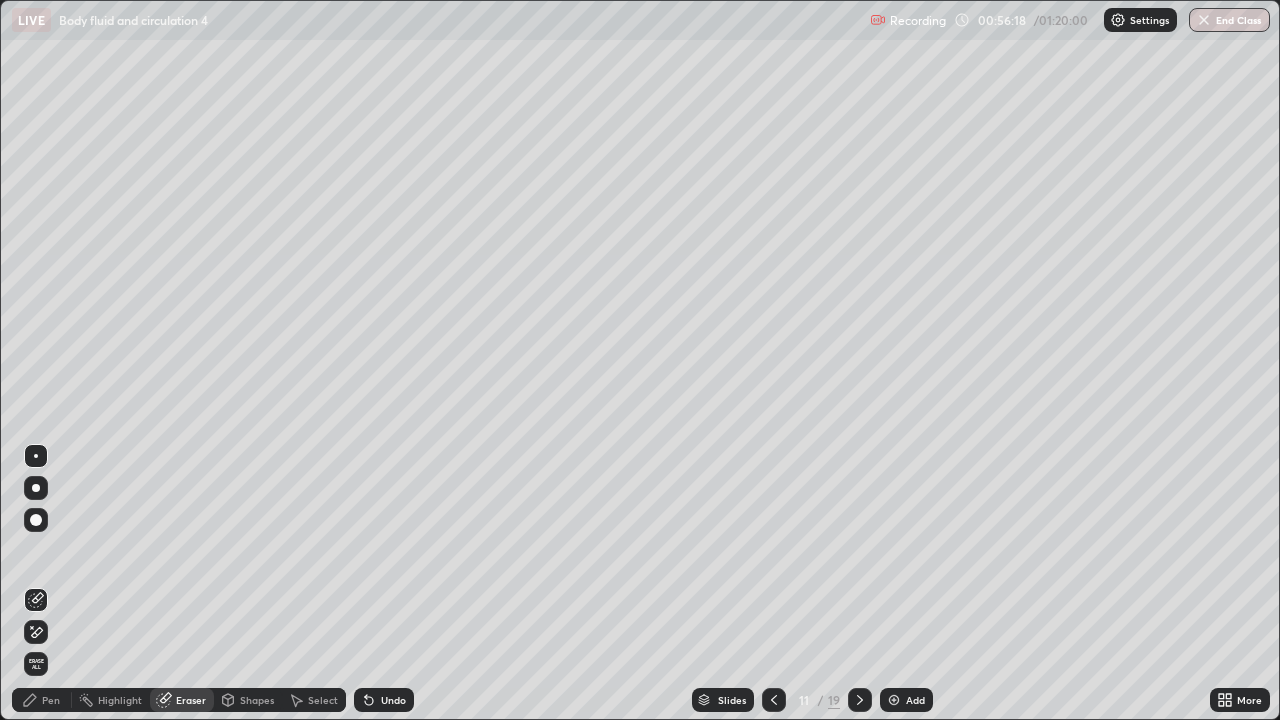 click on "Pen" at bounding box center (42, 700) 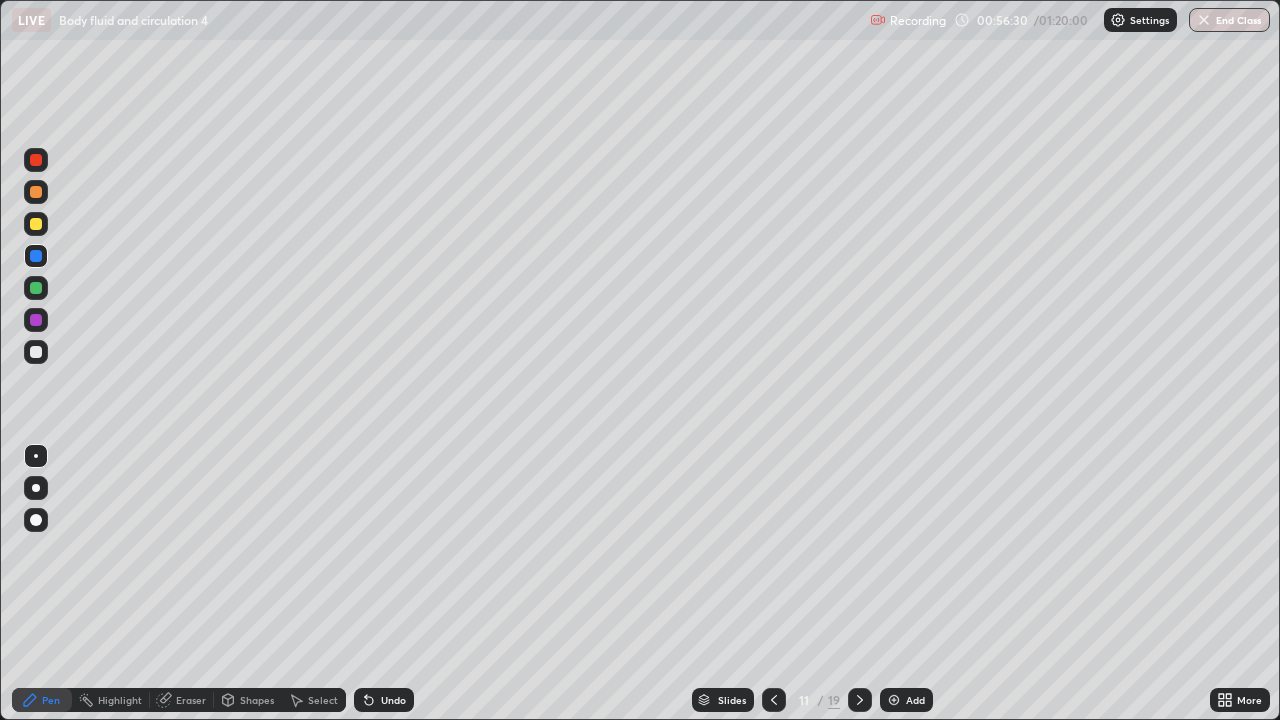 click on "Pen" at bounding box center [51, 700] 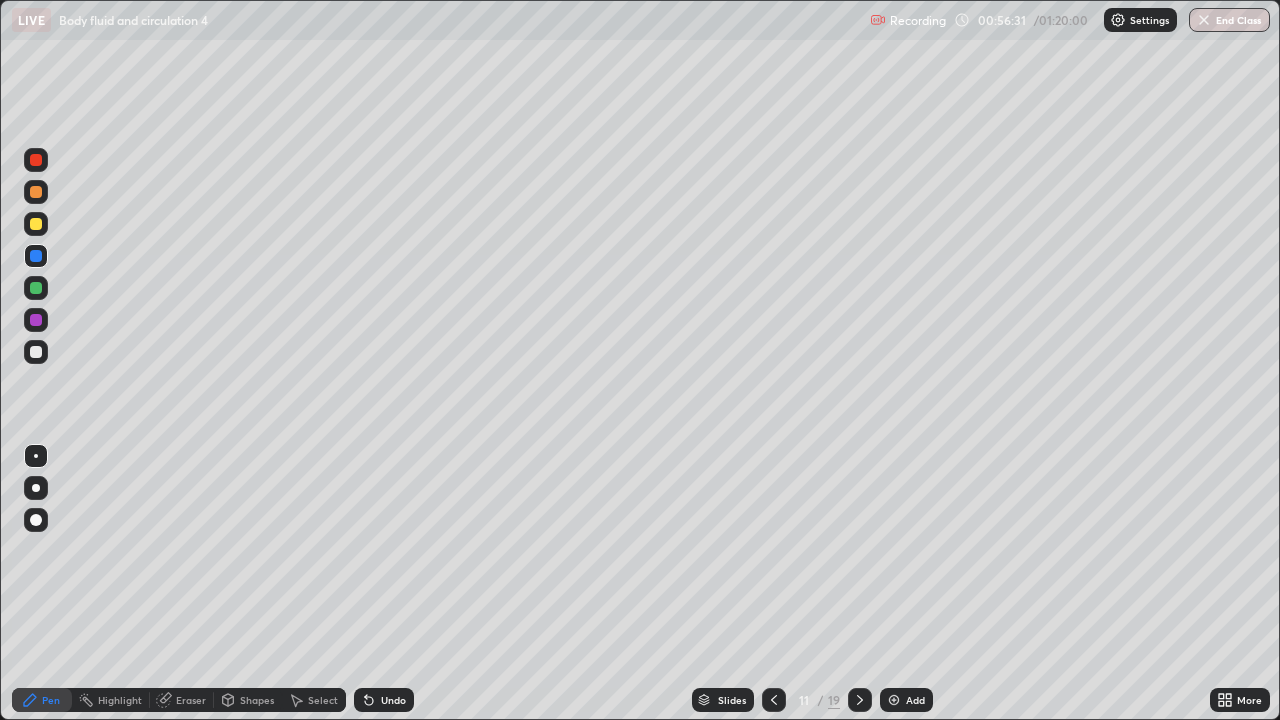 click at bounding box center (36, 352) 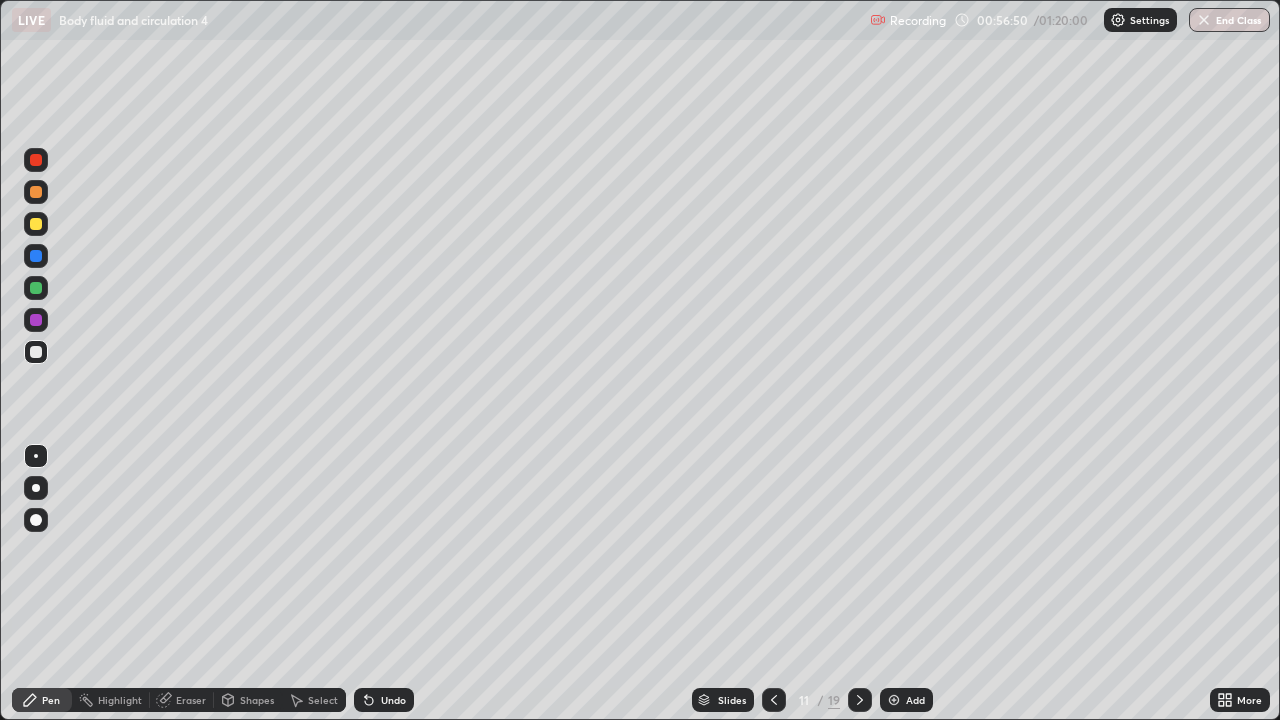 click at bounding box center (36, 352) 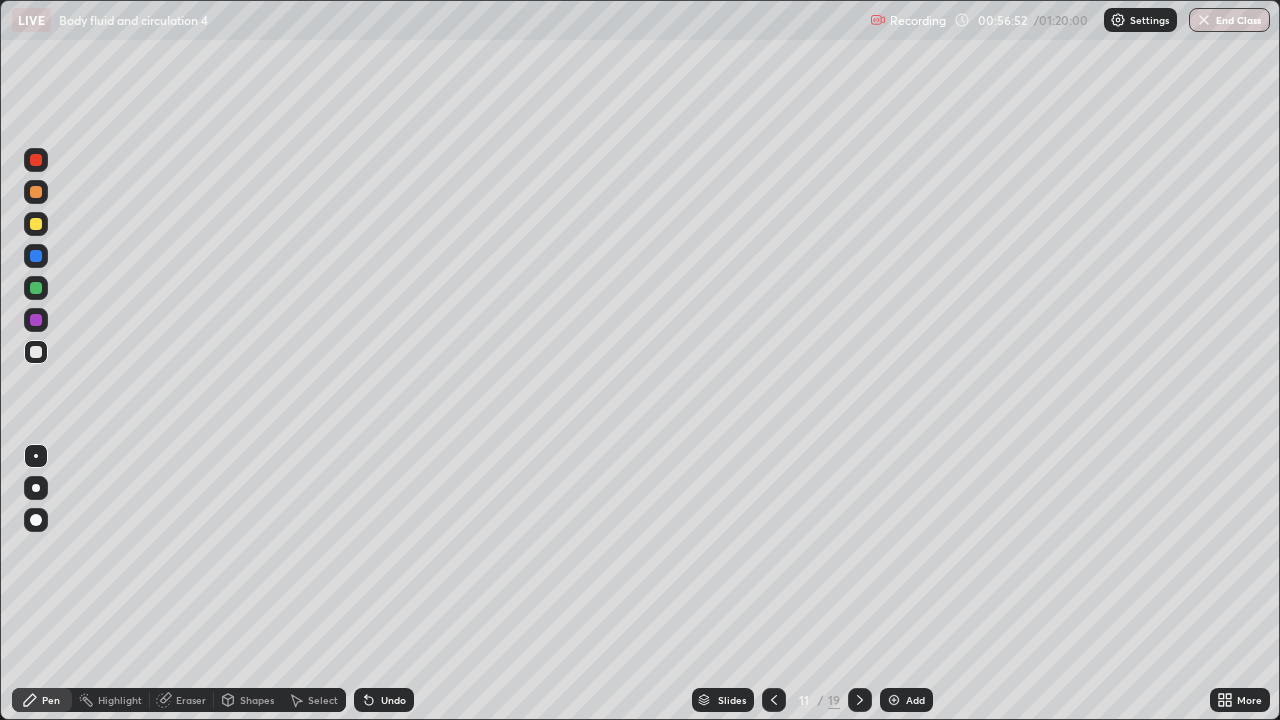 click at bounding box center [36, 288] 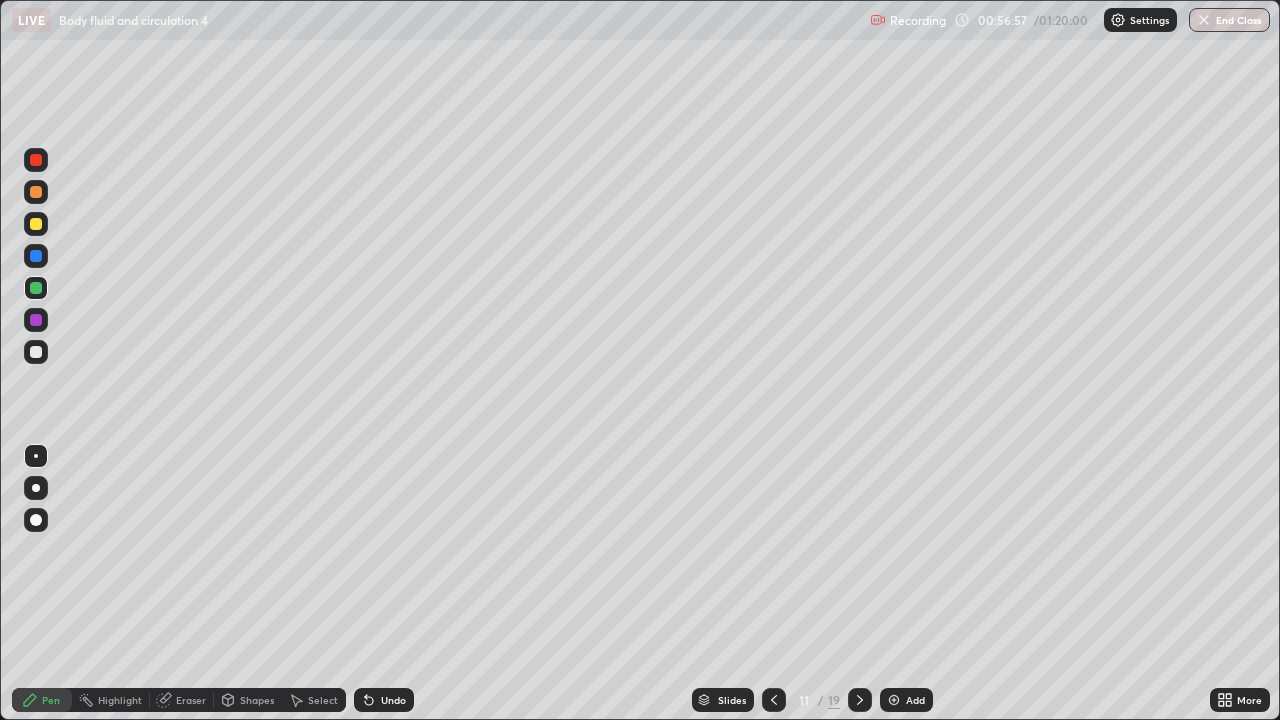 click at bounding box center [36, 352] 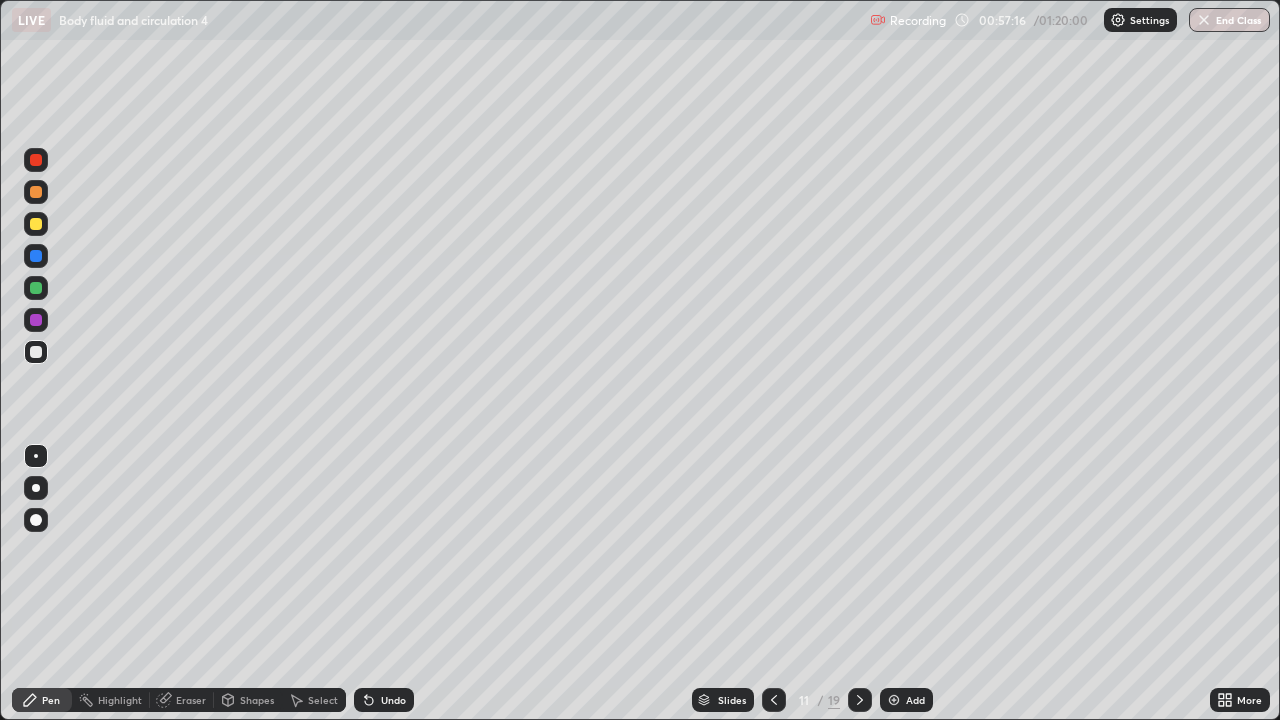 click at bounding box center (36, 224) 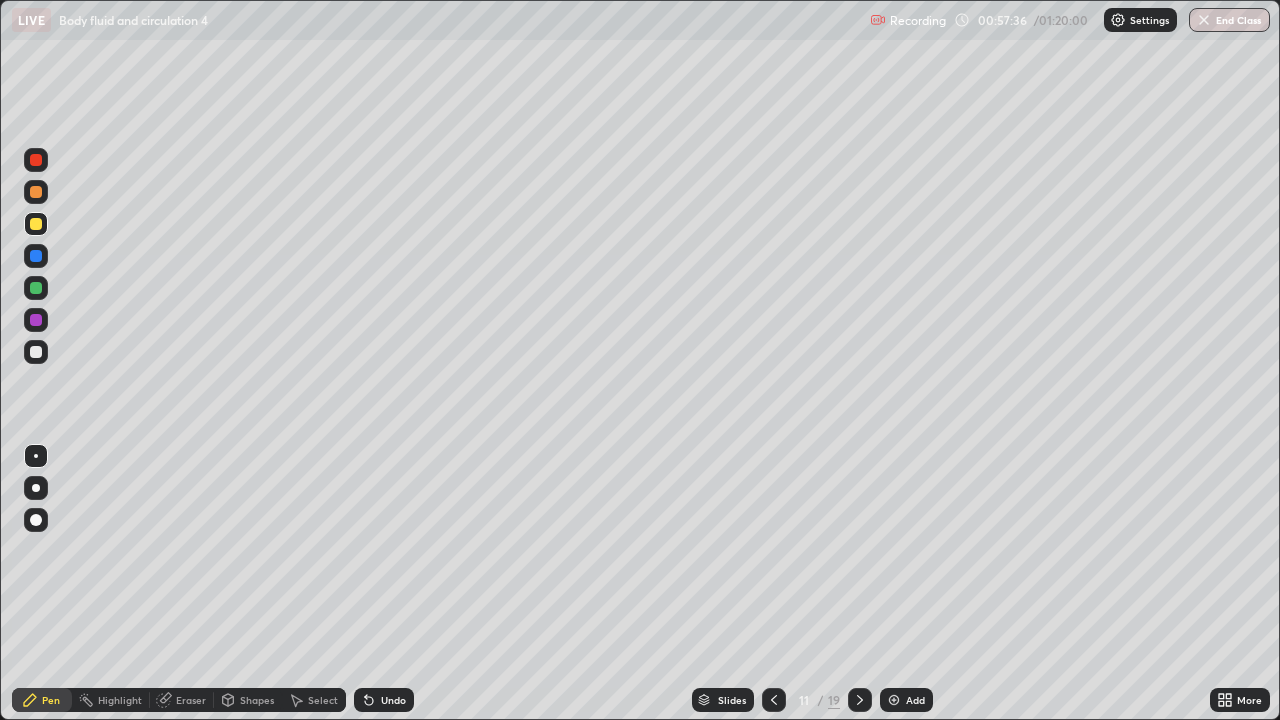 click on "Eraser" at bounding box center (191, 700) 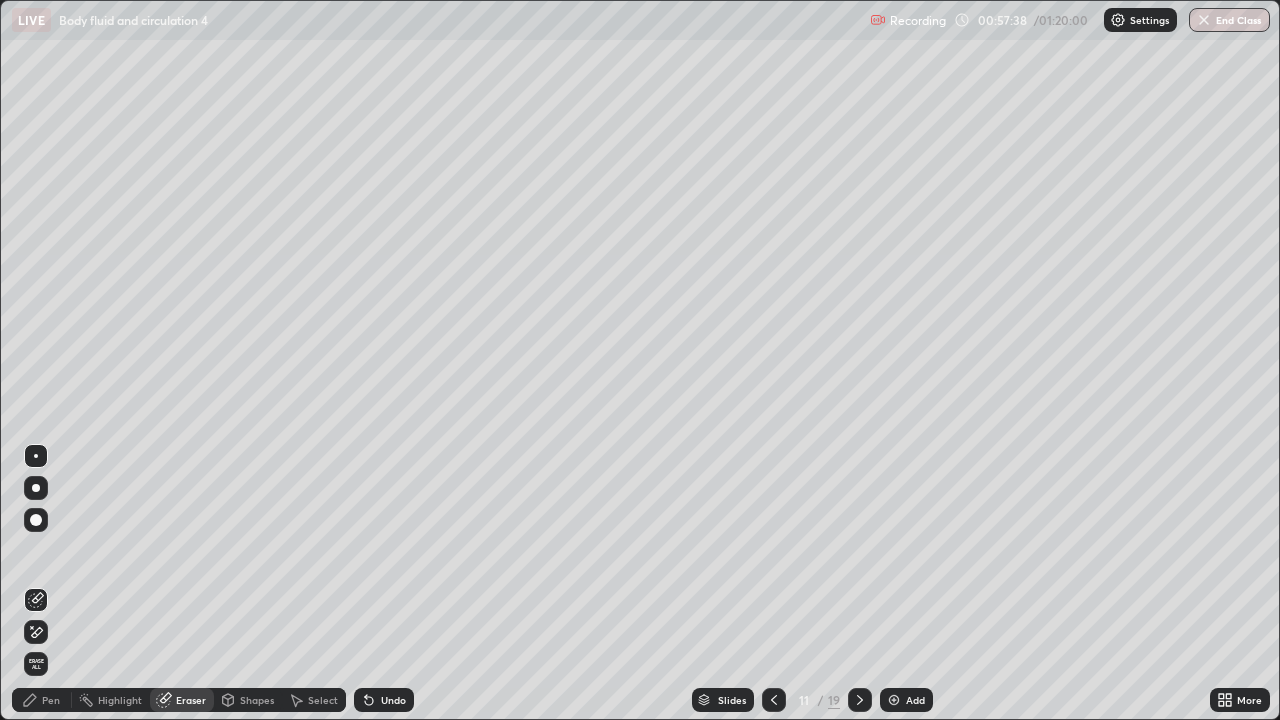 click on "Pen" at bounding box center [42, 700] 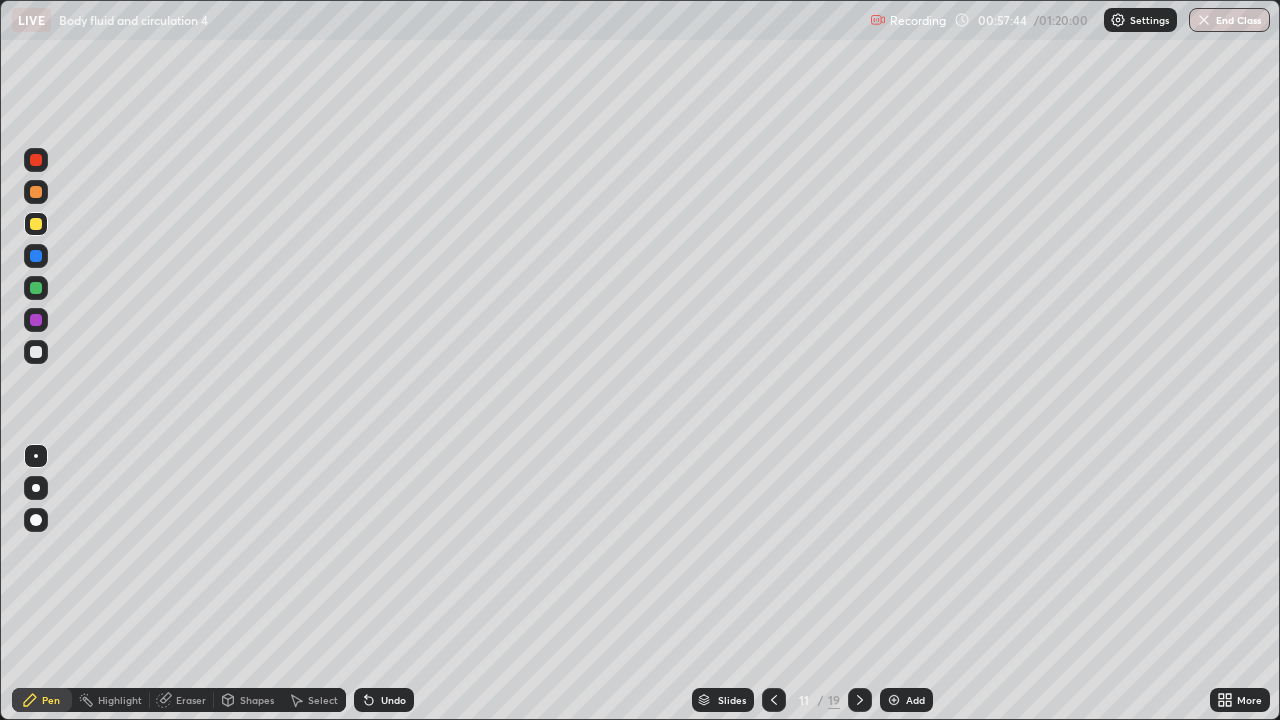 click on "Eraser" at bounding box center [191, 700] 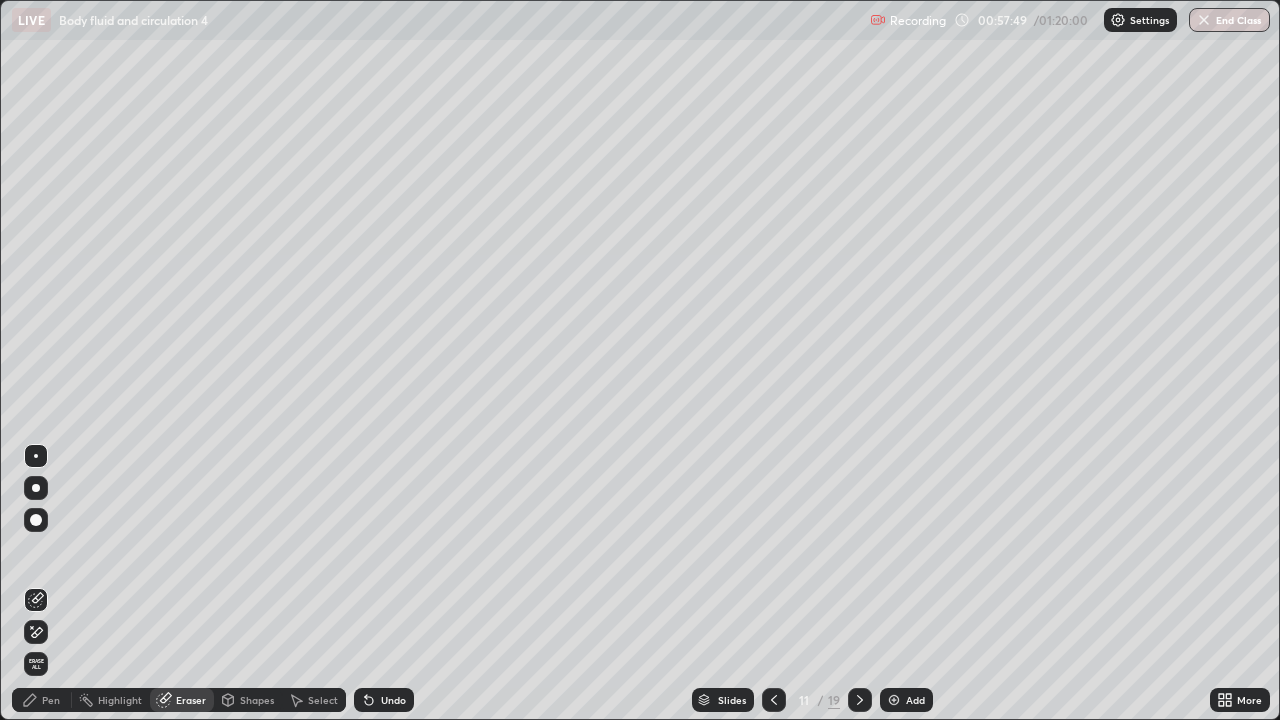 click on "Pen" at bounding box center [51, 700] 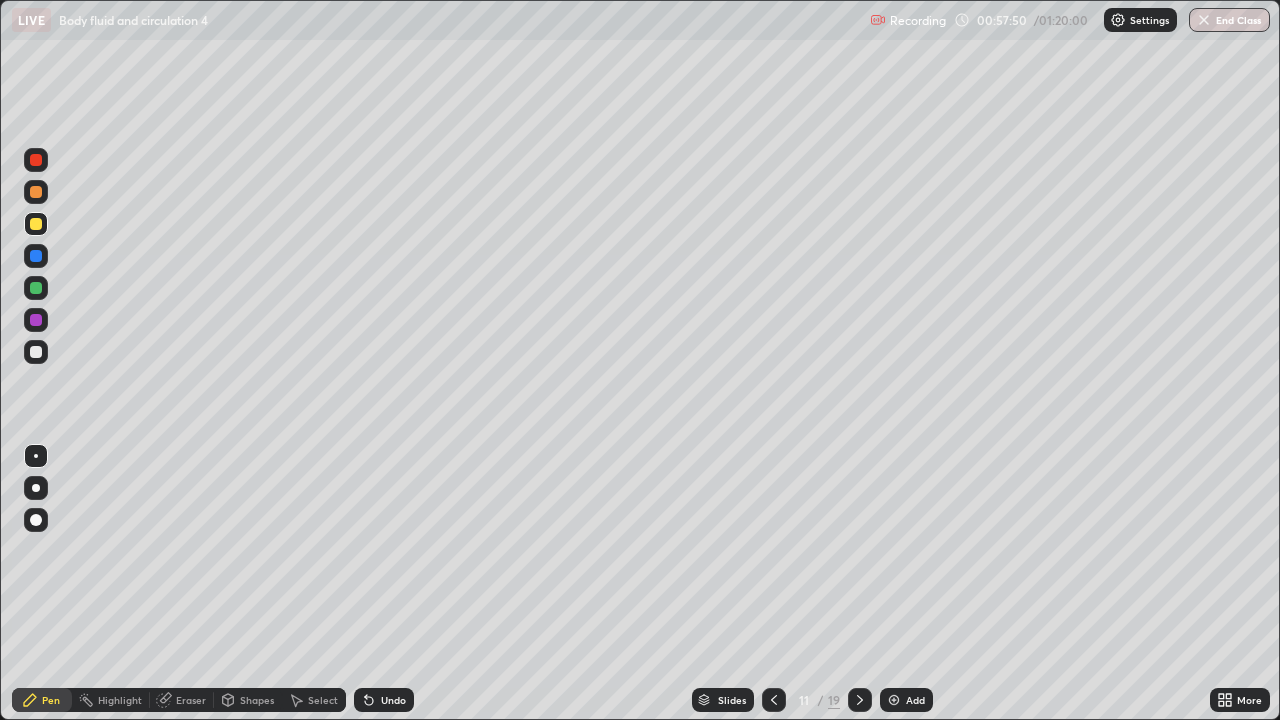 click at bounding box center [36, 352] 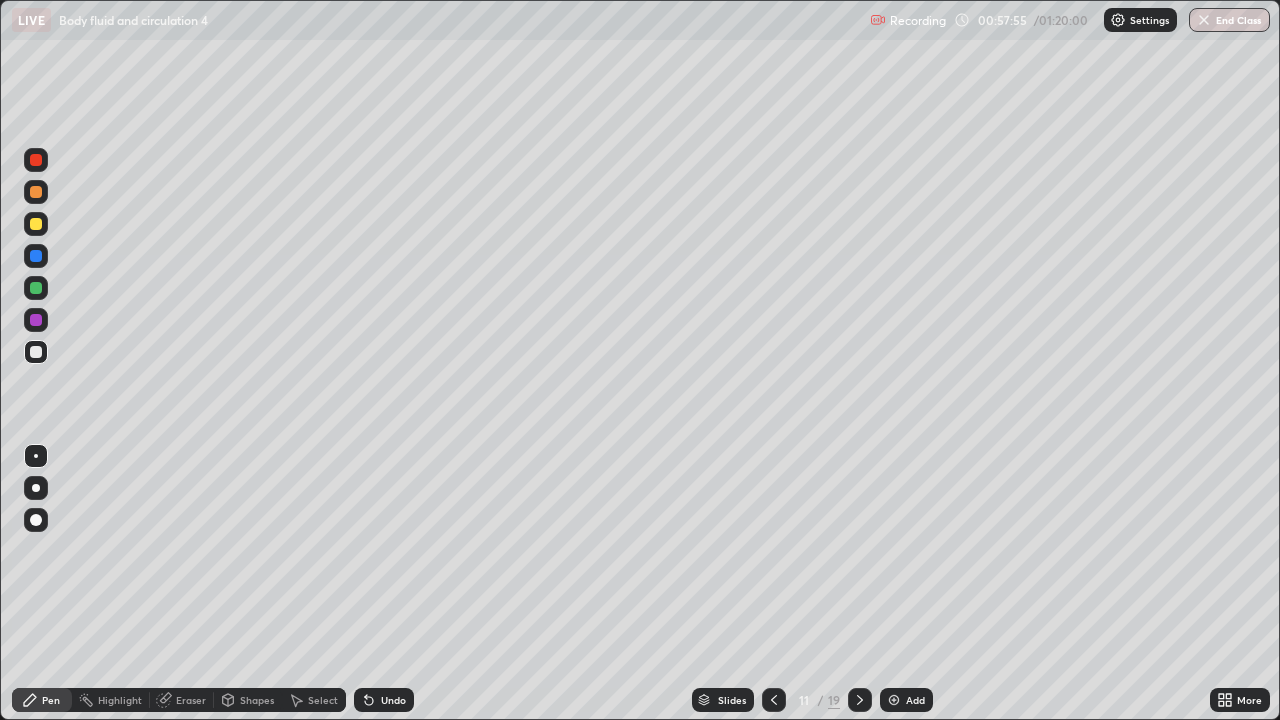 click at bounding box center (36, 288) 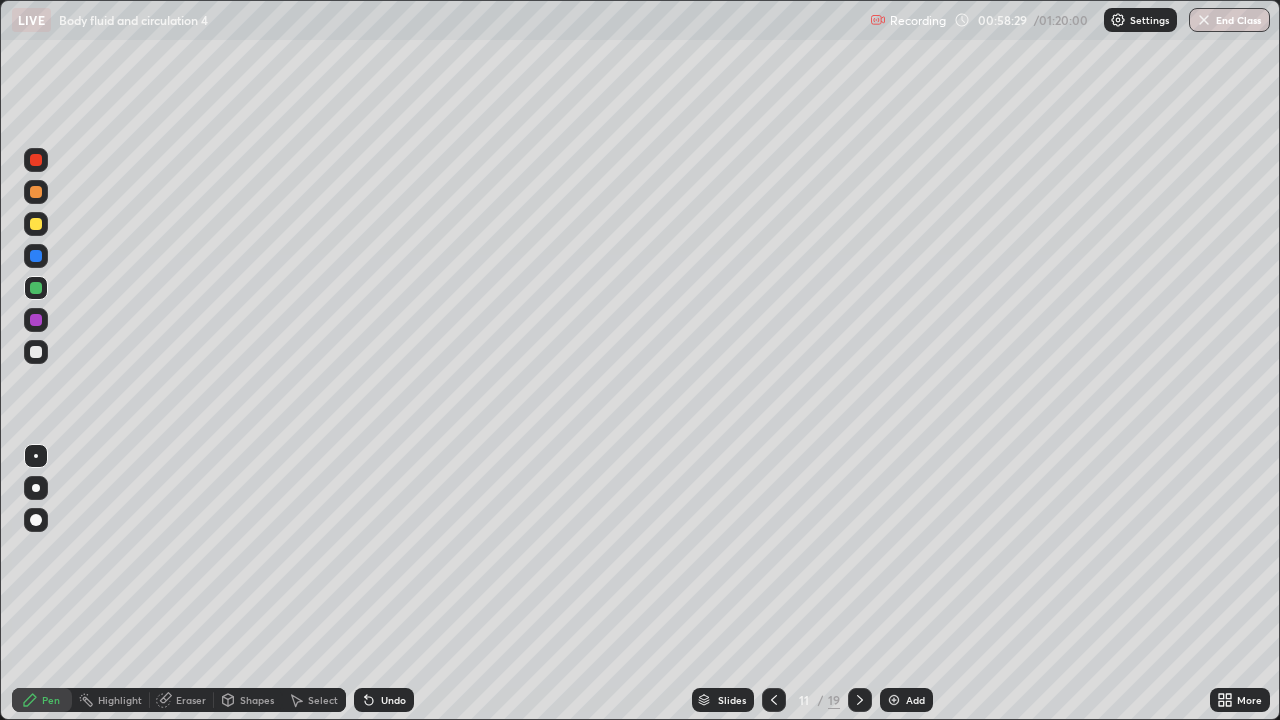 click at bounding box center [36, 320] 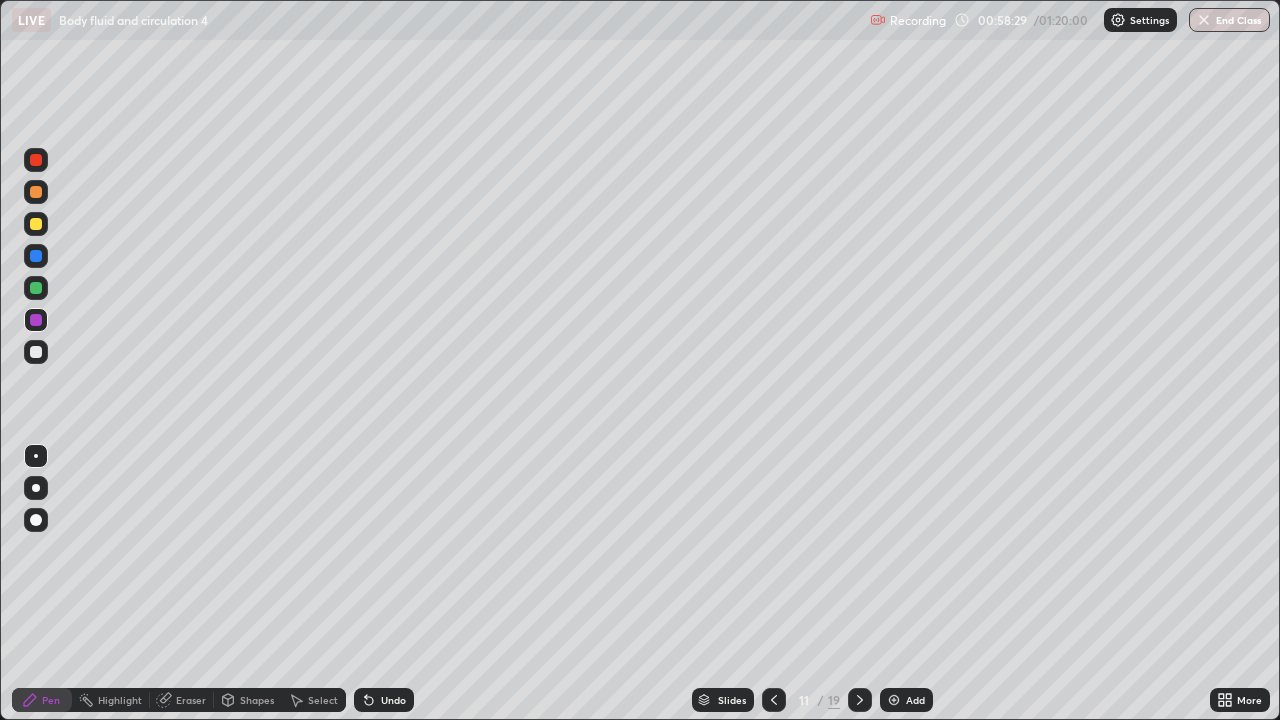 click at bounding box center [36, 320] 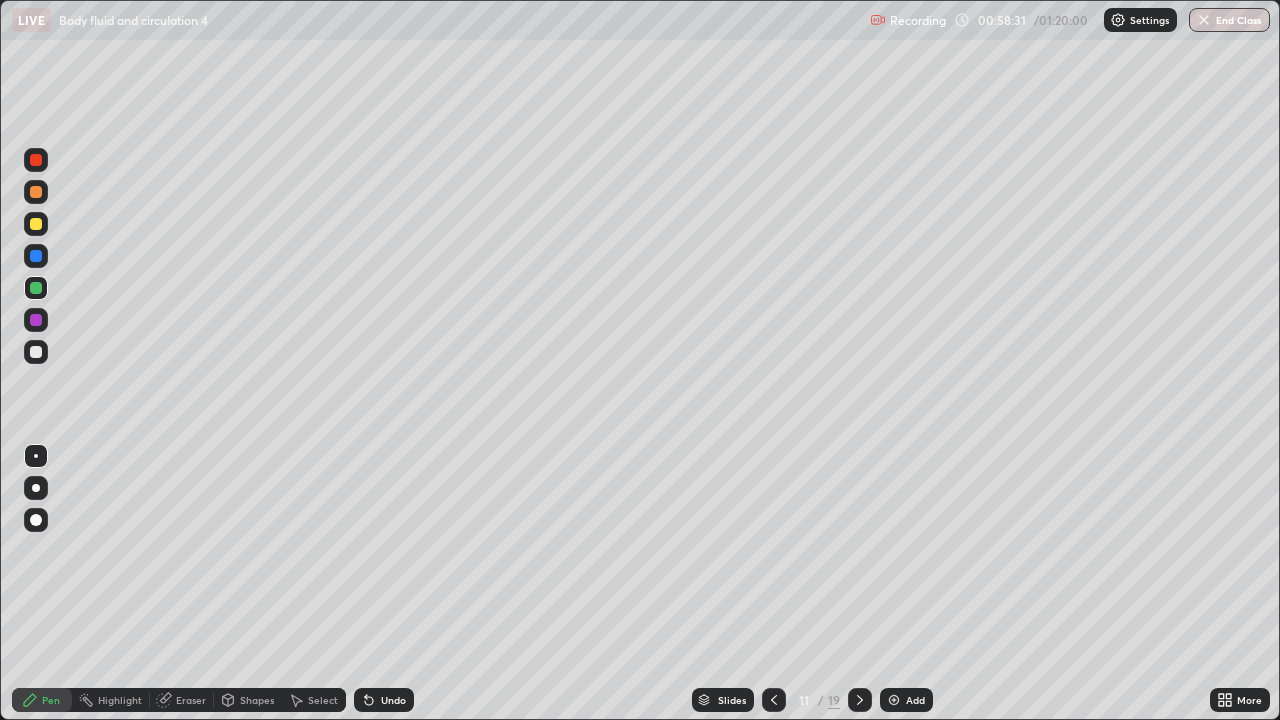 click at bounding box center [36, 224] 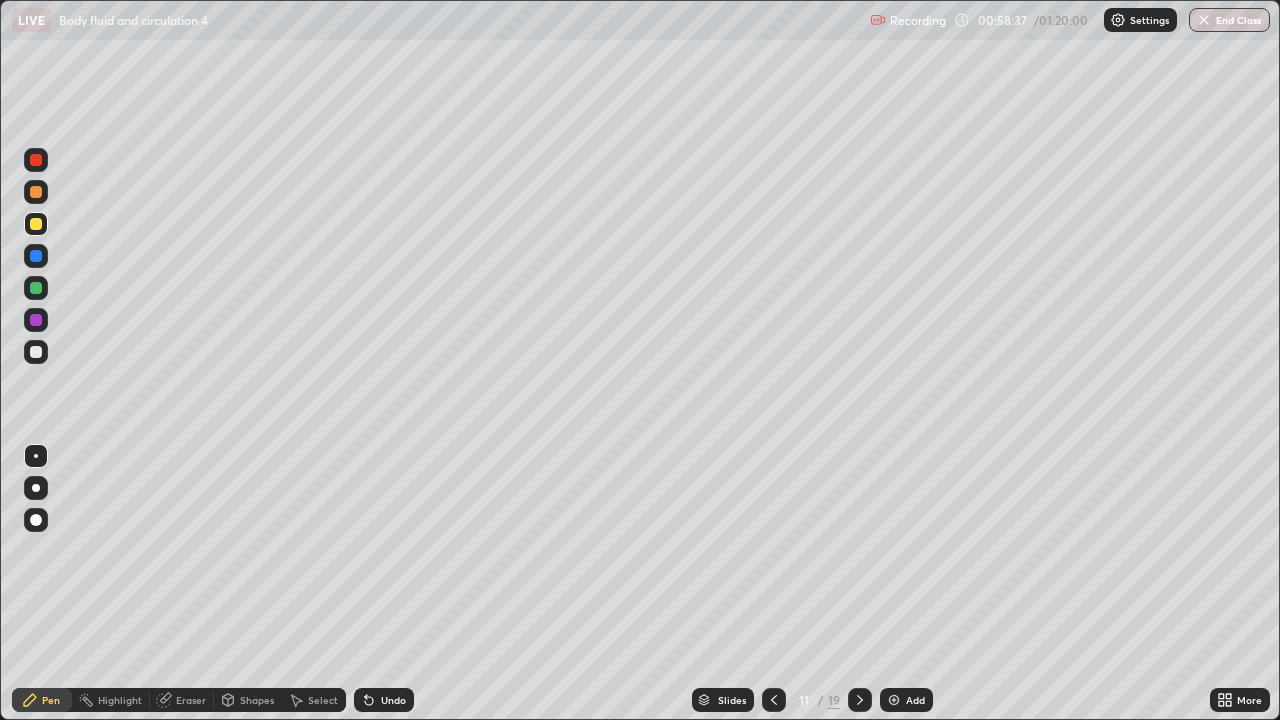 click on "Eraser" at bounding box center (191, 700) 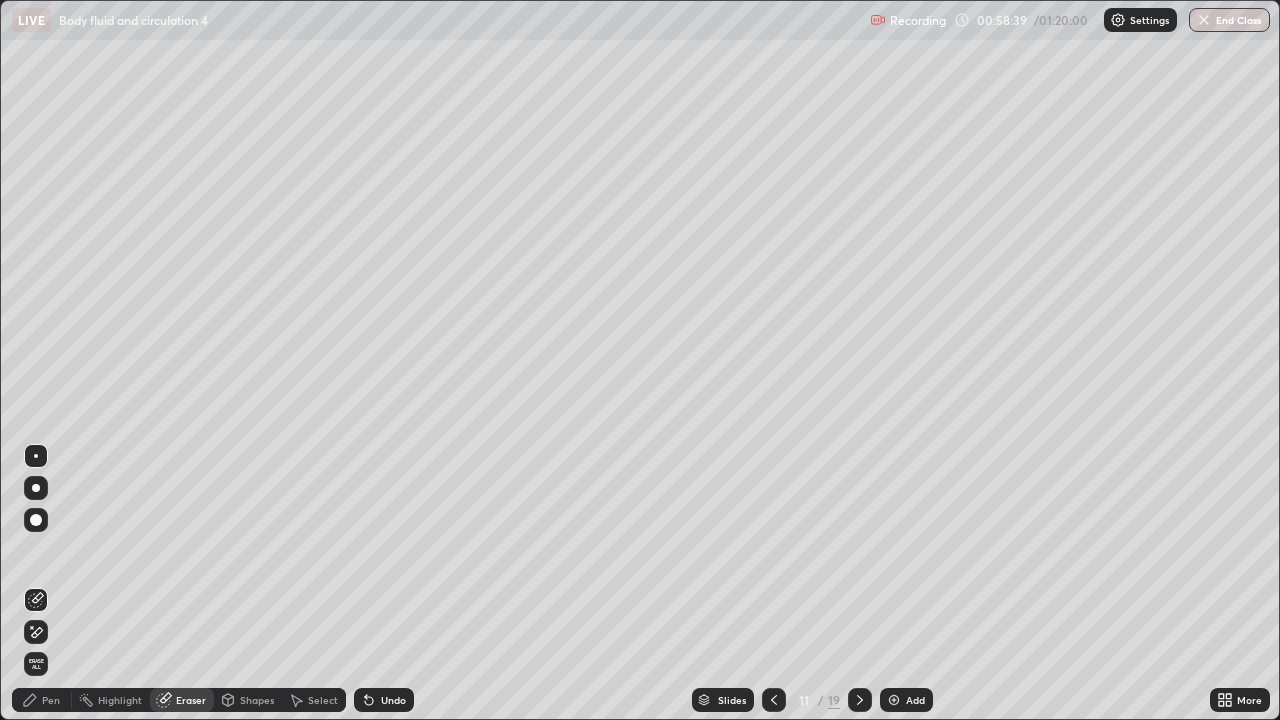 click on "Pen" at bounding box center [42, 700] 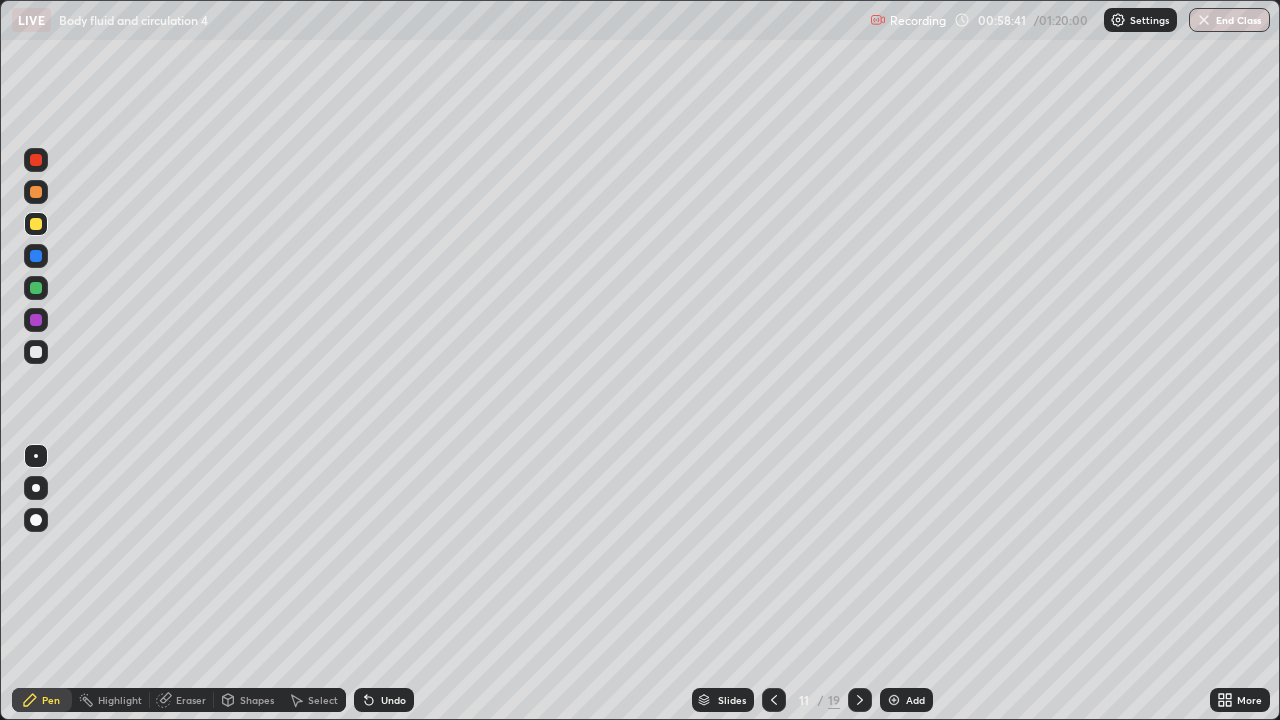 click at bounding box center [36, 288] 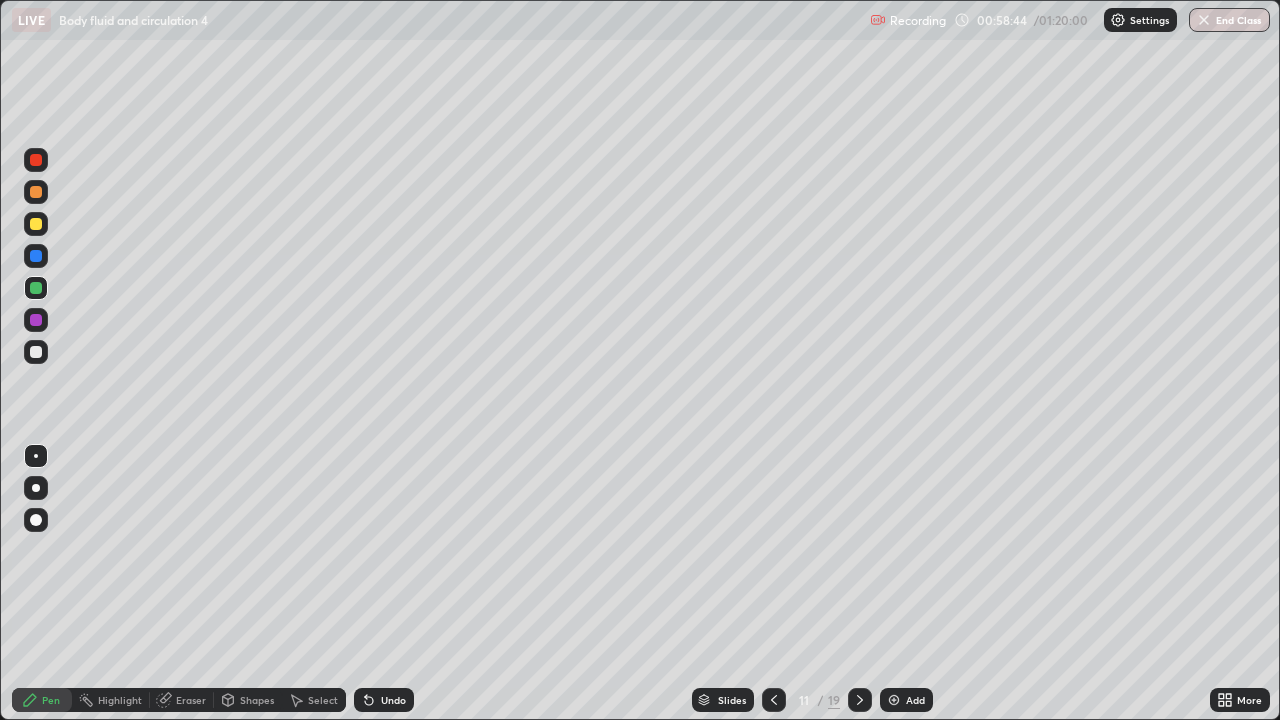 click at bounding box center [36, 224] 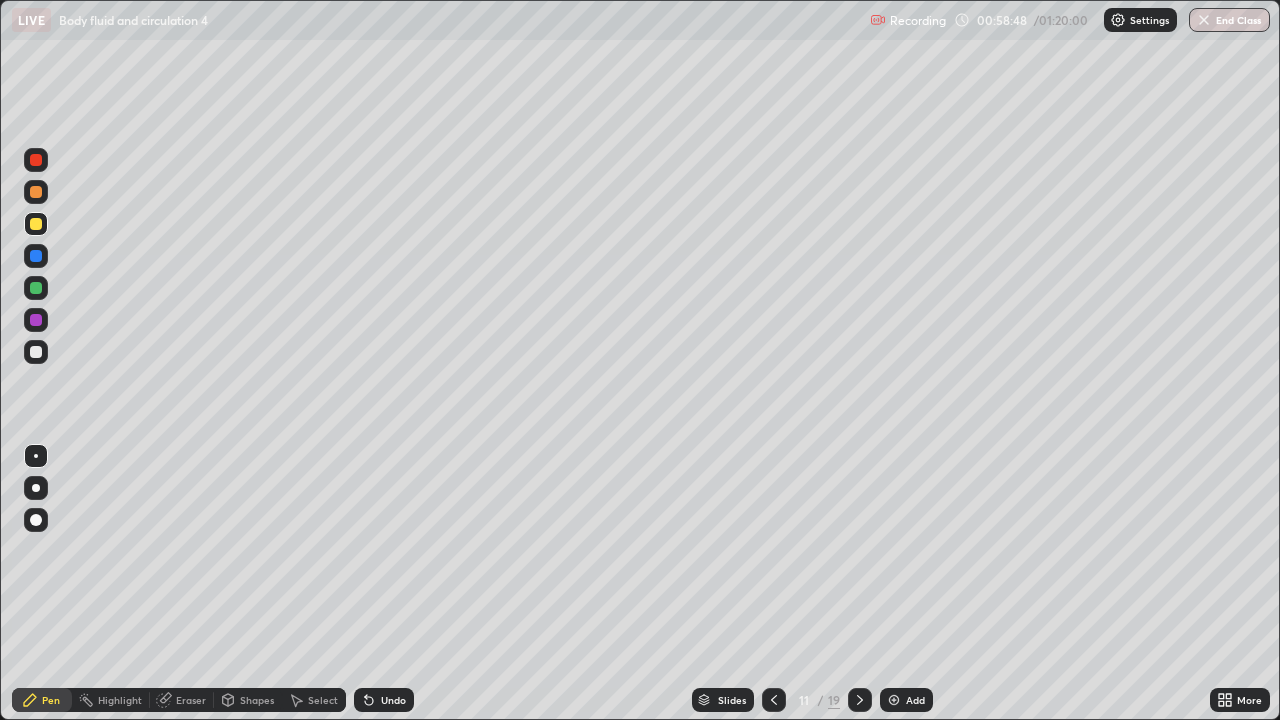 click at bounding box center (36, 352) 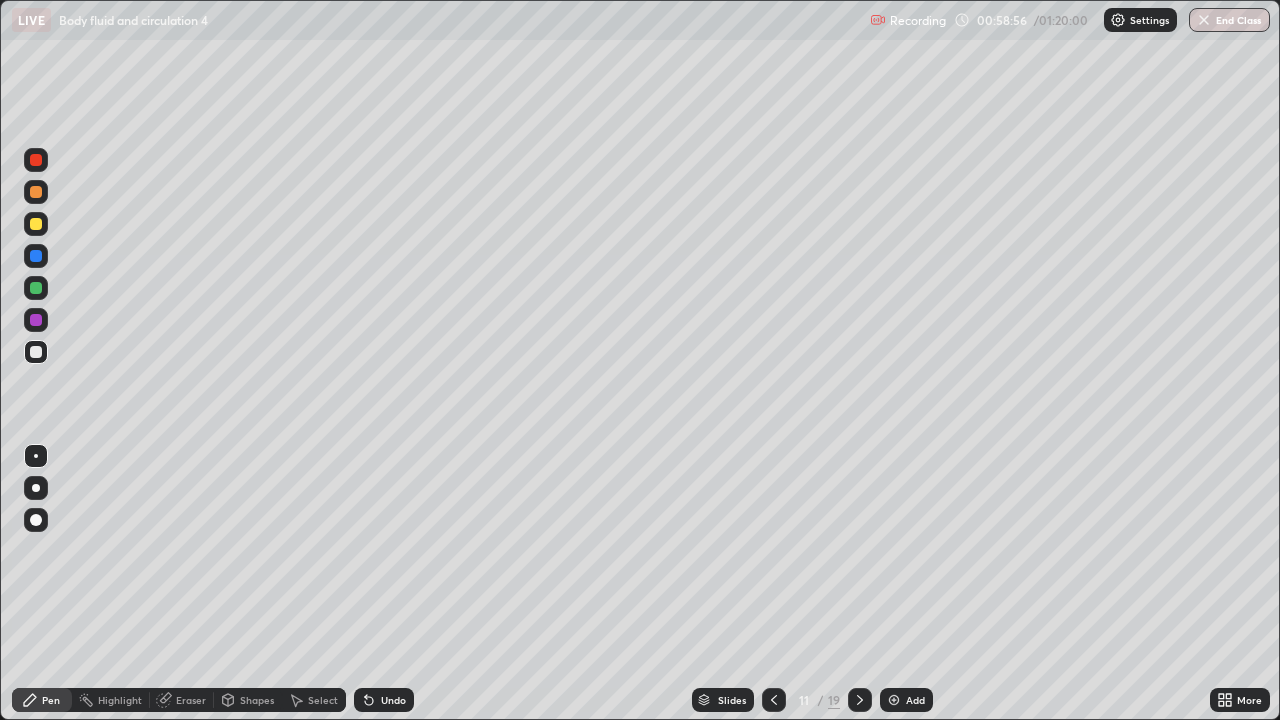 click on "Eraser" at bounding box center [191, 700] 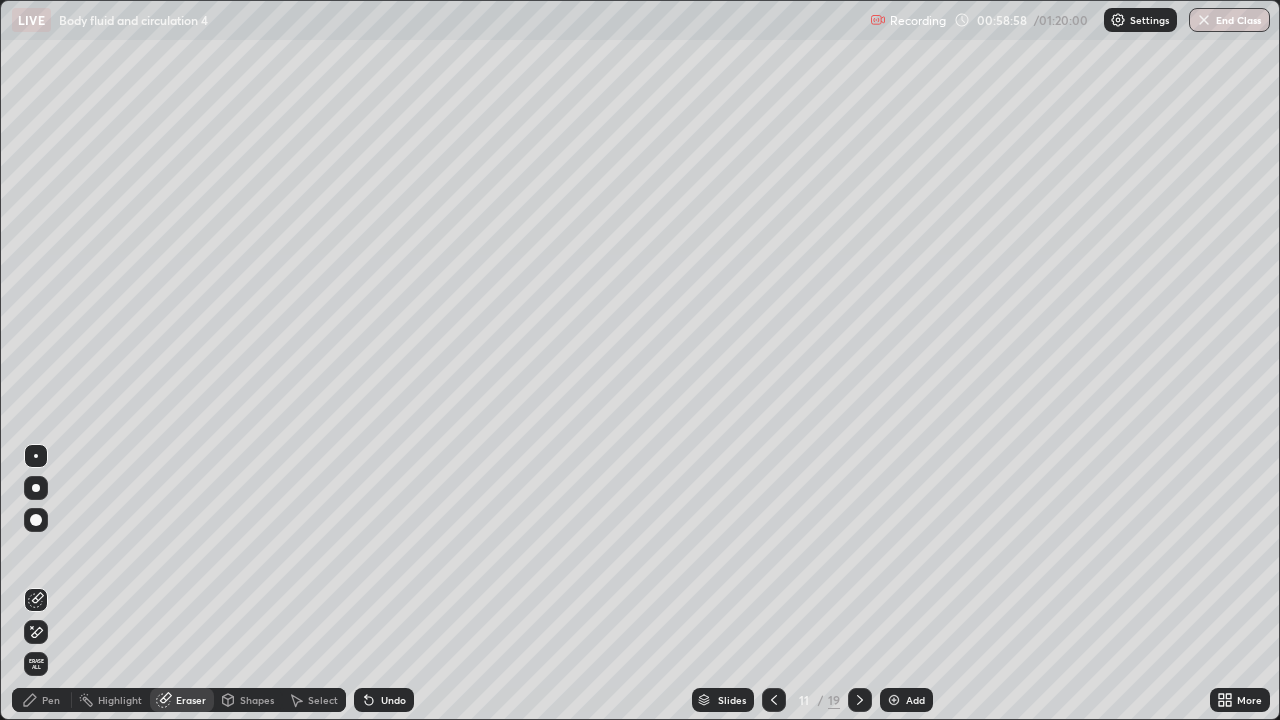 click on "Pen" at bounding box center (51, 700) 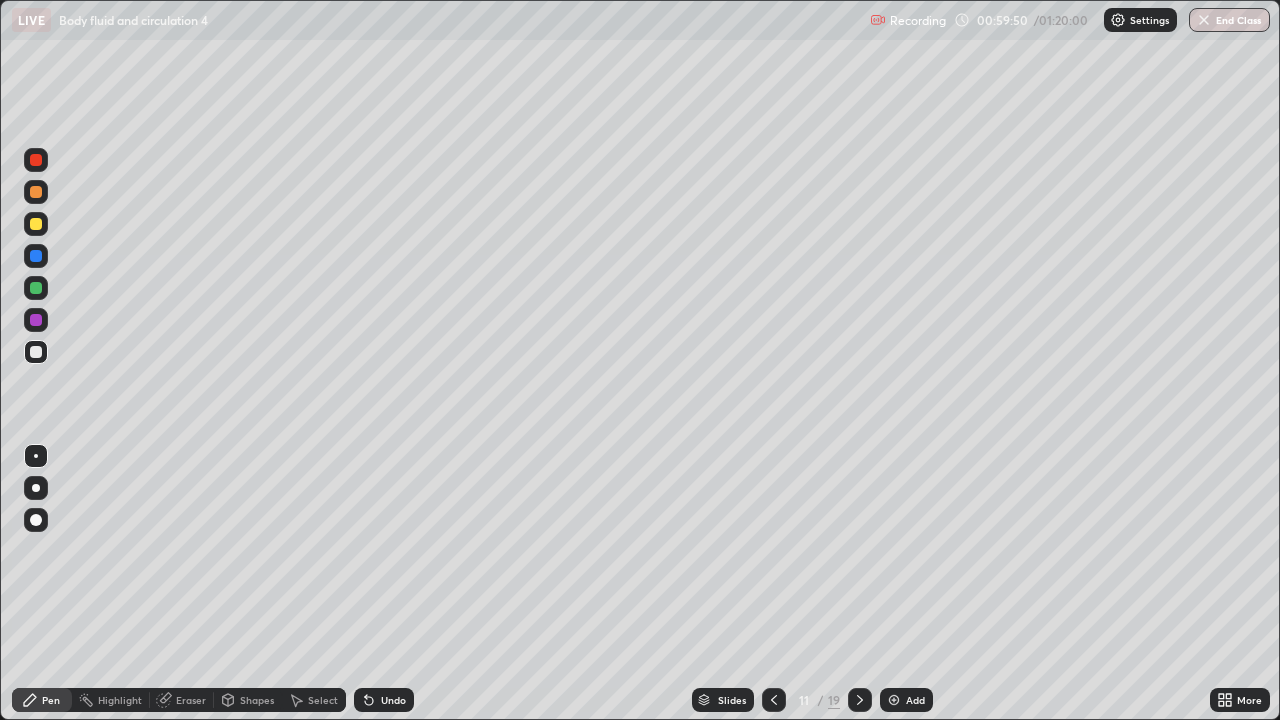 click at bounding box center [36, 320] 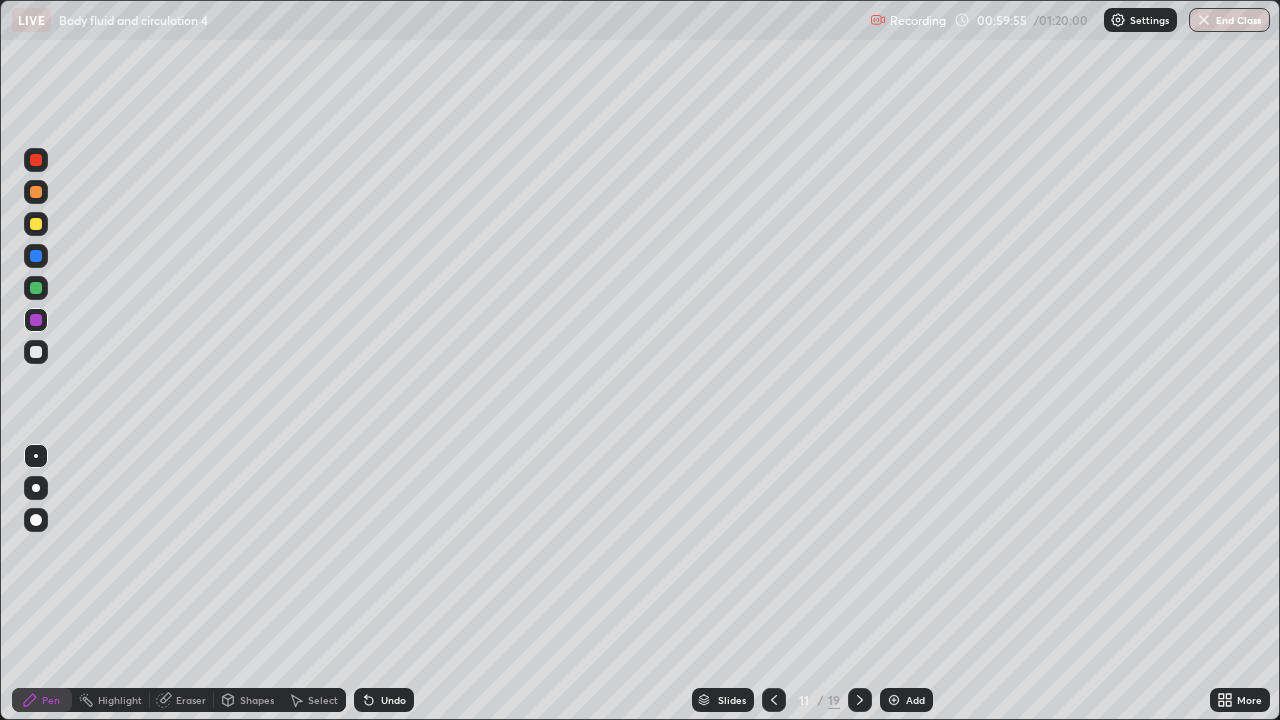 click at bounding box center [36, 352] 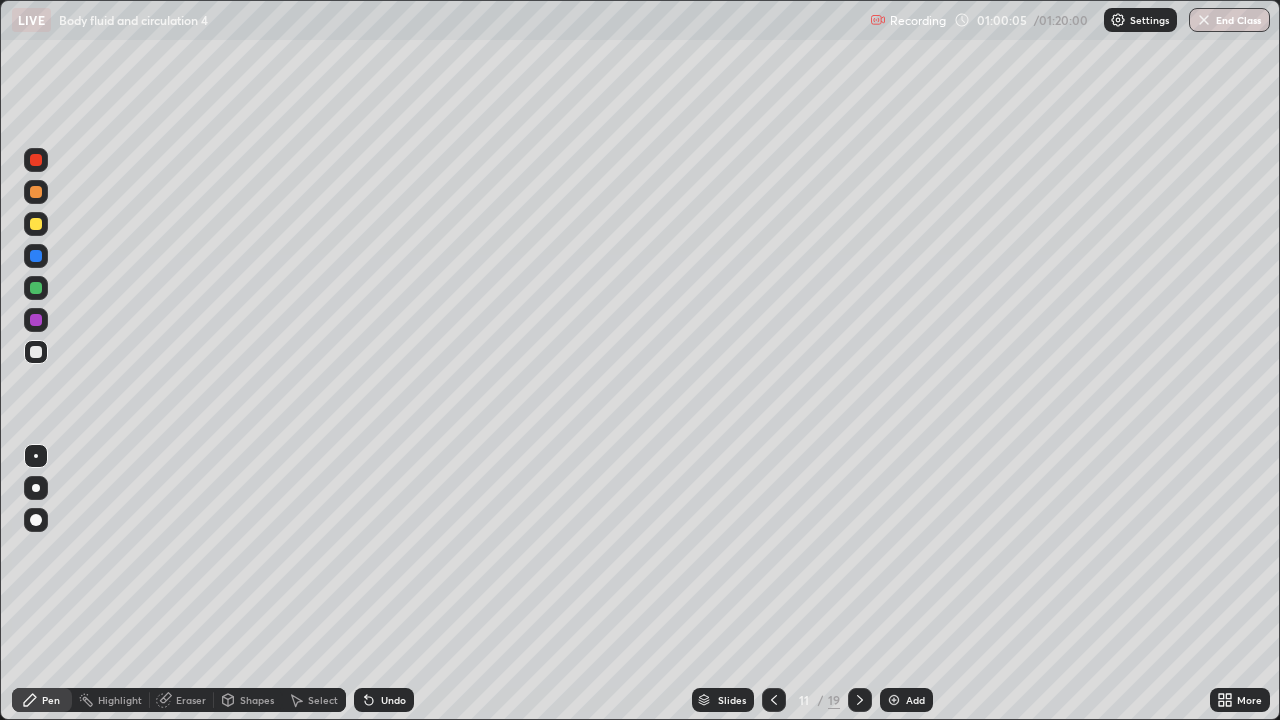 click at bounding box center [36, 320] 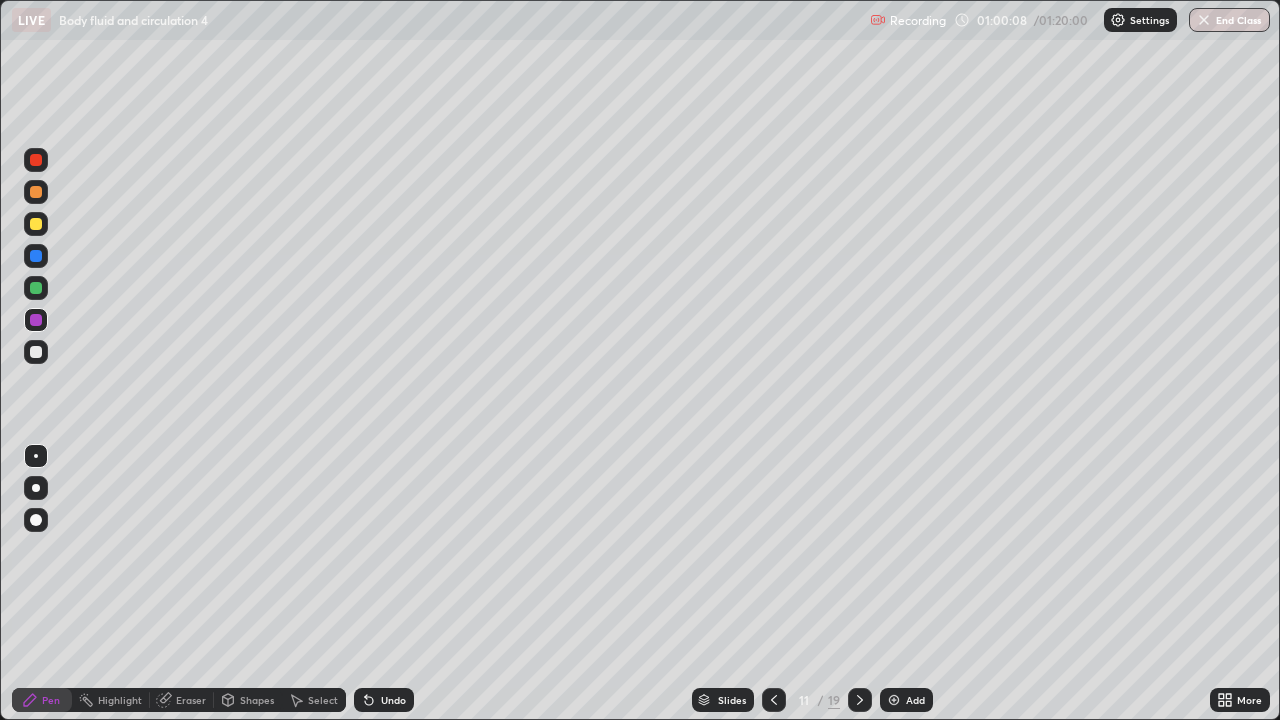 click at bounding box center [36, 352] 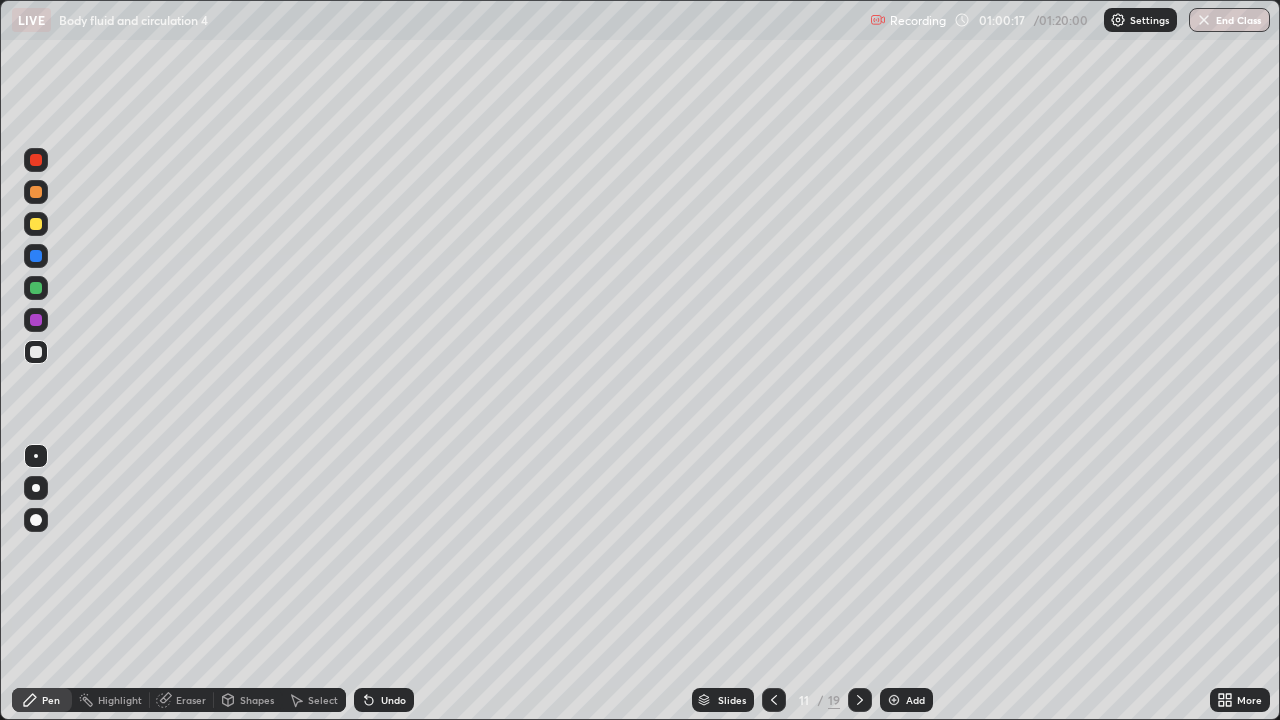 click at bounding box center [36, 224] 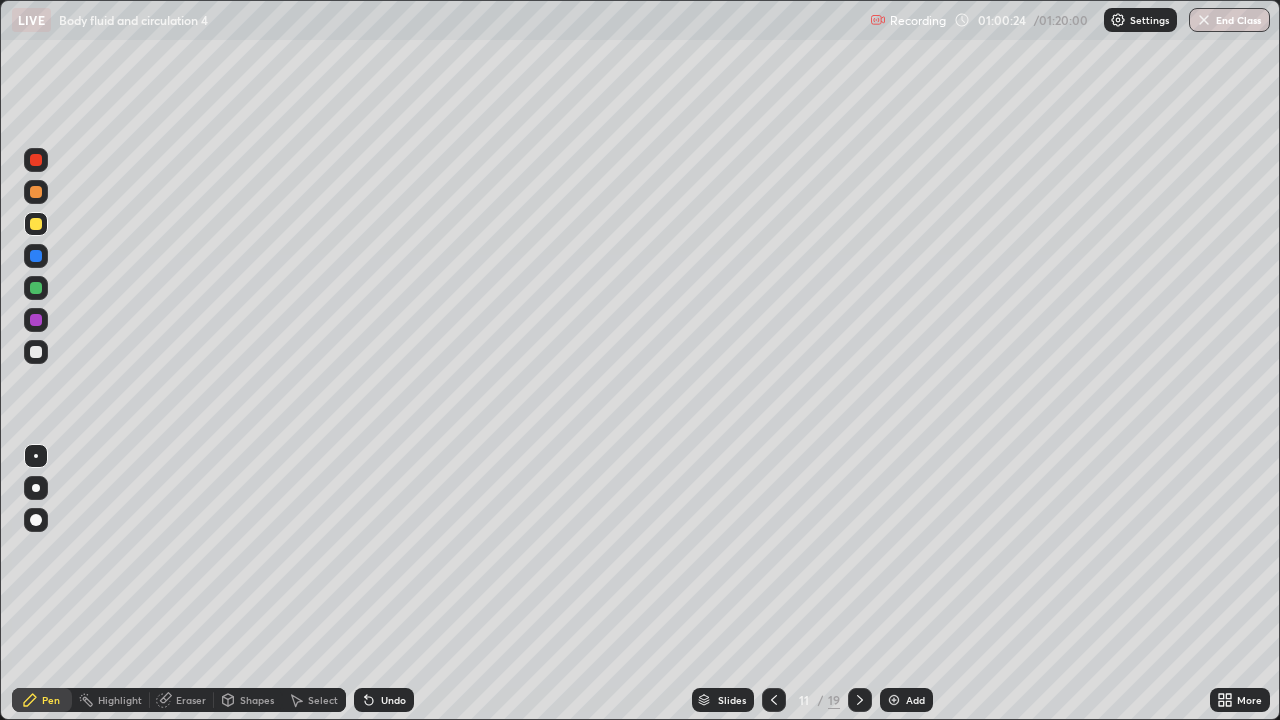 click at bounding box center (36, 352) 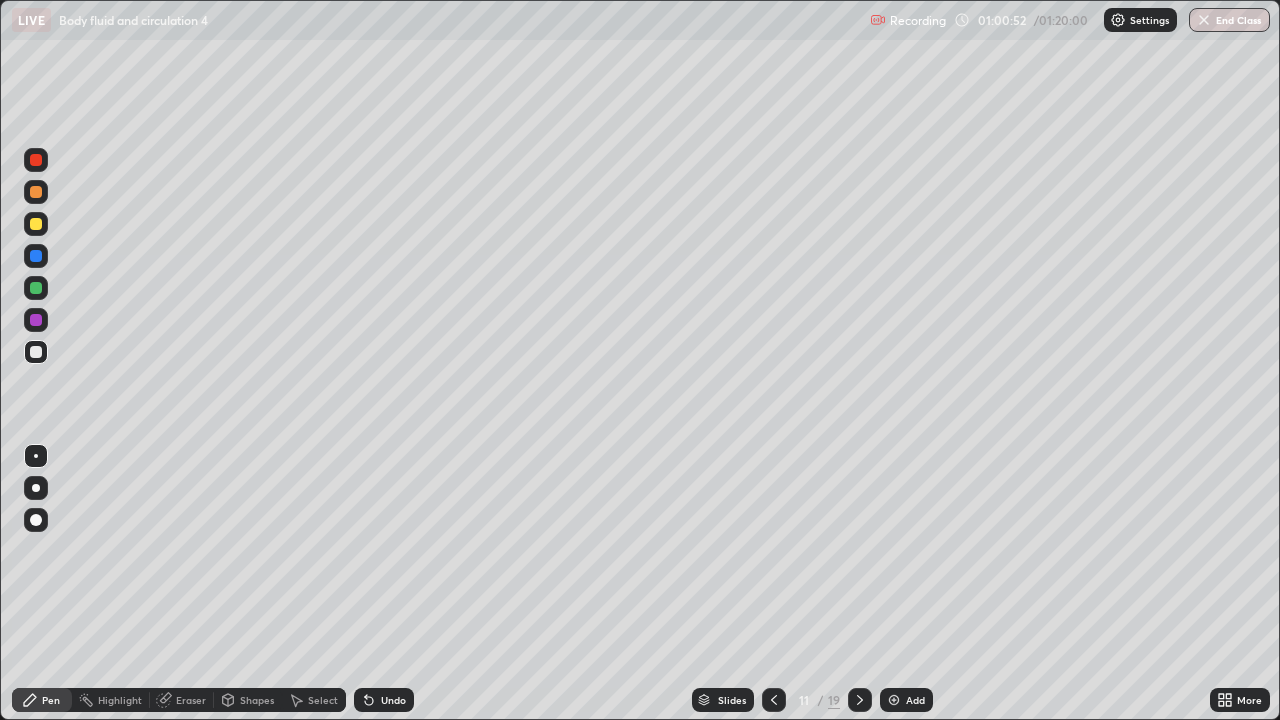 click at bounding box center (36, 288) 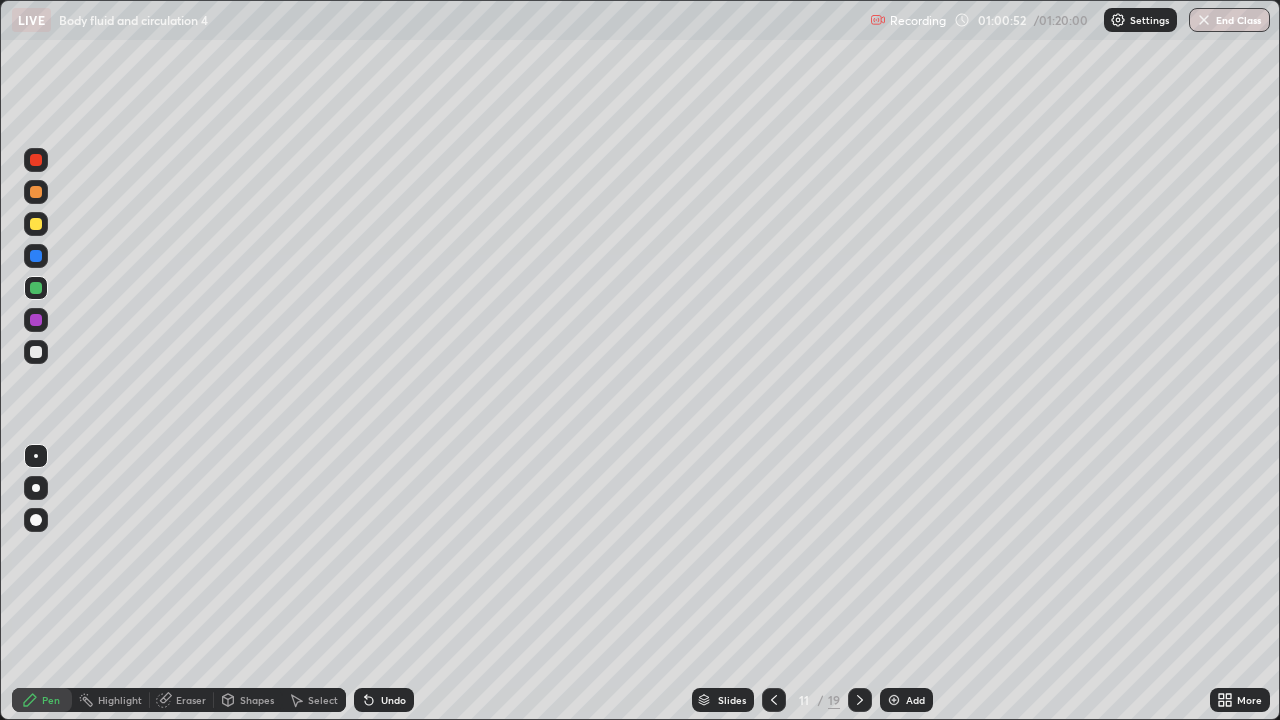 click at bounding box center [36, 352] 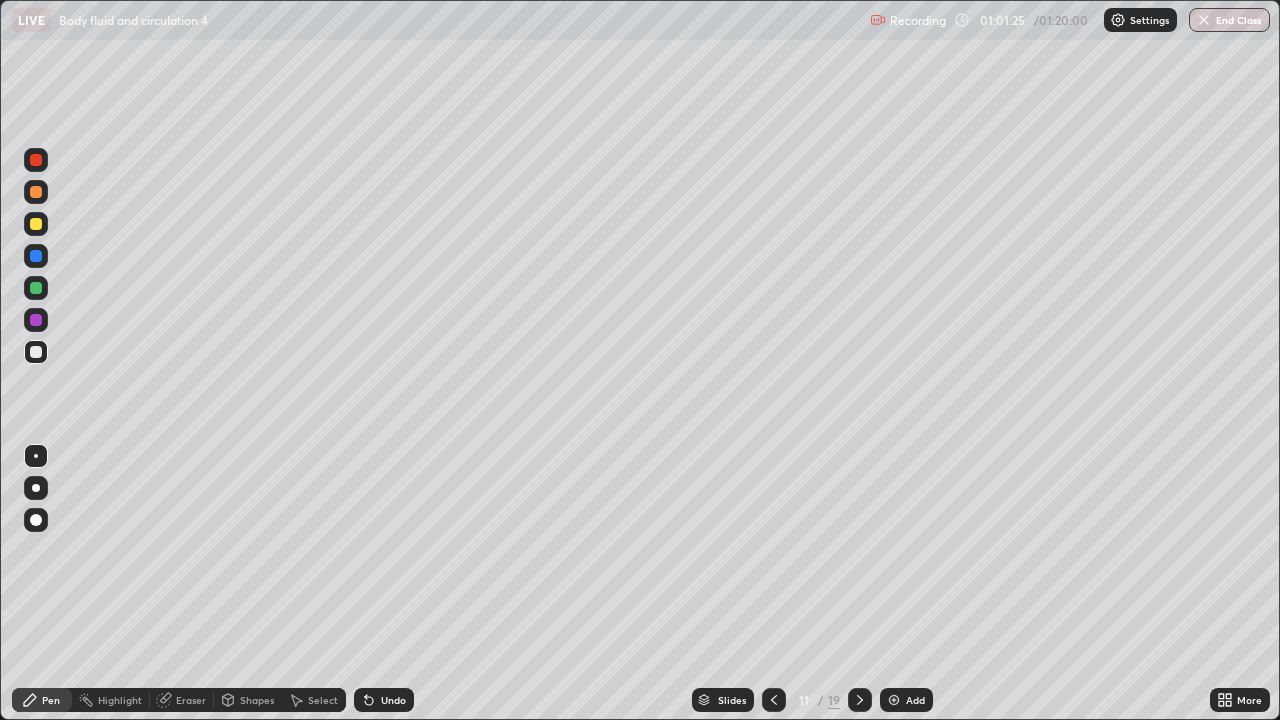 click at bounding box center [36, 352] 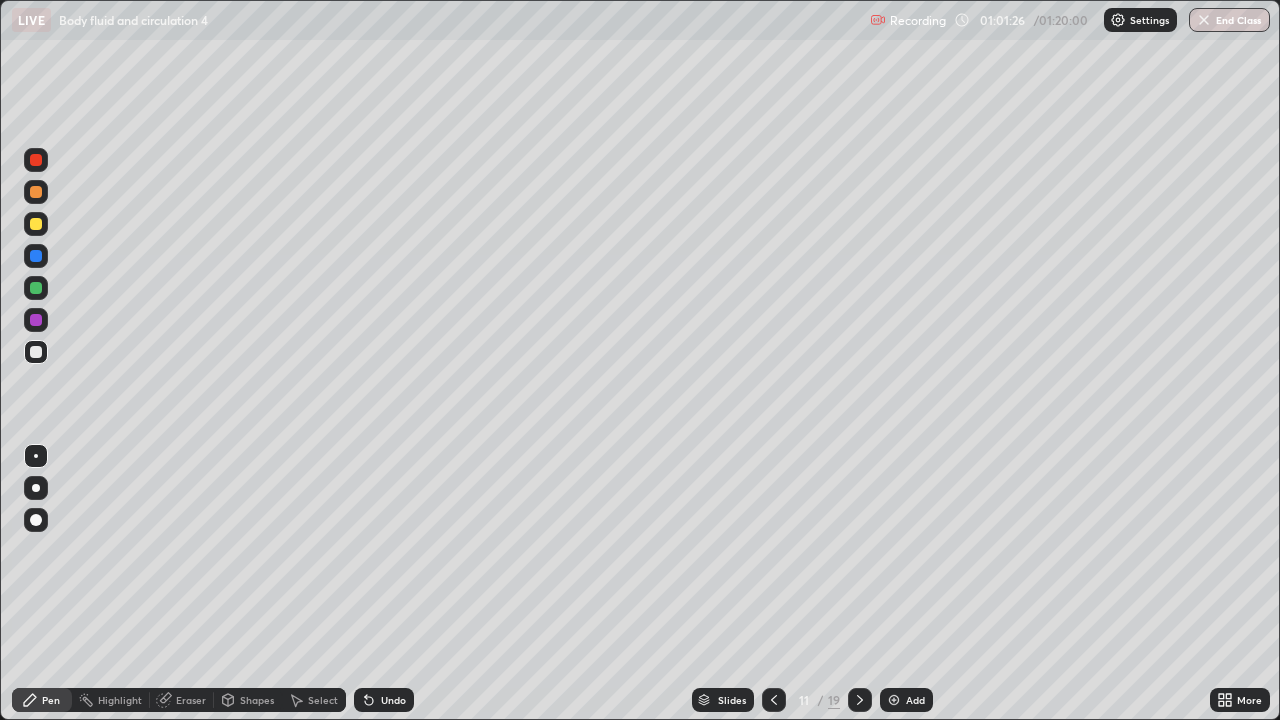 click at bounding box center [36, 288] 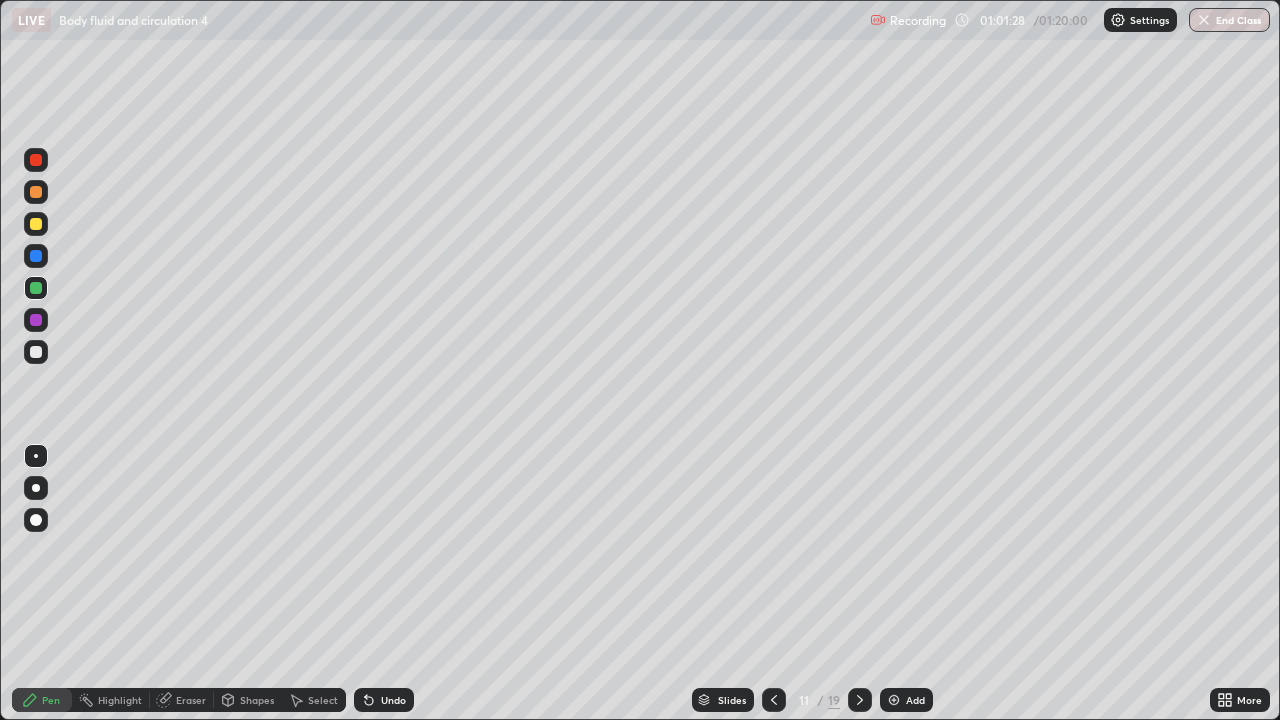 click at bounding box center (36, 224) 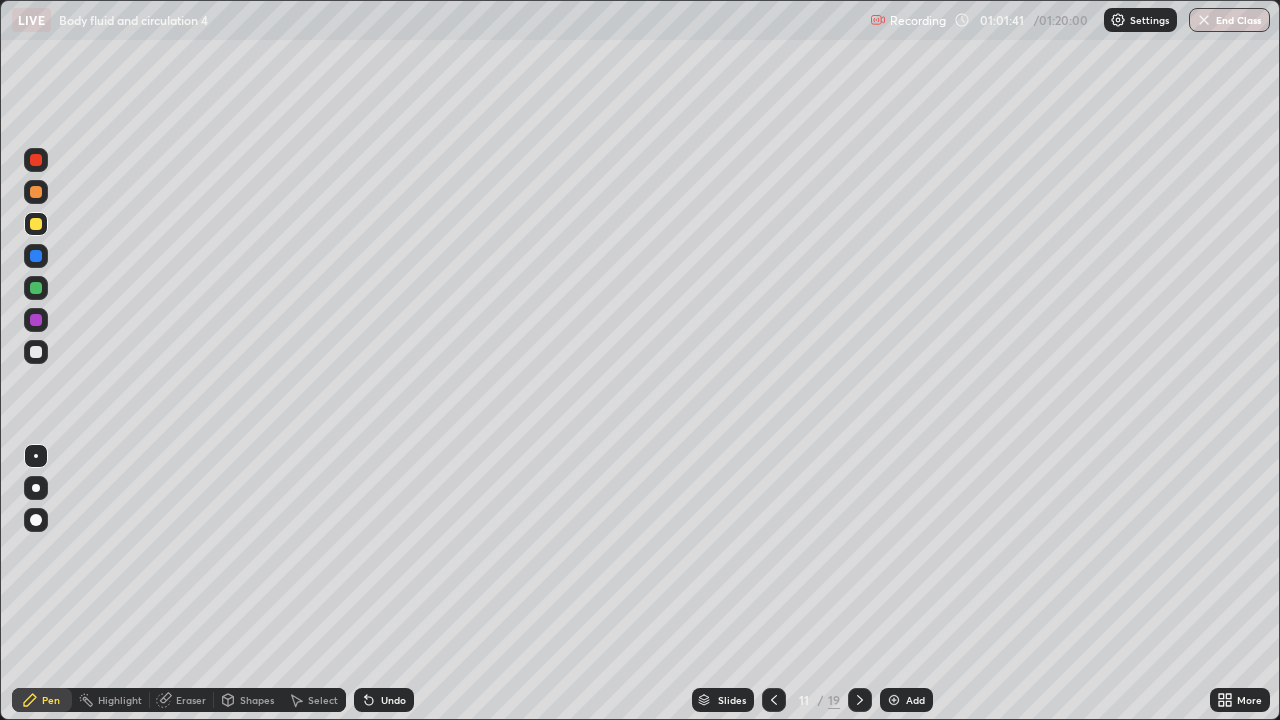 click at bounding box center [36, 352] 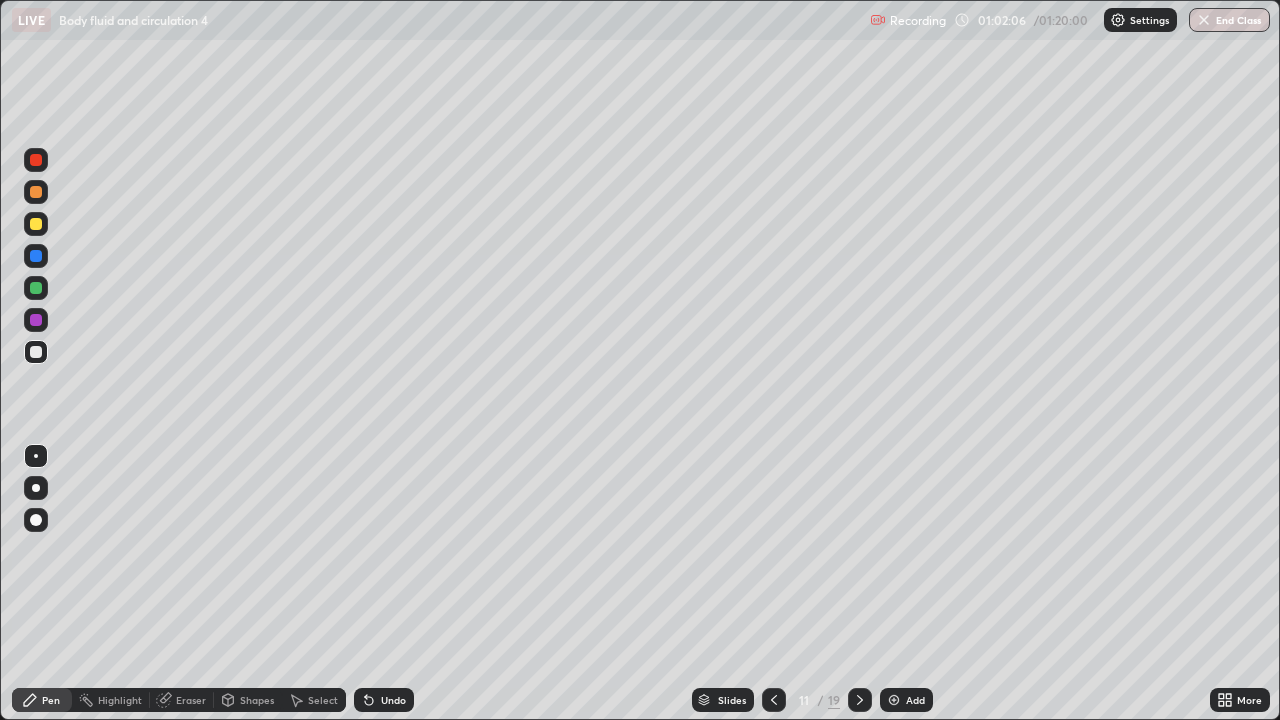 click at bounding box center (36, 224) 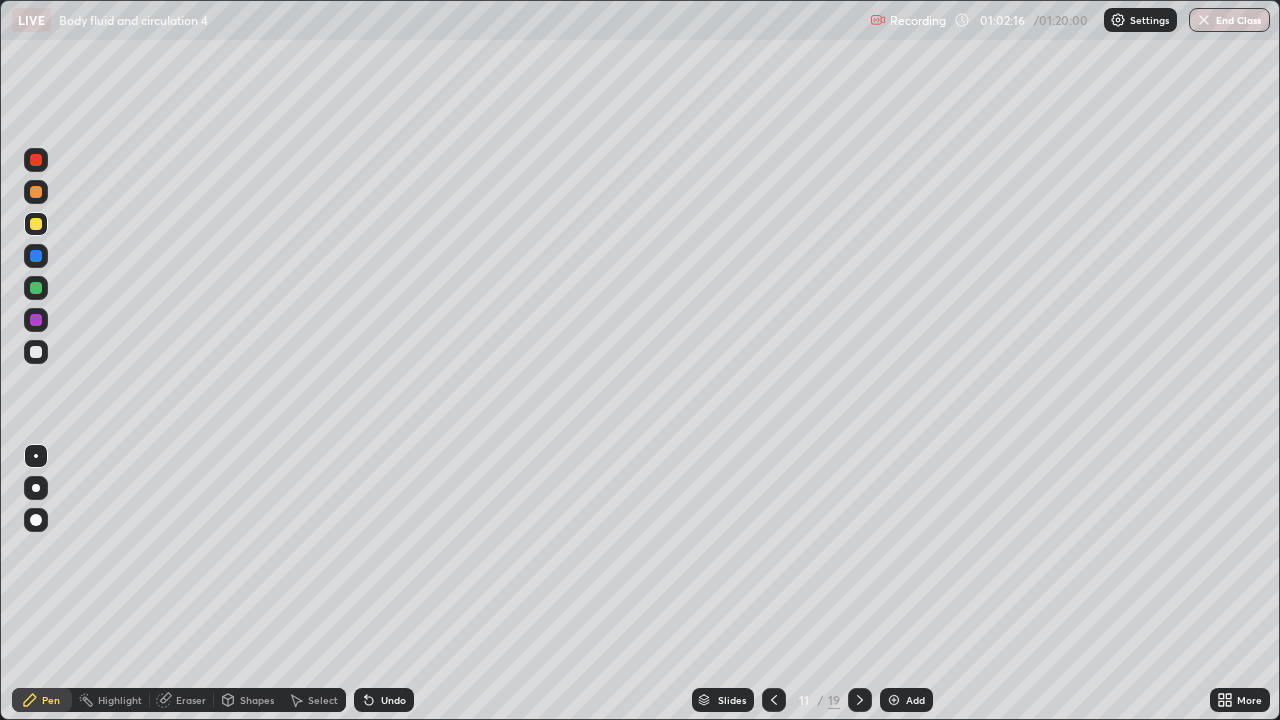 click at bounding box center [36, 352] 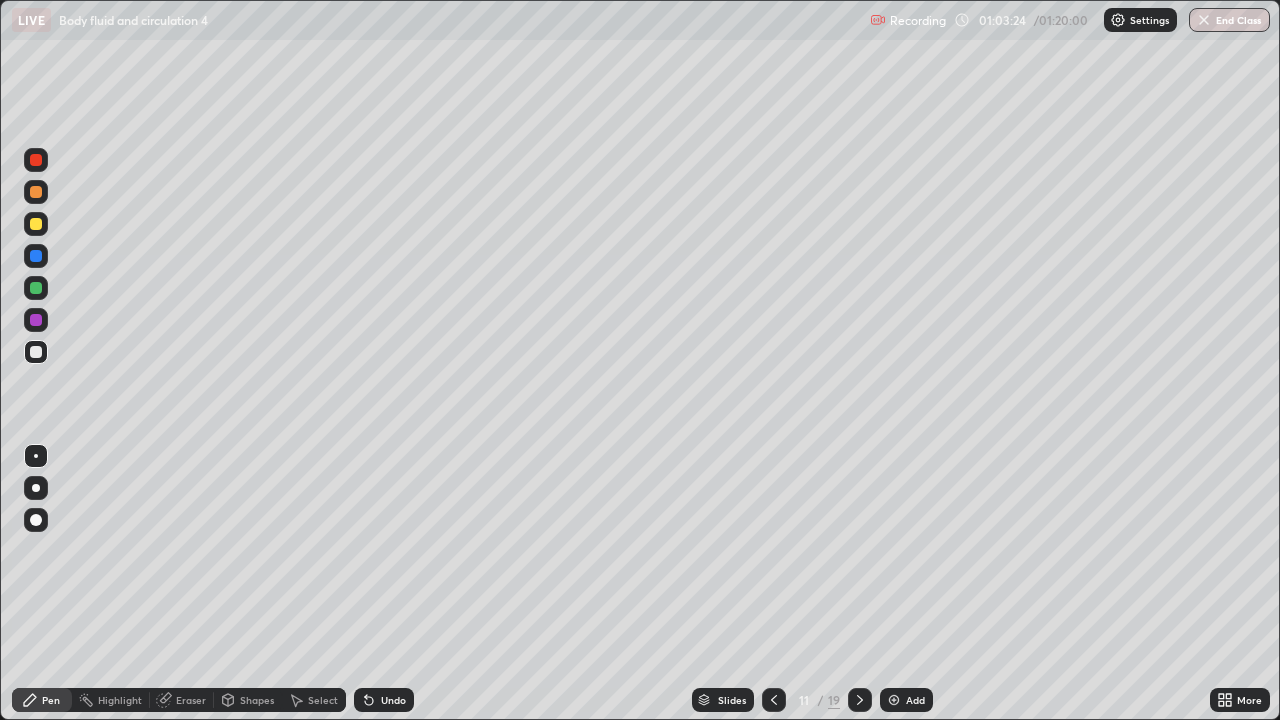 click at bounding box center (36, 256) 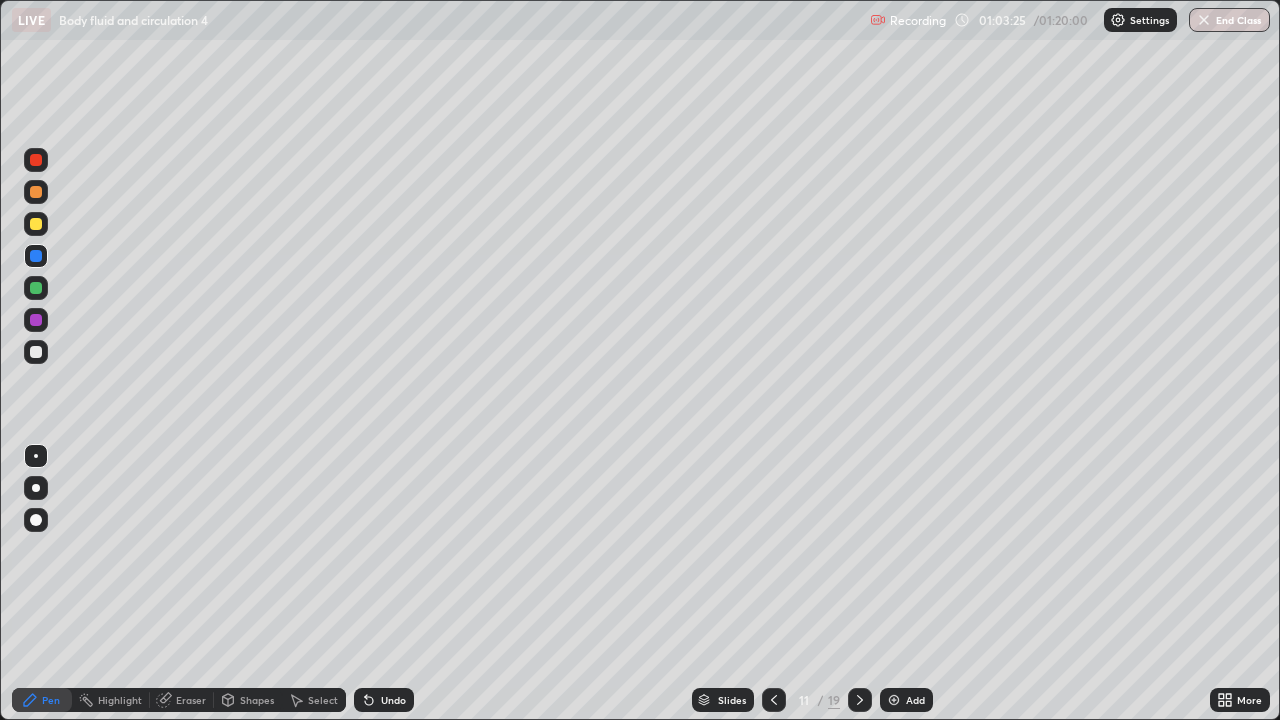 click at bounding box center [36, 288] 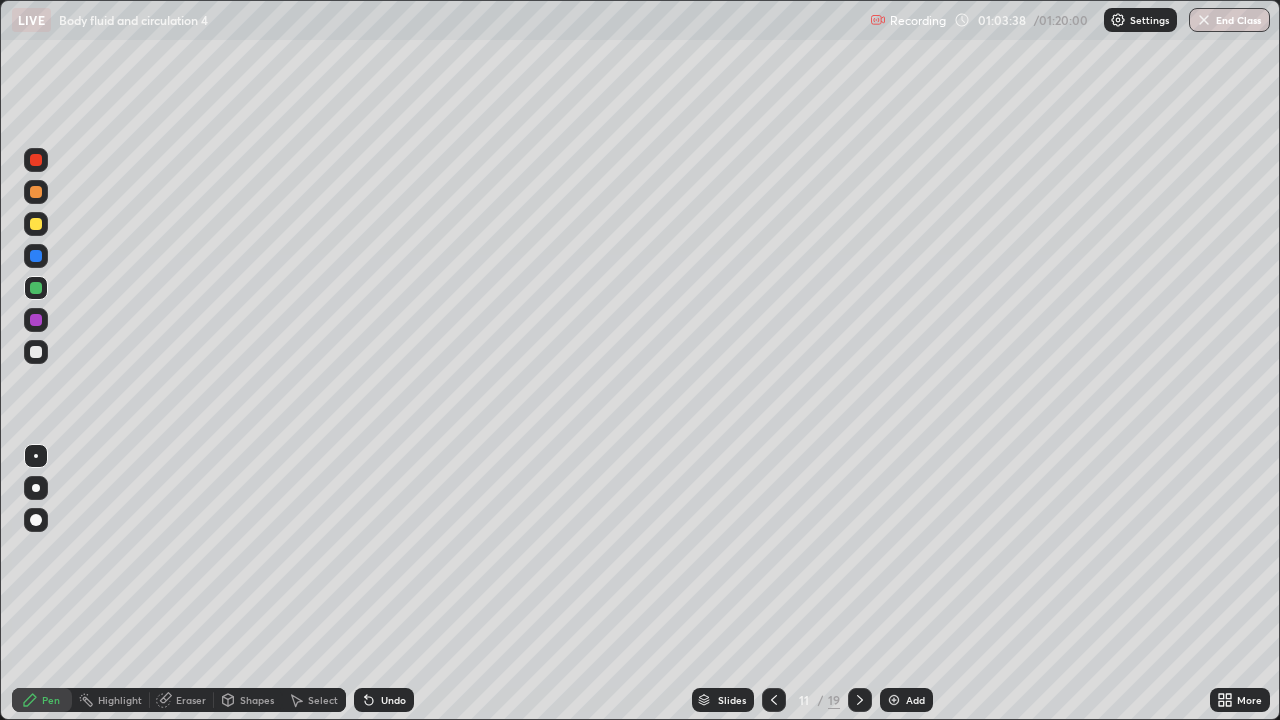 click at bounding box center (36, 352) 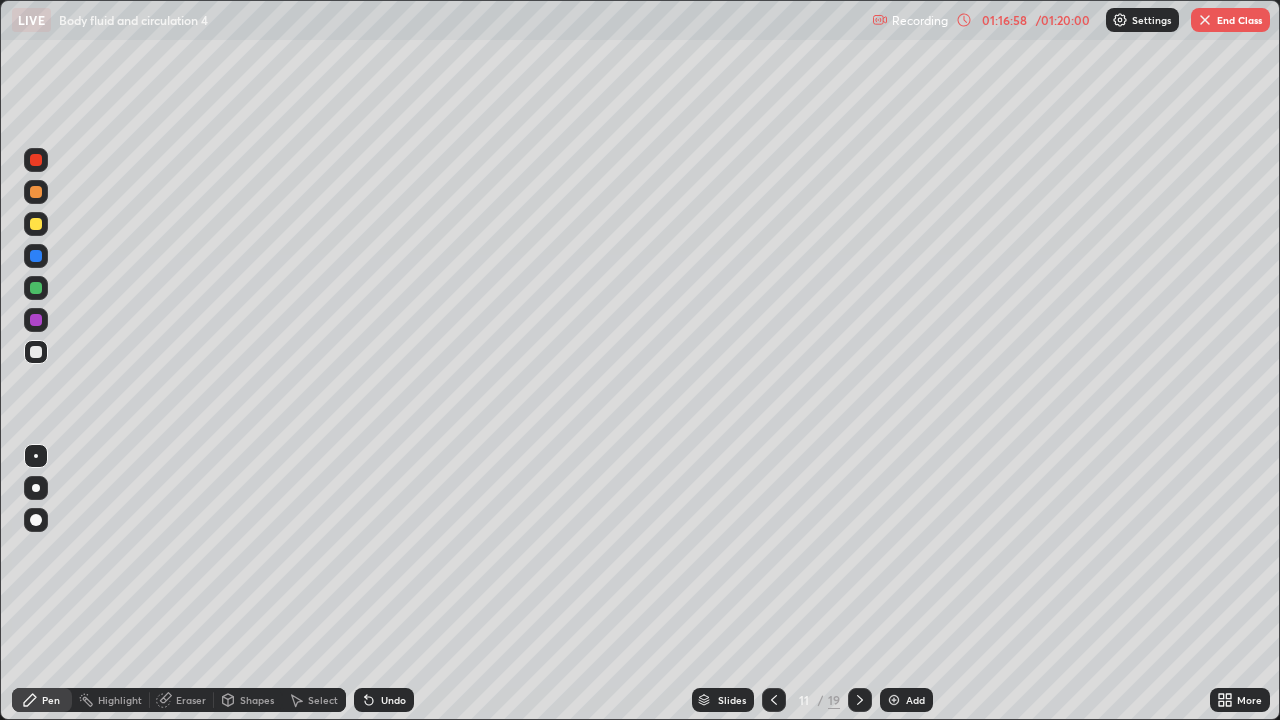 click on "End Class" at bounding box center [1230, 20] 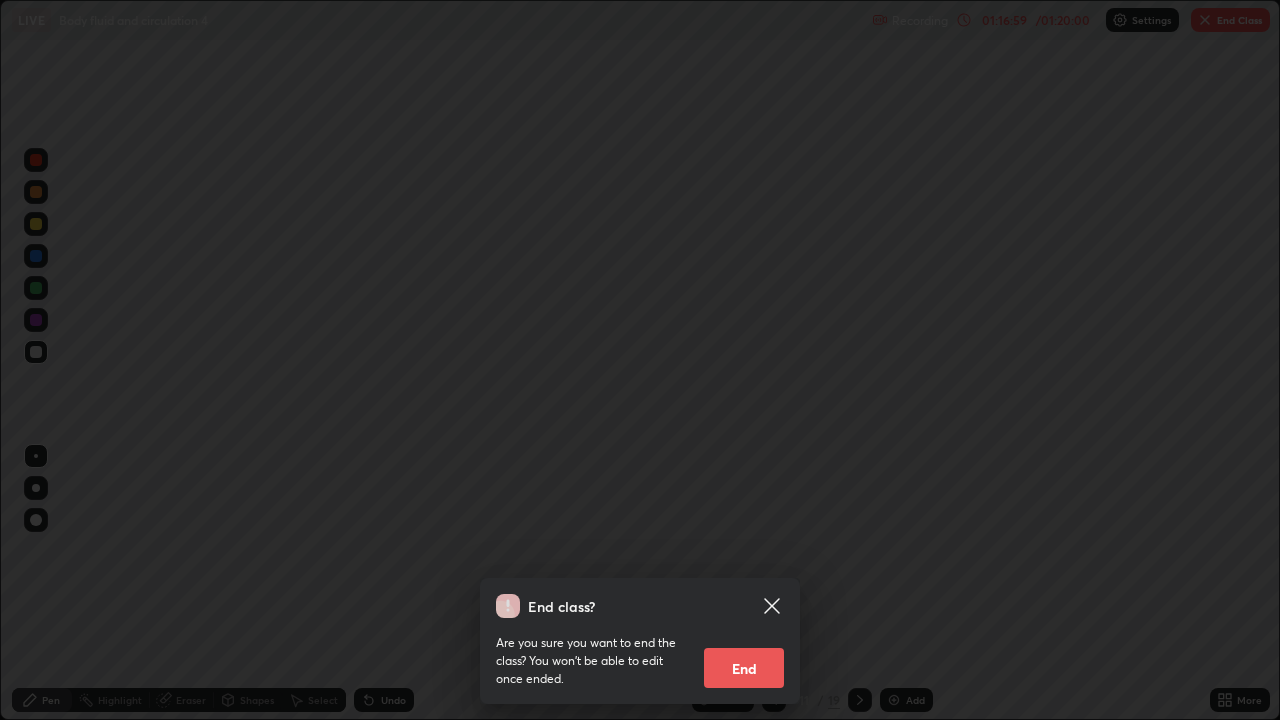 click on "End" at bounding box center (744, 668) 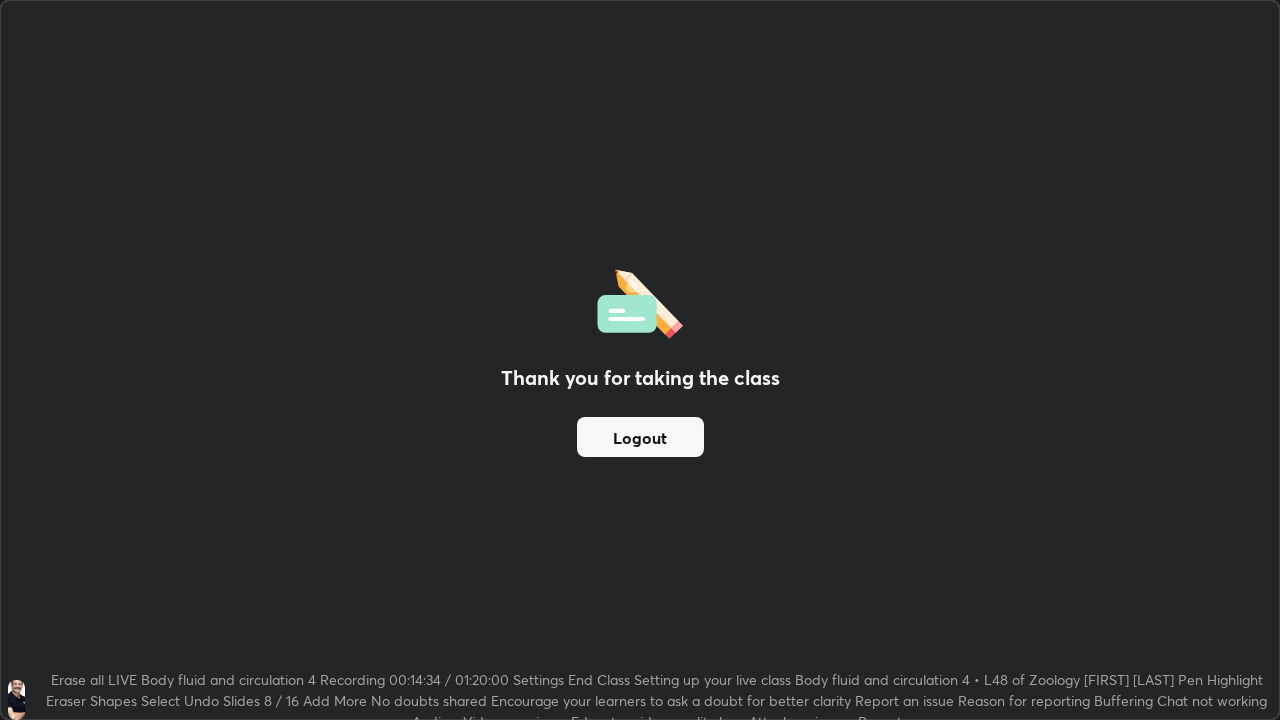 click on "Thank you for taking the class Logout" at bounding box center [640, 360] 